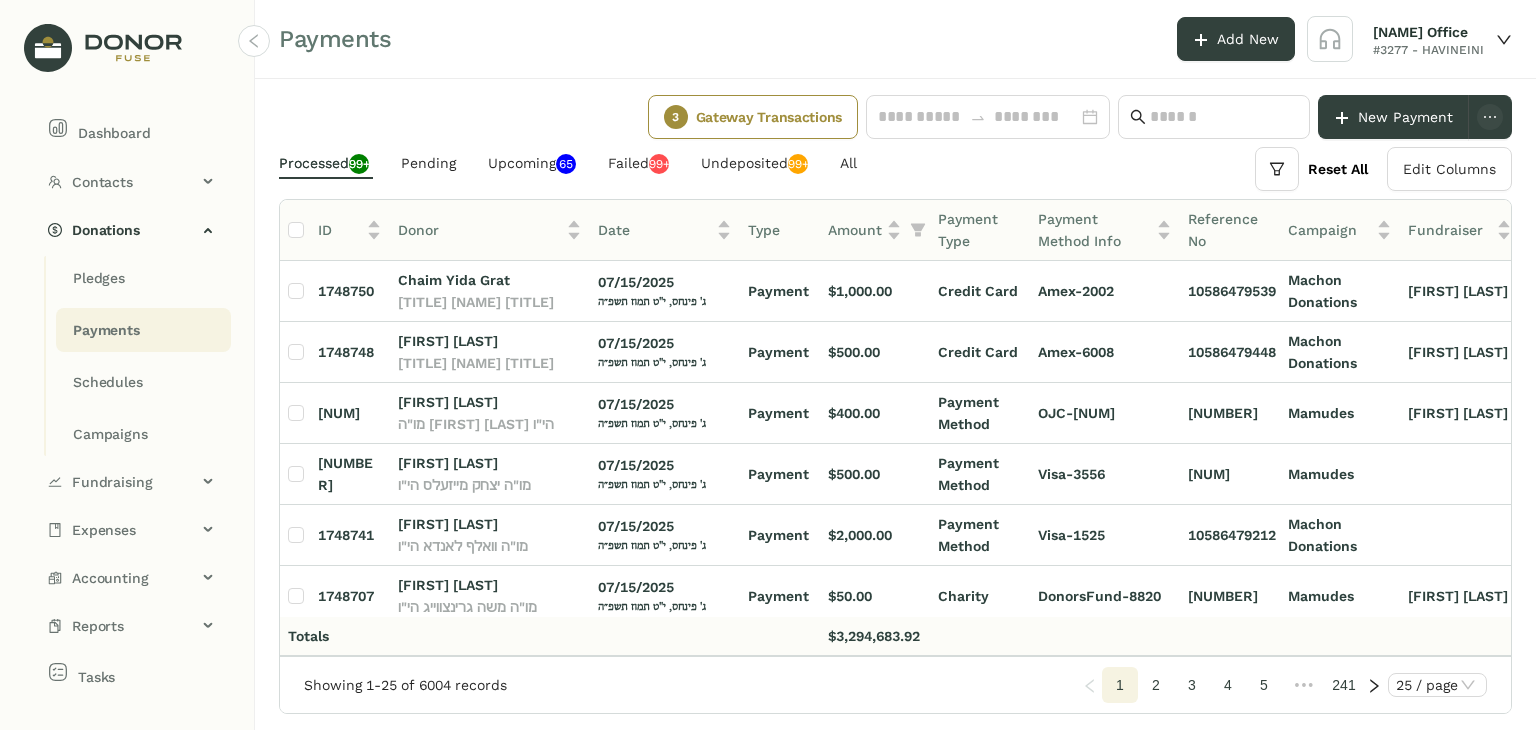 scroll, scrollTop: 0, scrollLeft: 0, axis: both 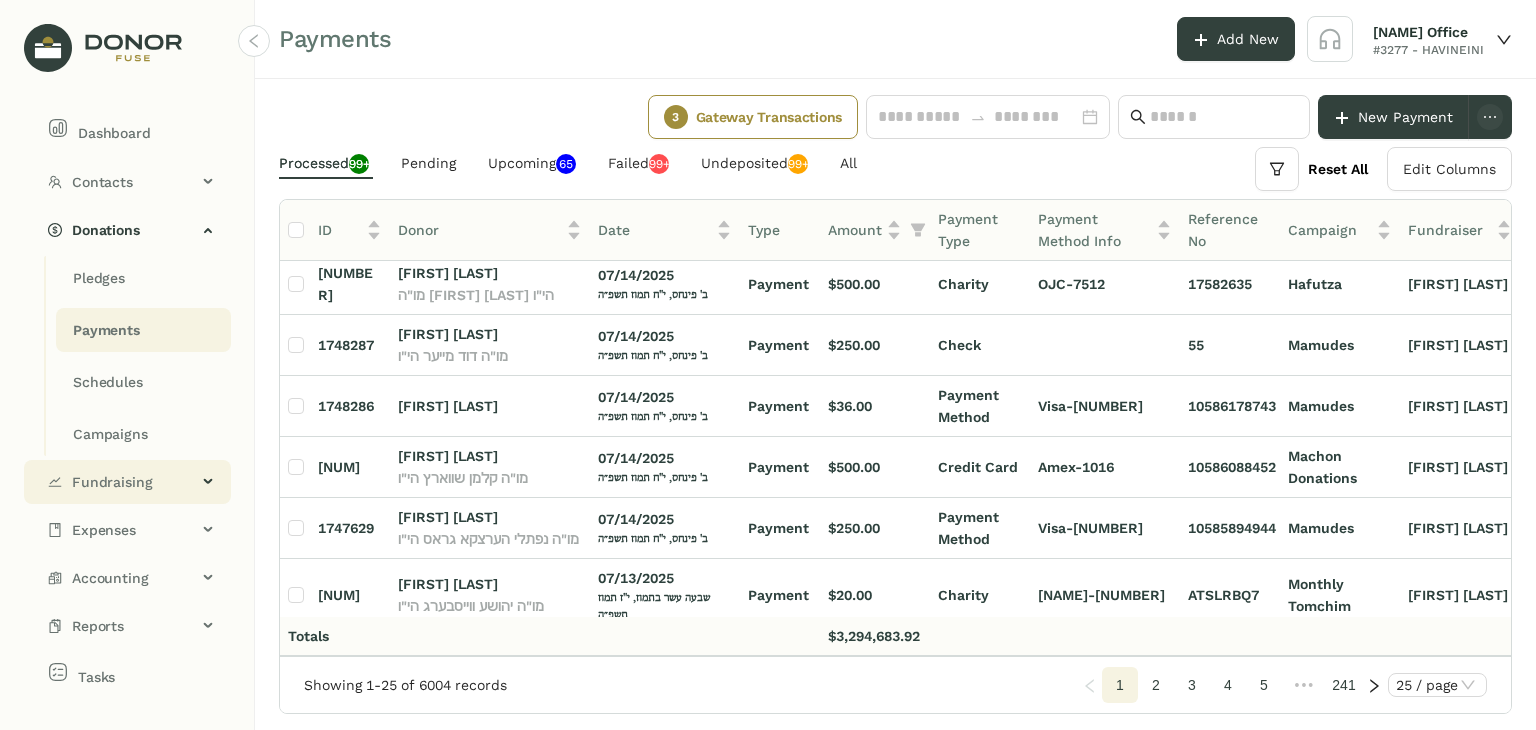 click on "Fundraising" 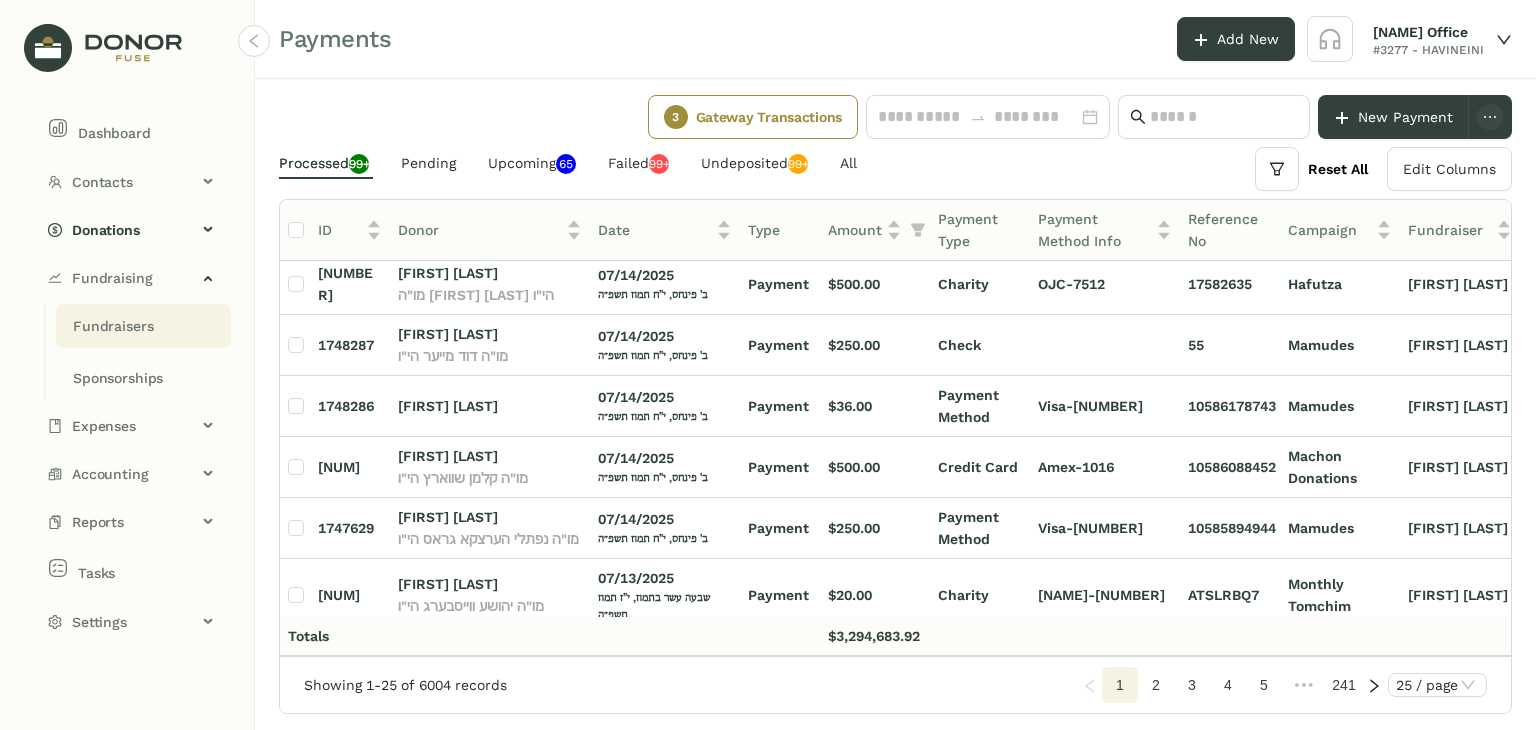 click on "Fundraisers" 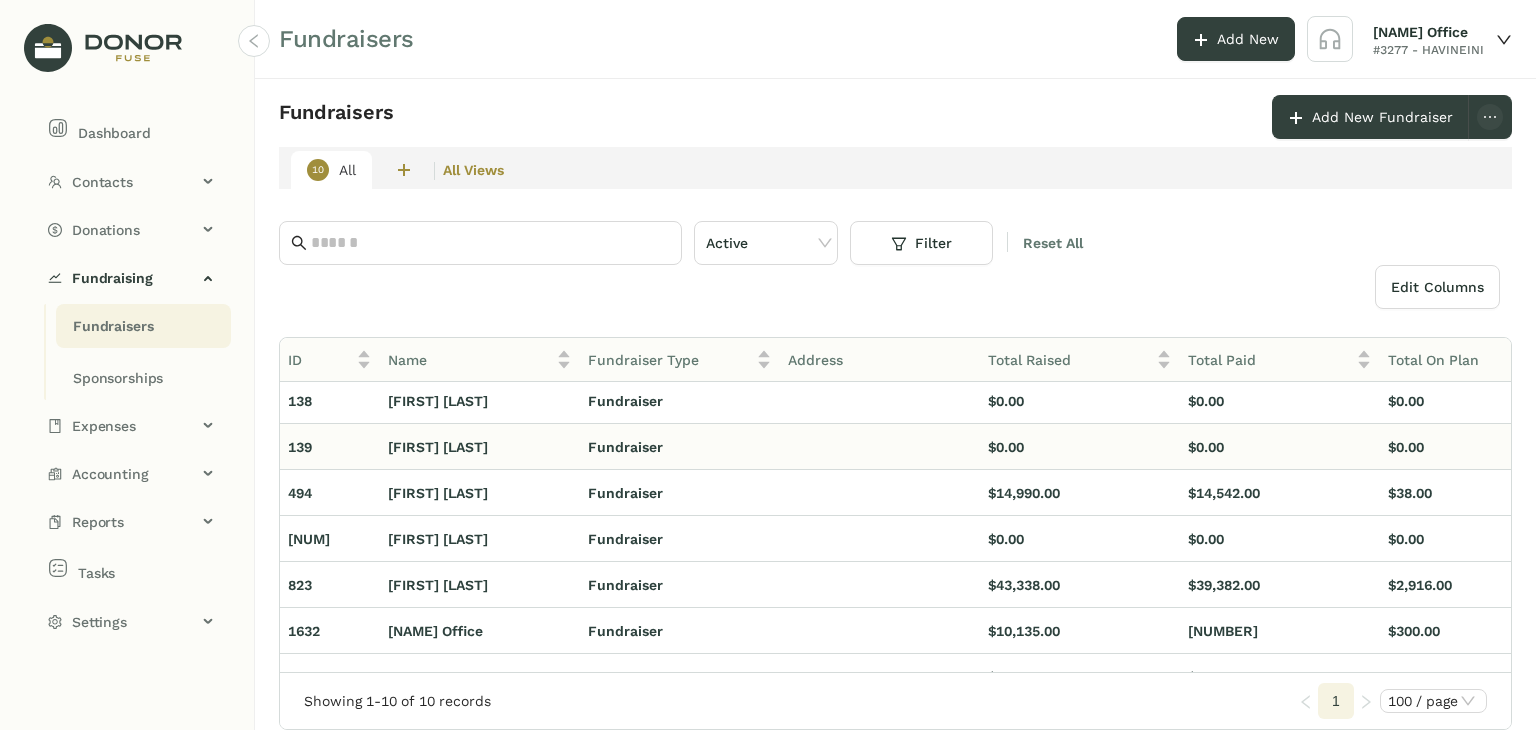 scroll, scrollTop: 178, scrollLeft: 0, axis: vertical 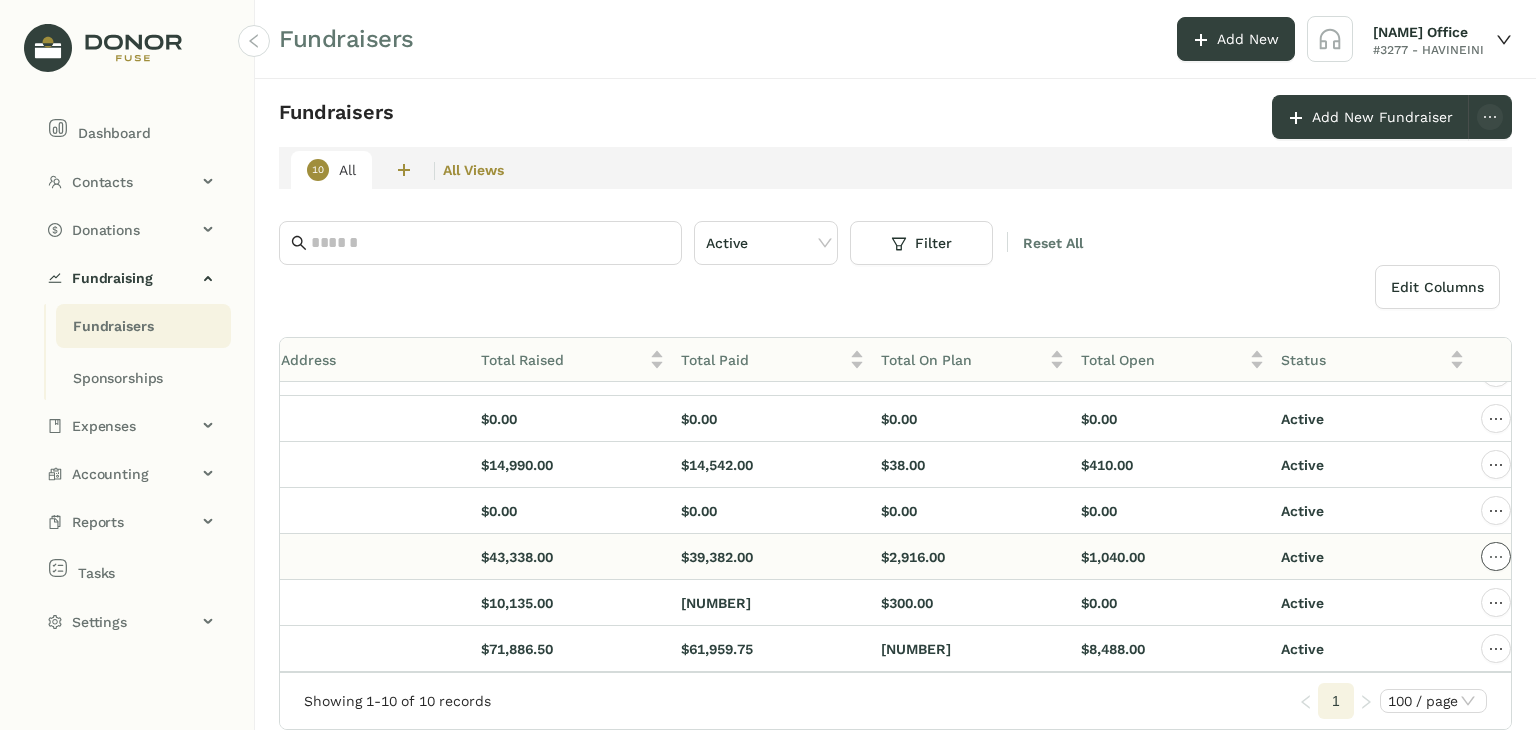 click 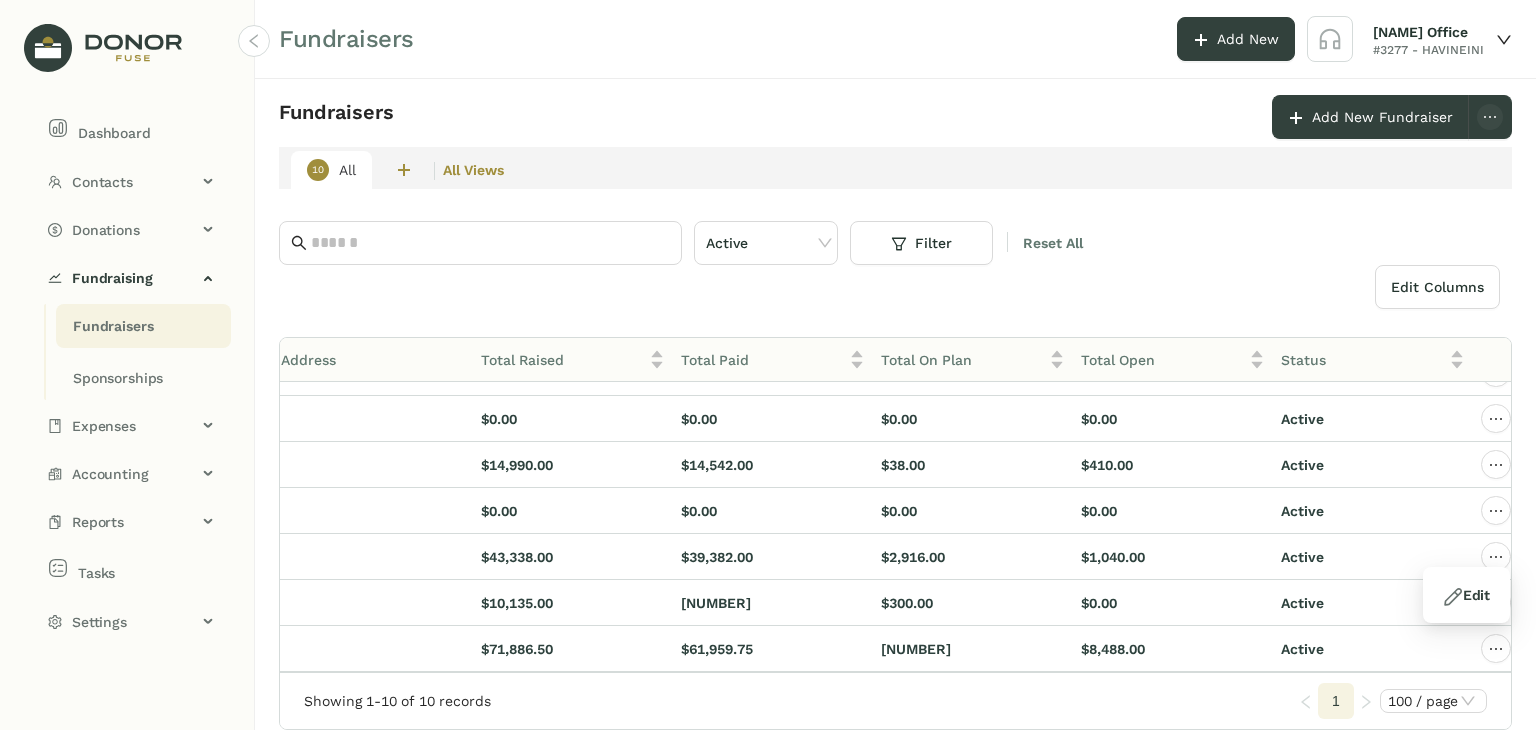 click on "Showing 1-10 of 10 records" 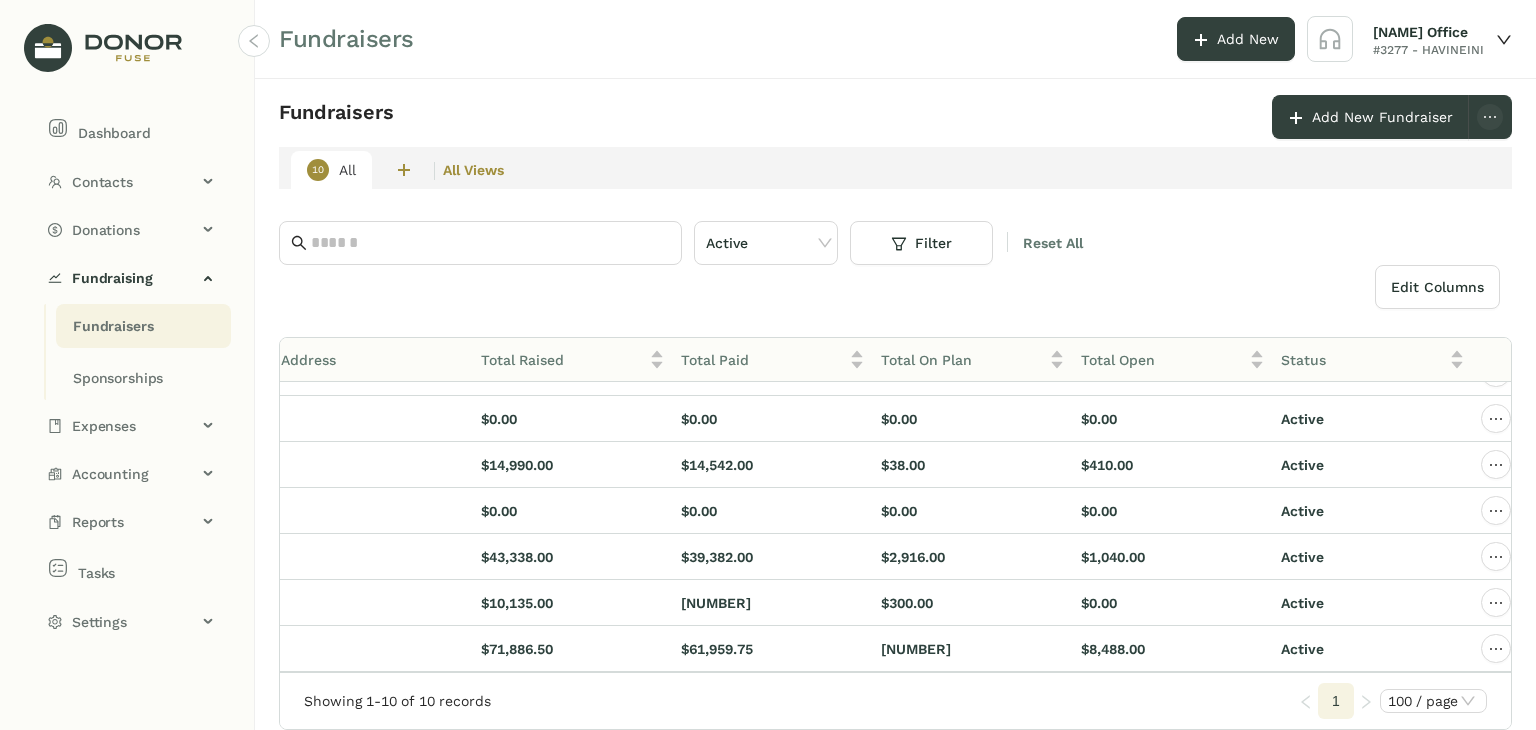 scroll, scrollTop: 178, scrollLeft: 500, axis: both 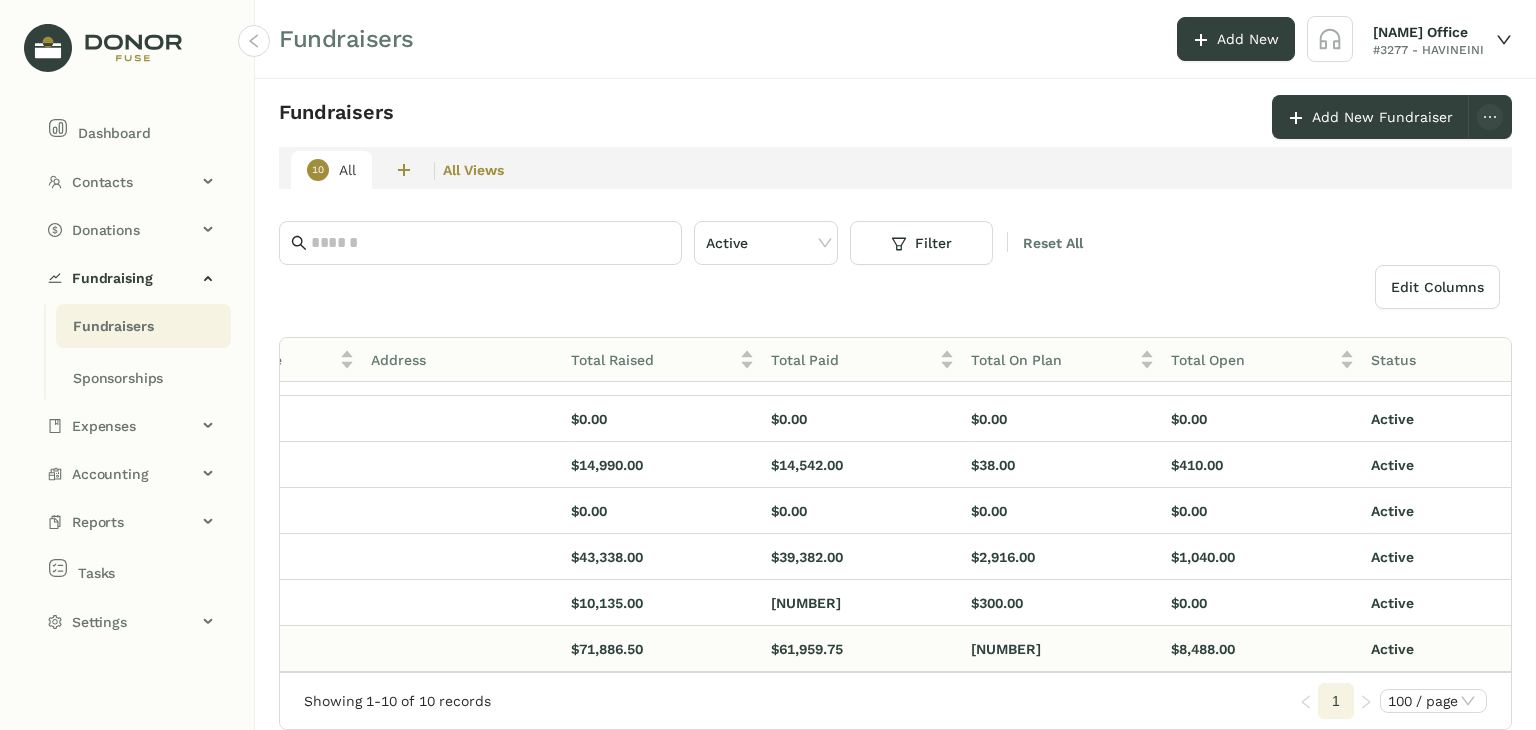 click on "$61,959.75" 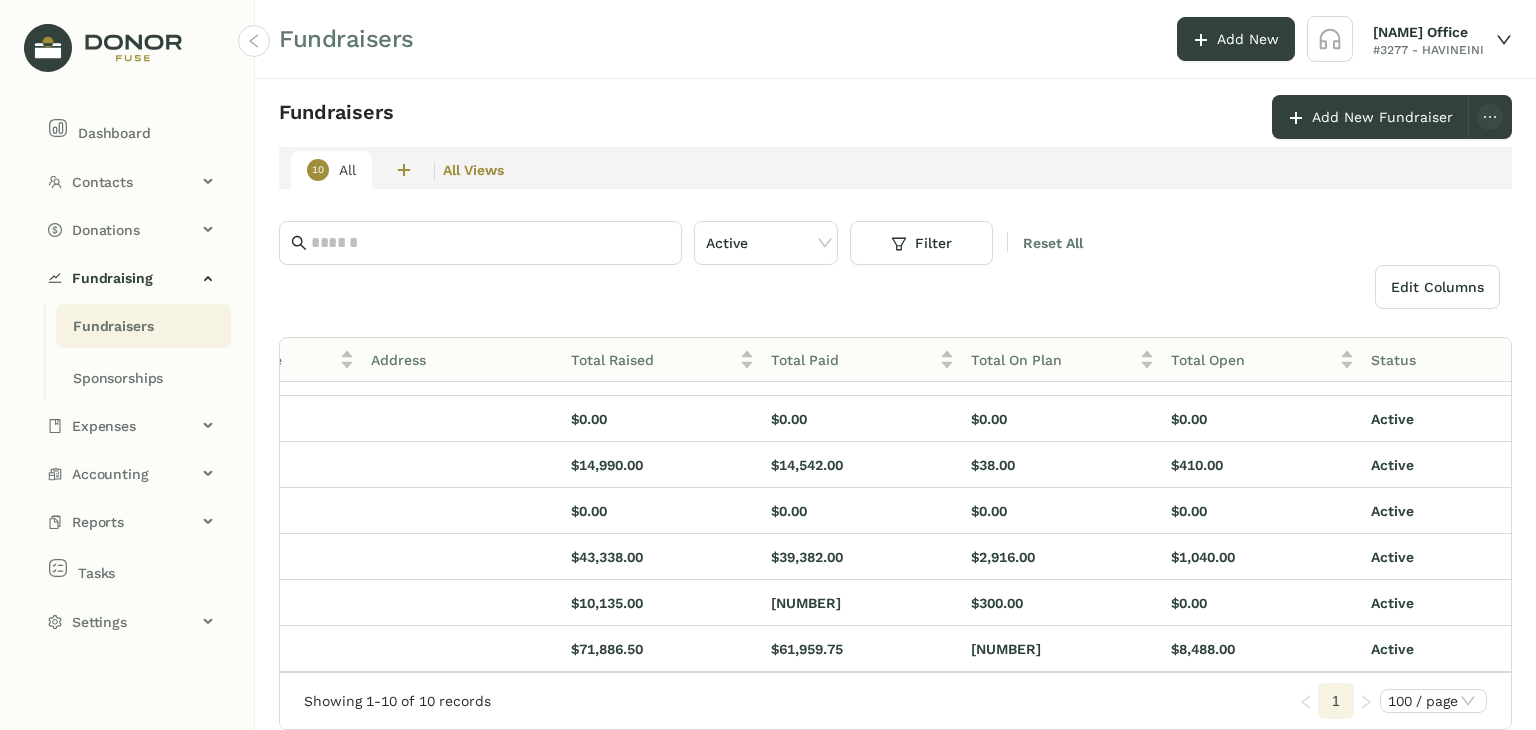 scroll, scrollTop: 178, scrollLeft: 248, axis: both 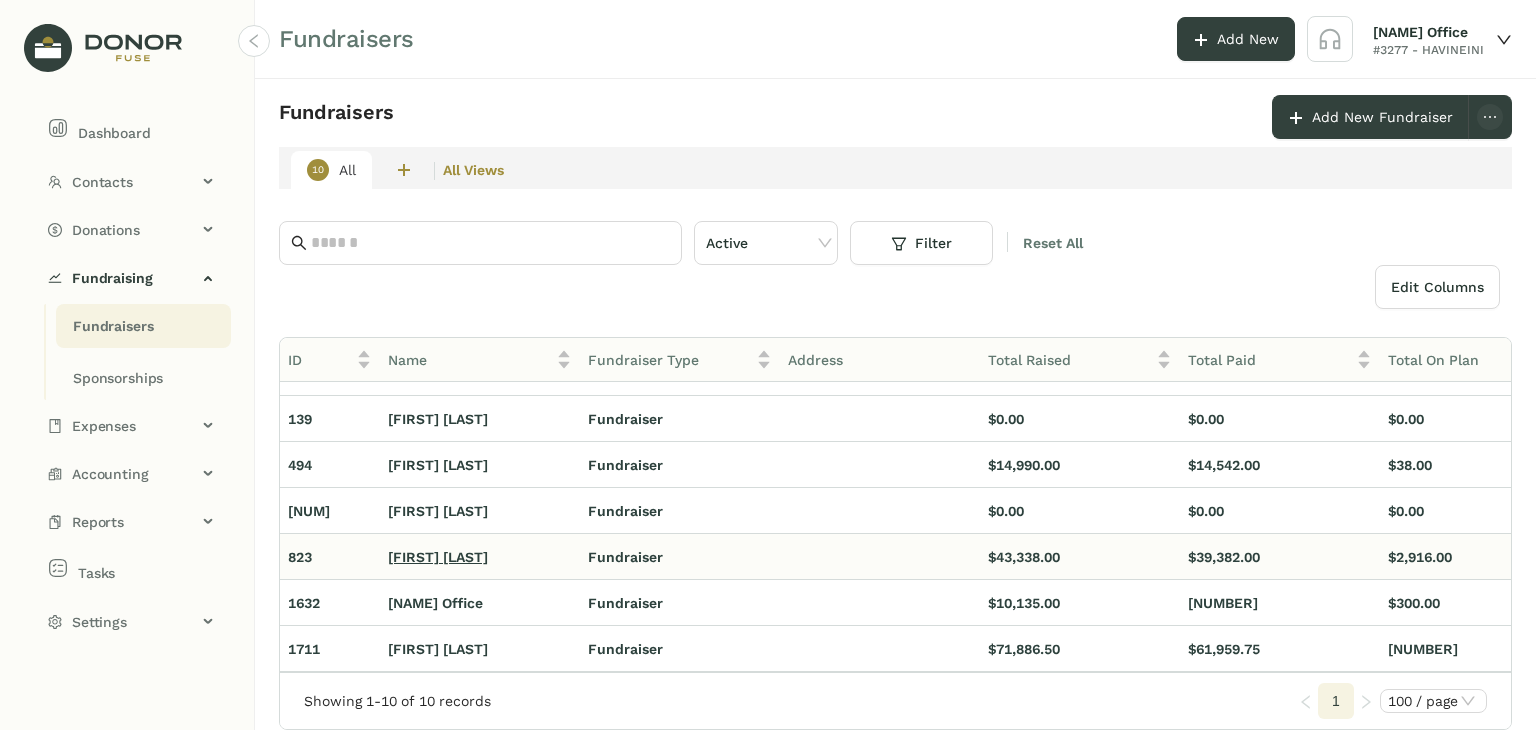 click on "[FIRST] [LAST]" 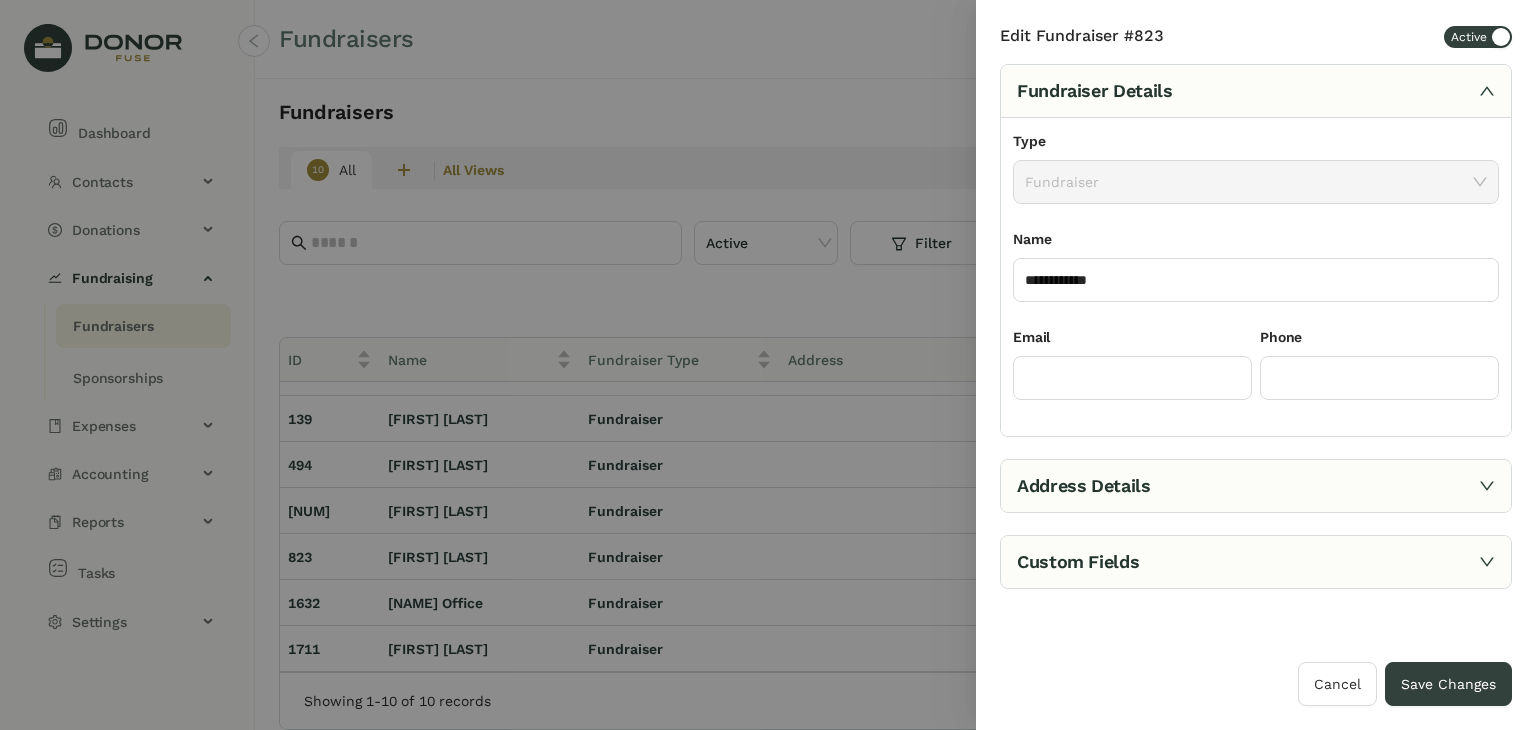 click at bounding box center [768, 365] 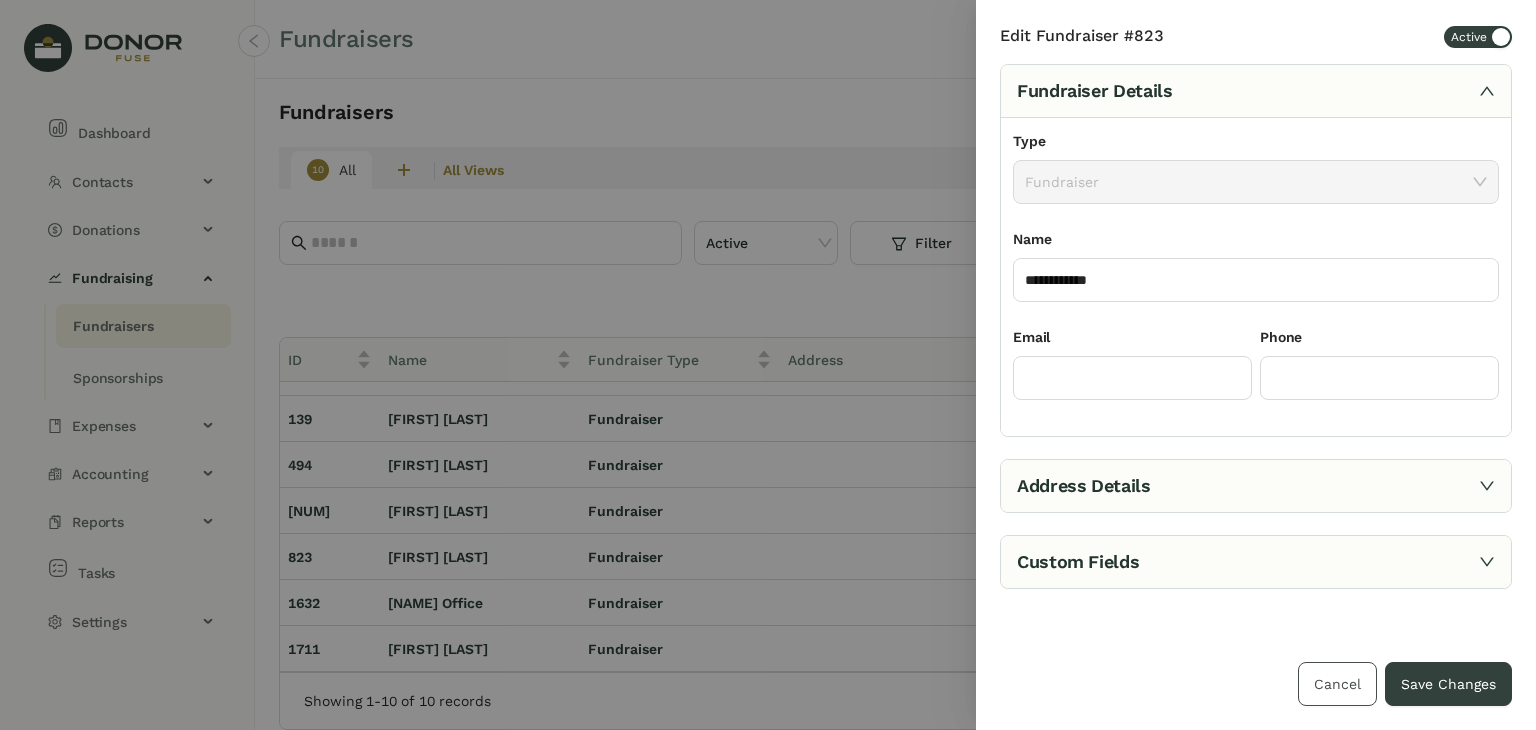 click on "Cancel" at bounding box center (1337, 684) 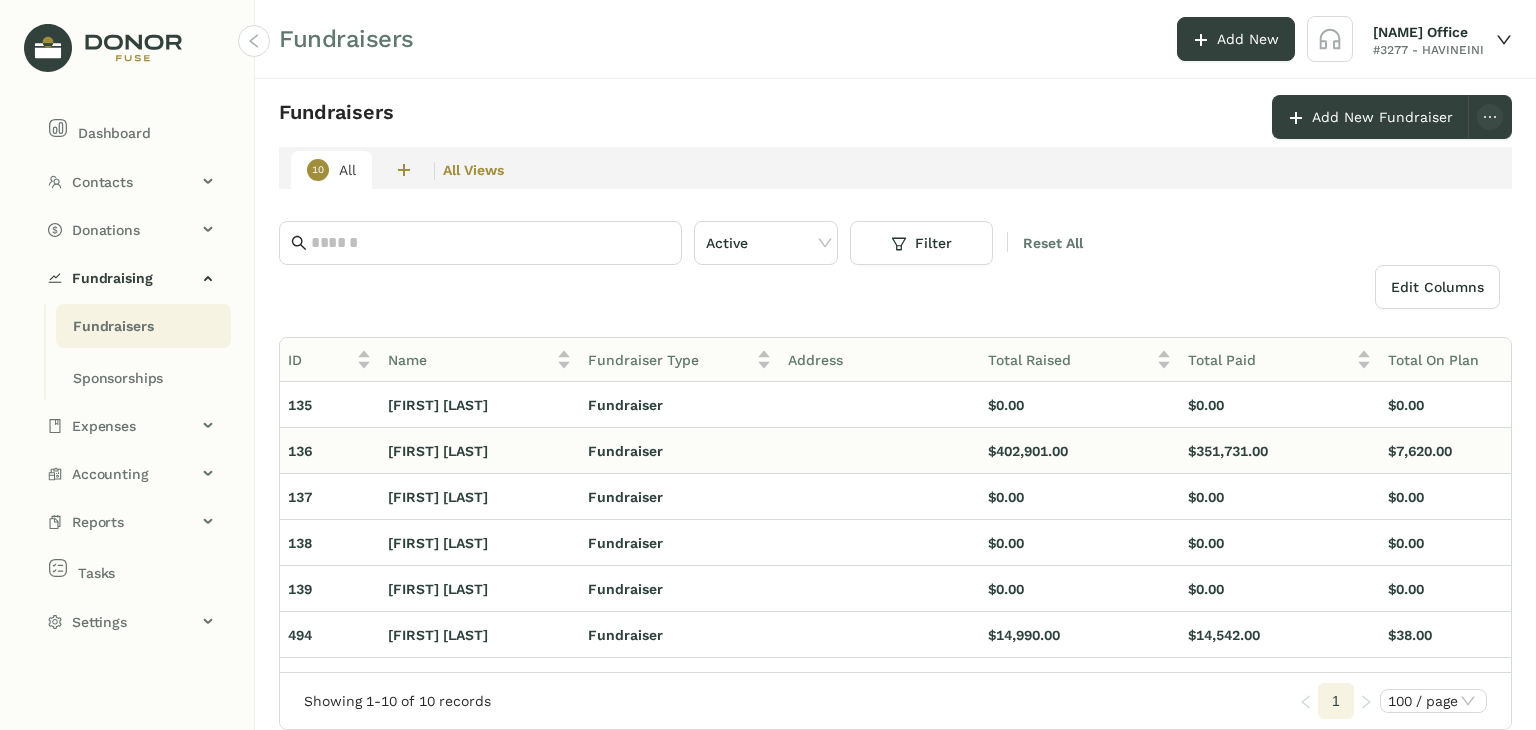 scroll, scrollTop: 178, scrollLeft: 0, axis: vertical 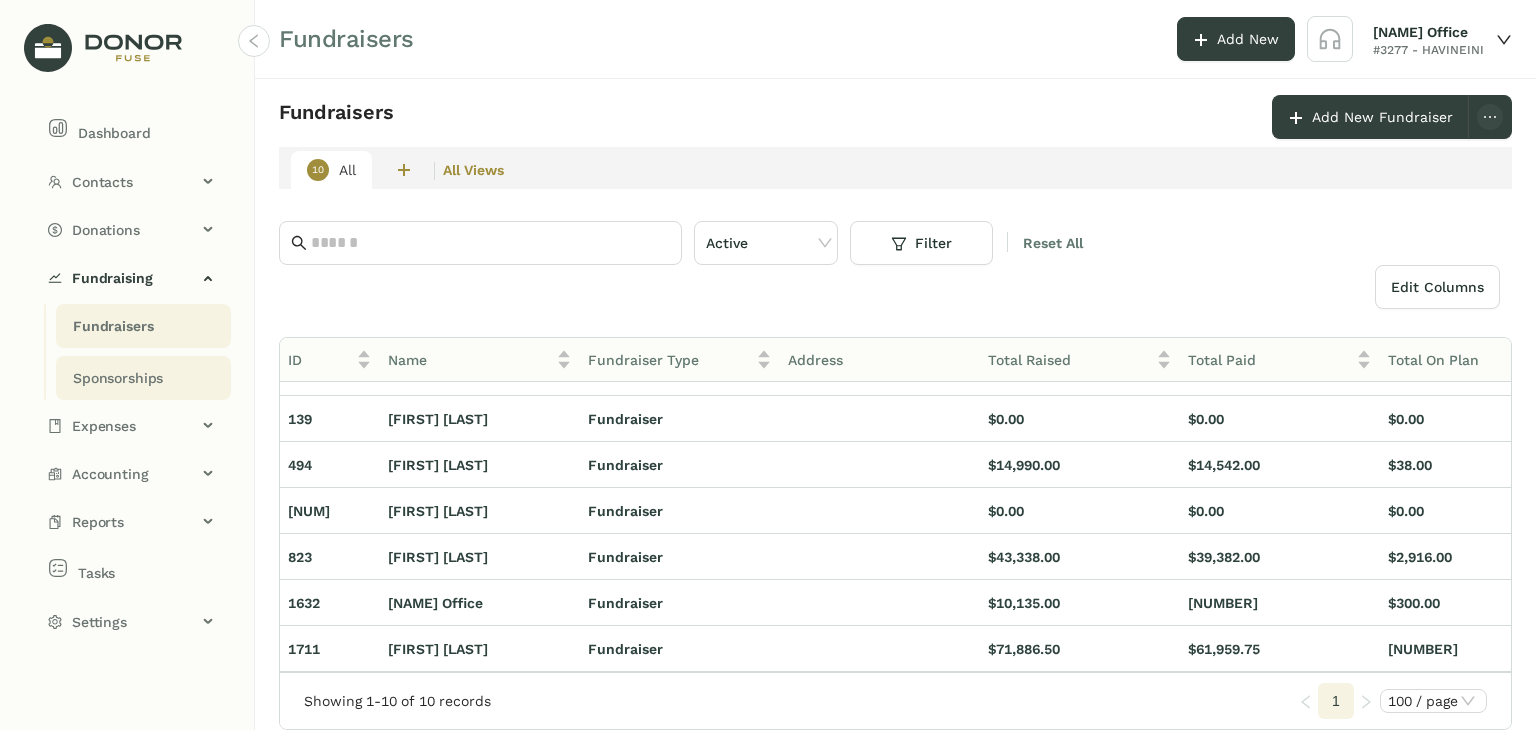 click on "Sponsorships" 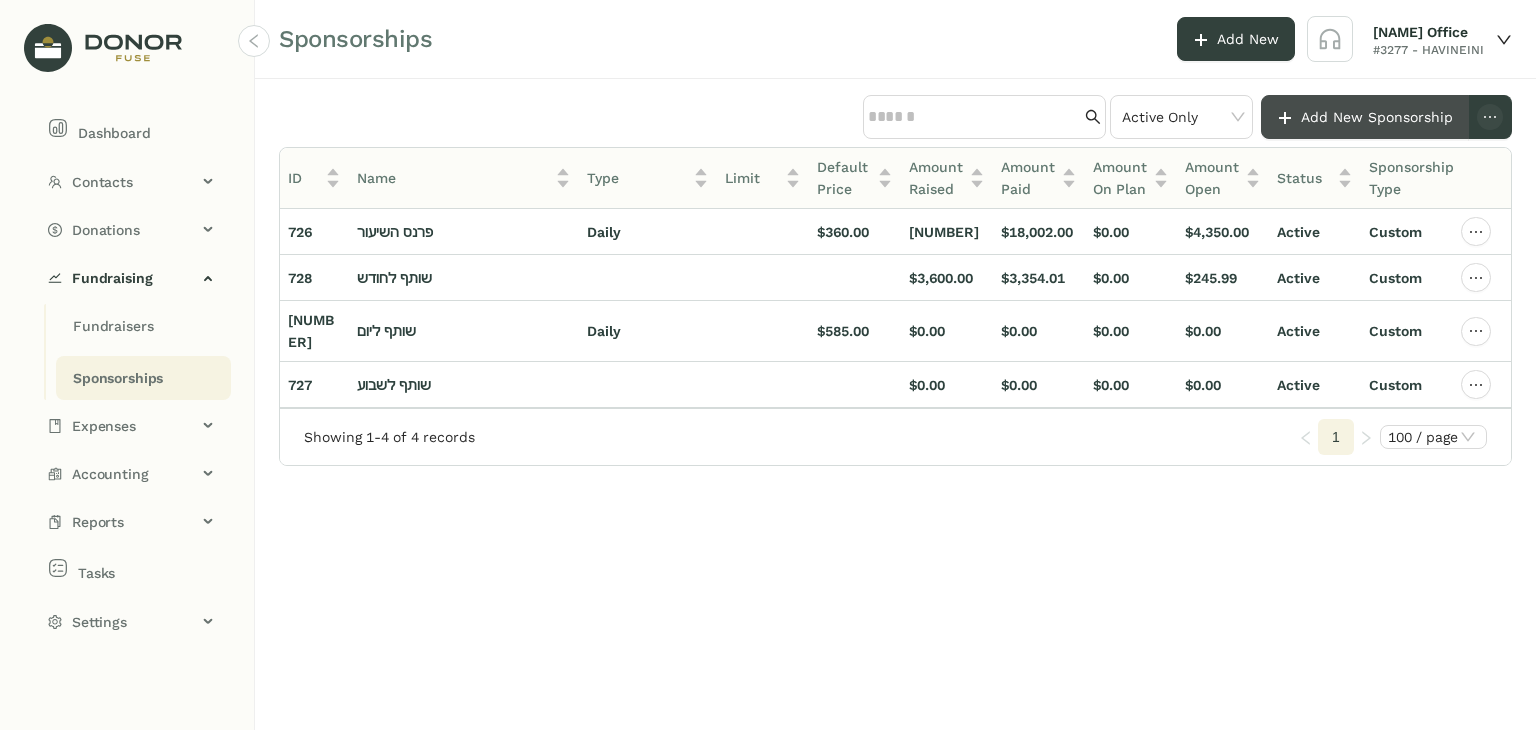click on "Add New Sponsorship" 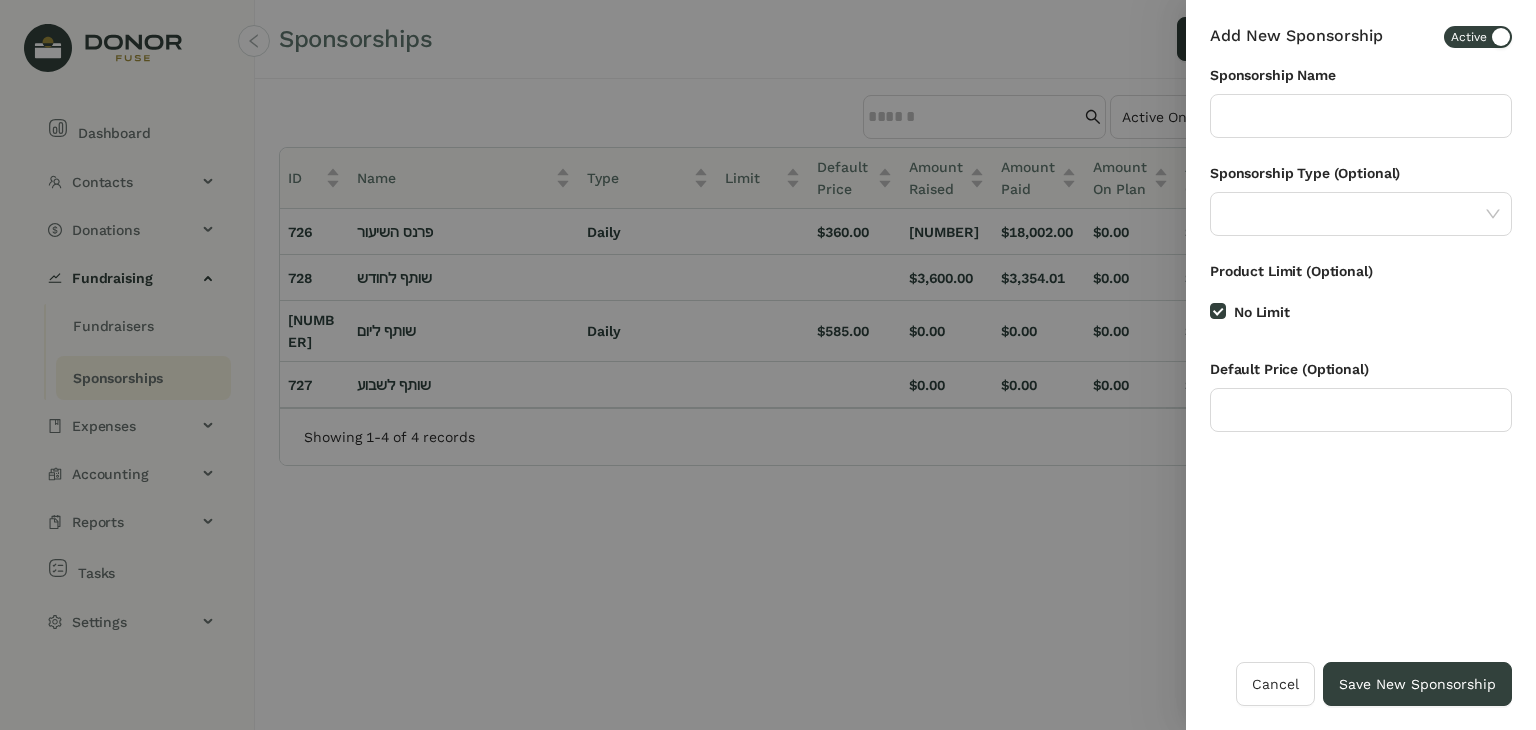 click 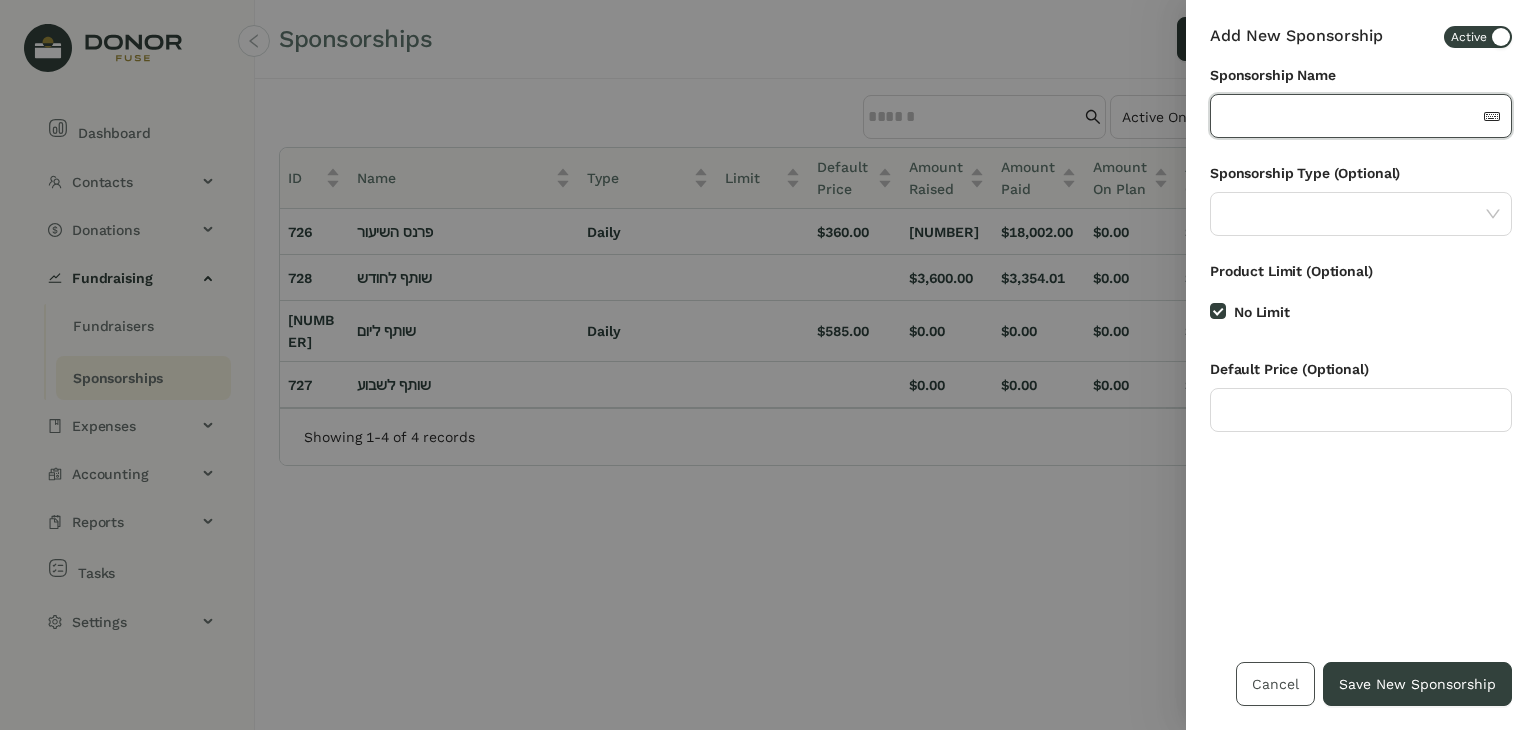 click on "Cancel" at bounding box center (1275, 684) 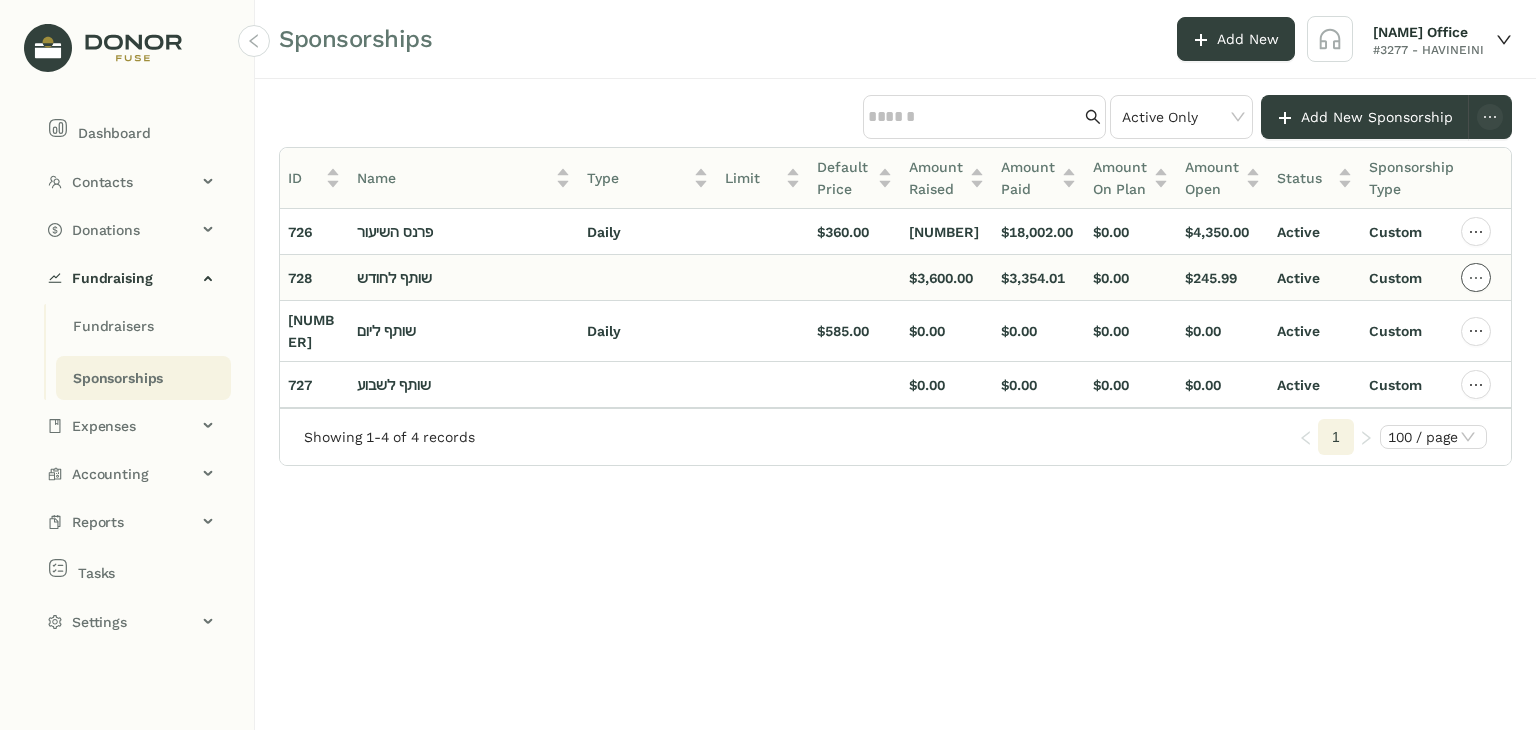 click 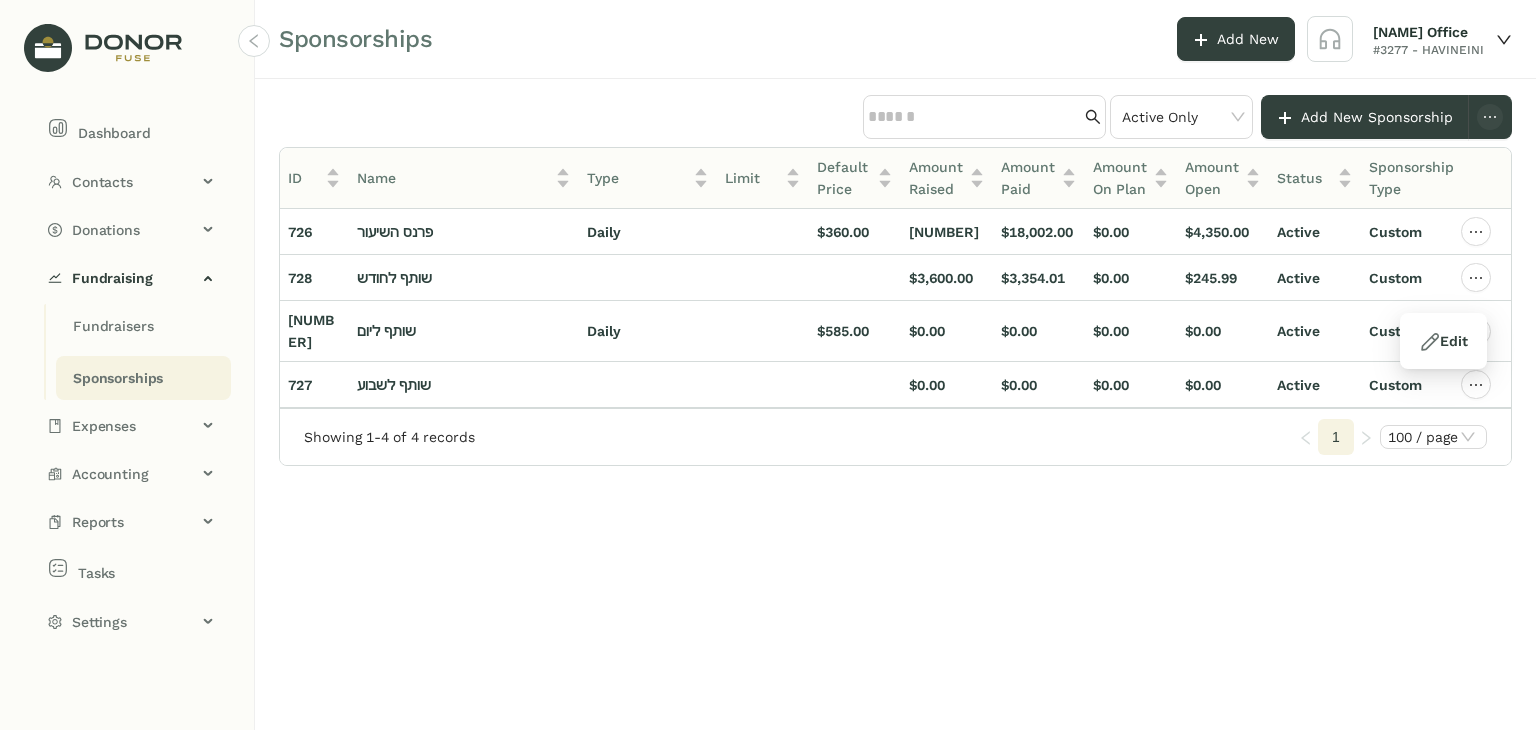 click on "Active Only Add New Sponsorship ID Name Type Limit Default Price Amount Raised Amount Paid Amount On Plan Amount Open Status Sponsorship Type [NUM] [FIRST] [LAST] Daily $[AMOUNT] $[AMOUNT] $[AMOUNT] $[AMOUNT] $[AMOUNT] Active Custom [NUM] [FIRST] [LAST] $[AMOUNT] $[AMOUNT] $[AMOUNT] $[AMOUNT] Active Custom [NUM] [FIRST] [LAST] Daily $[AMOUNT] $[AMOUNT] $[AMOUNT] $[AMOUNT] Active Custom [NUM] [FIRST] [LAST] $[AMOUNT] $[AMOUNT] $[AMOUNT] $[AMOUNT] Active Custom Showing 1-4 of 4 records 1 100 / page" 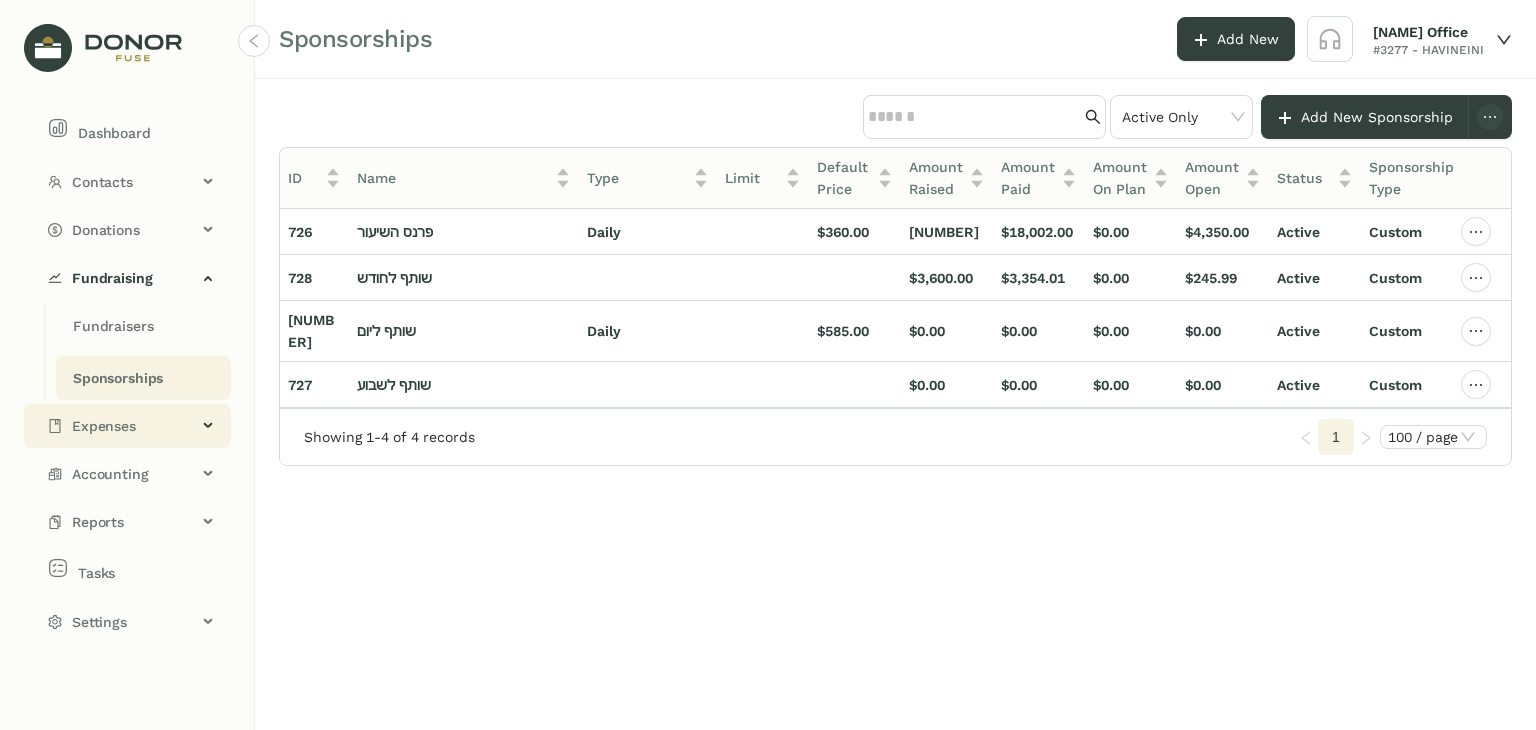 click on "Expenses" 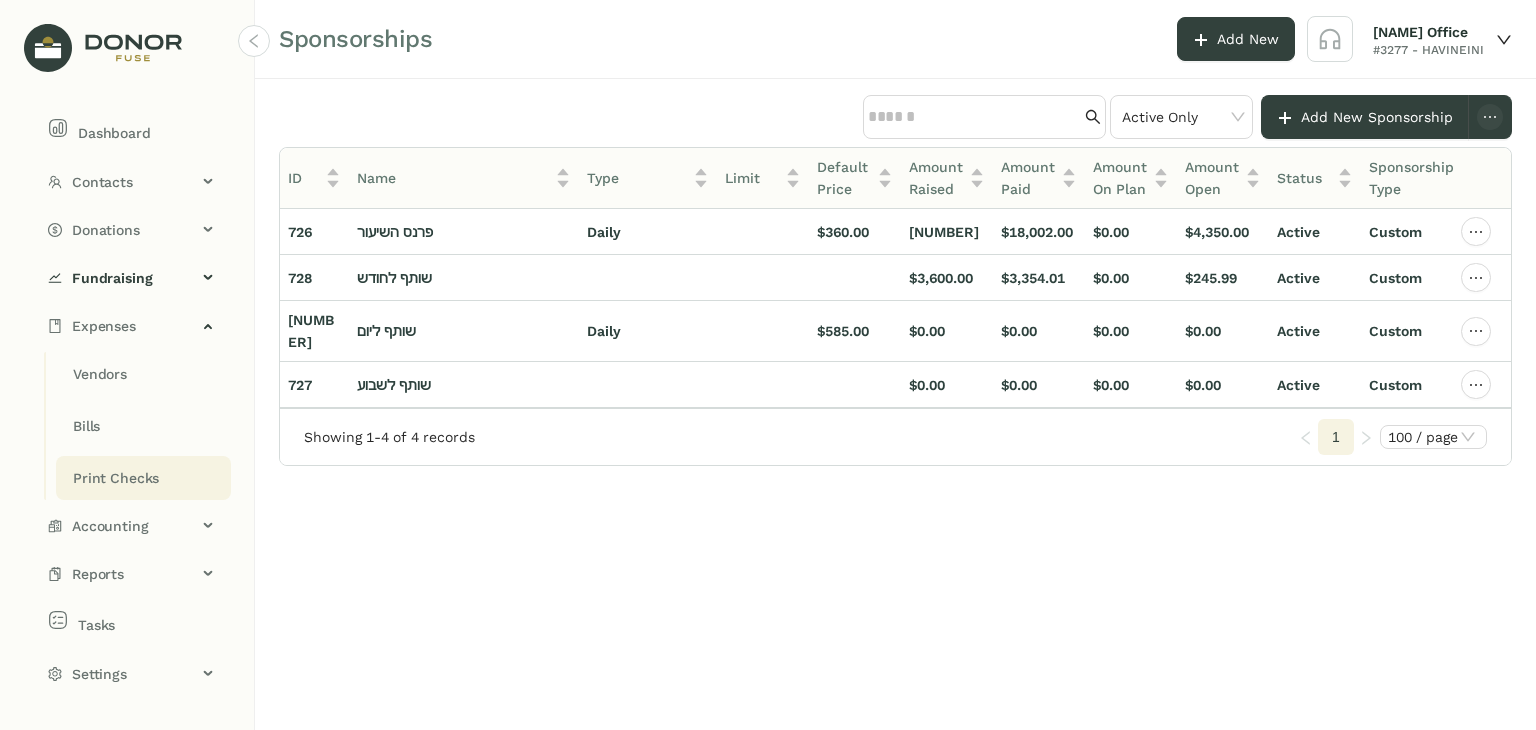 click on "Print Checks" 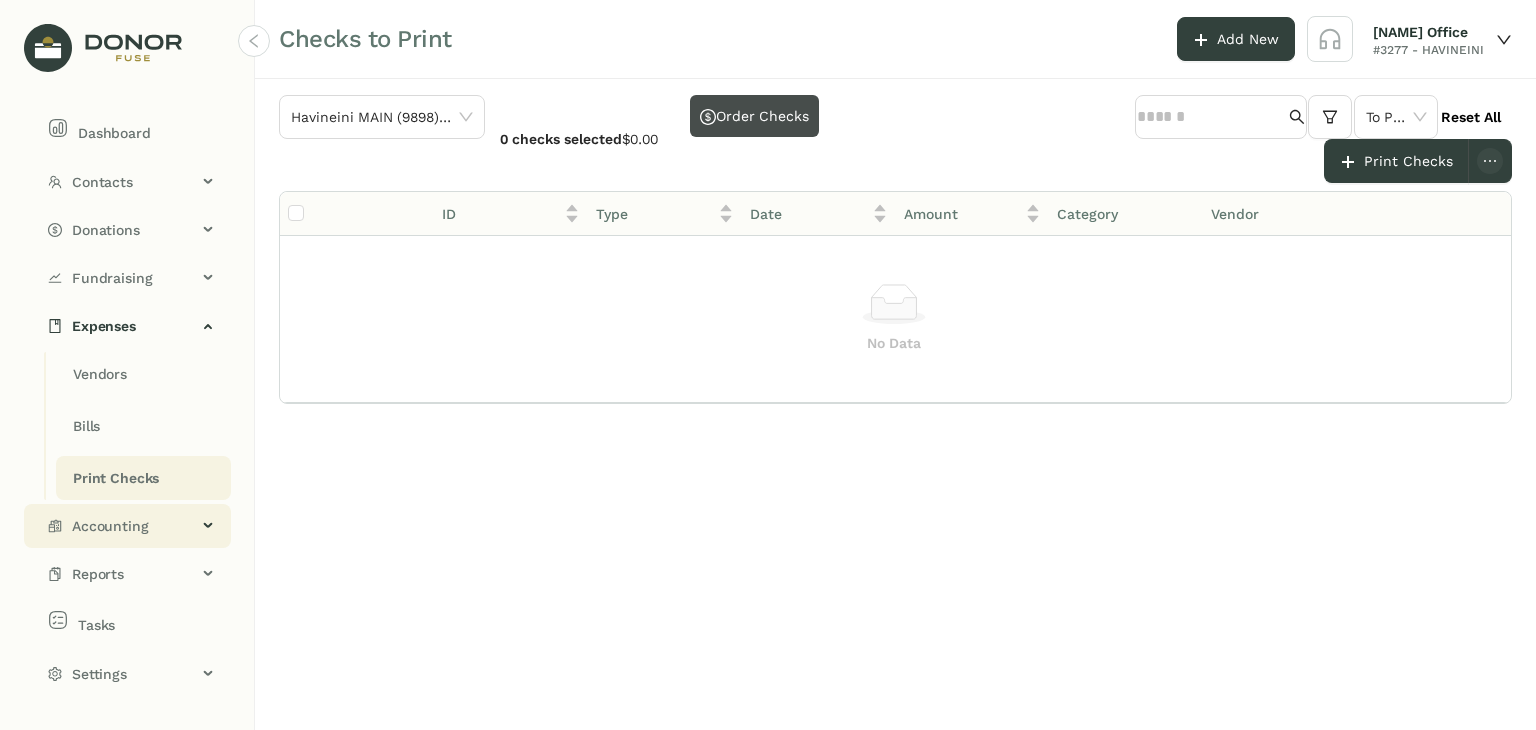 click on "Accounting" 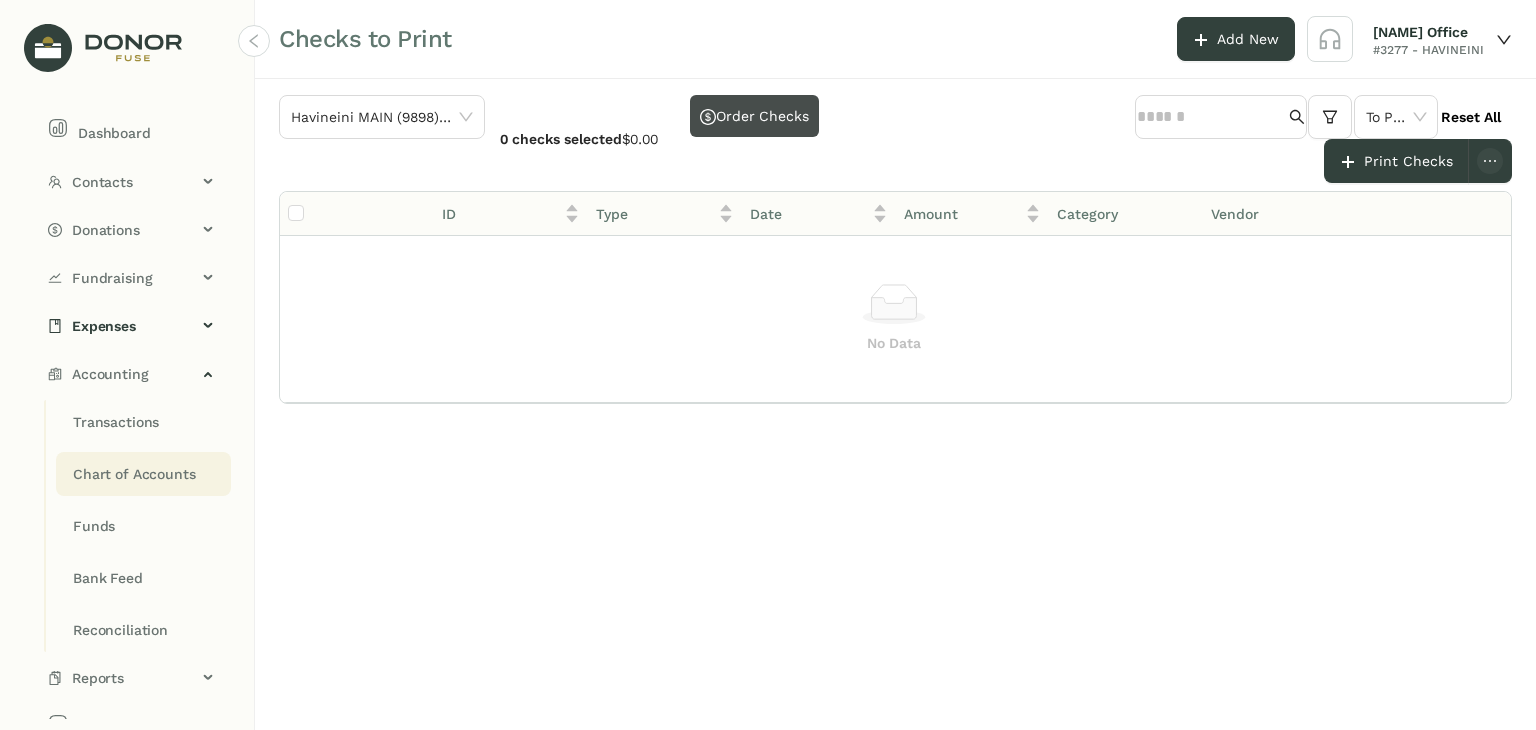 click on "Chart of Accounts" 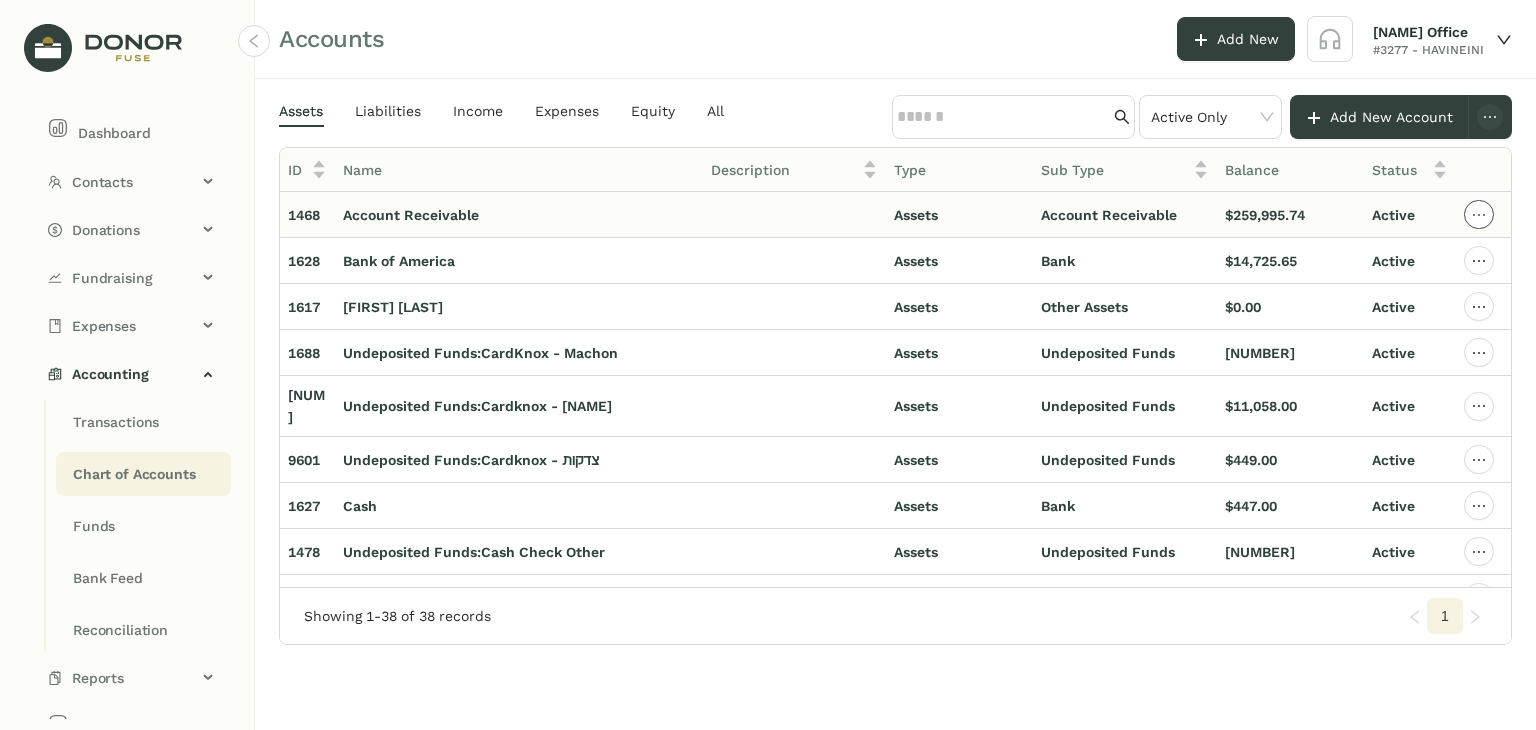 click 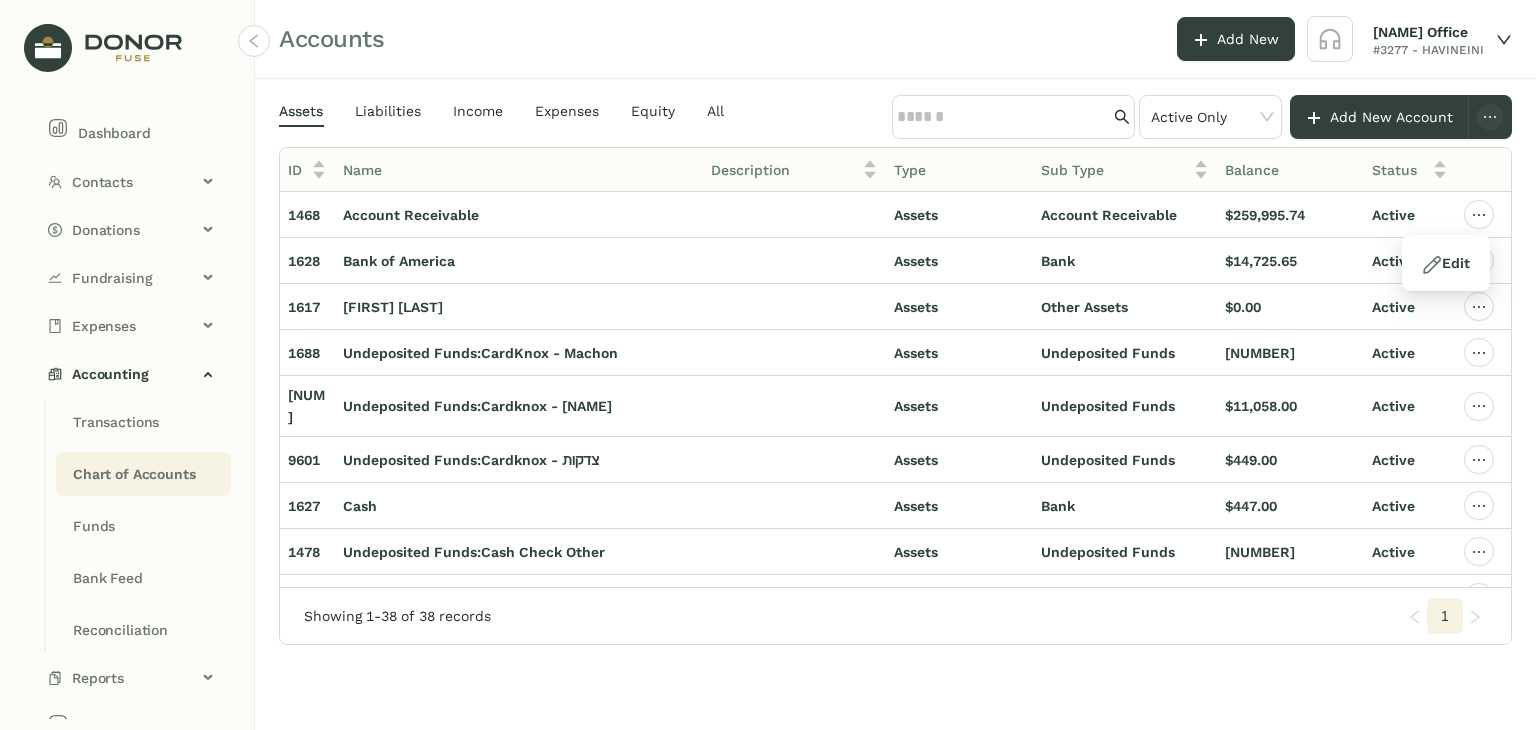 click on "Assets Liabilities Income Expenses Equity All Active Only Add New Account ID Name Description Type Sub Type Balance Status [NUM] Account Receivable Assets Account Receivable $[AMOUNT] Active [NUM] Bank of America Assets Bank $[AMOUNT] Active [NUM] [FIRST] [LAST] Assets Other Assets $[AMOUNT] Active [NUM] Undeposited Funds:CardKnox - Machon Assets Undeposited Funds $[AMOUNT] Active [NUM] Undeposited Funds:Cardknox - Mamudes Assets Undeposited Funds $[AMOUNT] Active [NUM] Undeposited Funds:Cardknox - צדקות Assets Undeposited Funds $[AMOUNT] Active [NUM] Cash Assets Bank $[AMOUNT] Active [NUM] Undeposited Funds:Cash Check Other Assets Undeposited Funds $[AMOUNT] Active [NUM] Cash on Hand Assets Cash on Hand $[AMOUNT] Active [NUM] Undeposited Funds:Fidelipay - Machon Assets Undeposited Funds $[AMOUNT] Active [NUM] [FIRST] [LAST] [FIRST] [LAST] [NUM] Assets Bank $[AMOUNT] Active [NUM] [FIRST] [LAST] English [NUM] Assets Bank $[AMOUNT] Active [NUM] [FIRST] [LAST] MAIN ([NUM]) - [NUM] Assets Bank $[AMOUNT] Active [NUM] [NUM]" 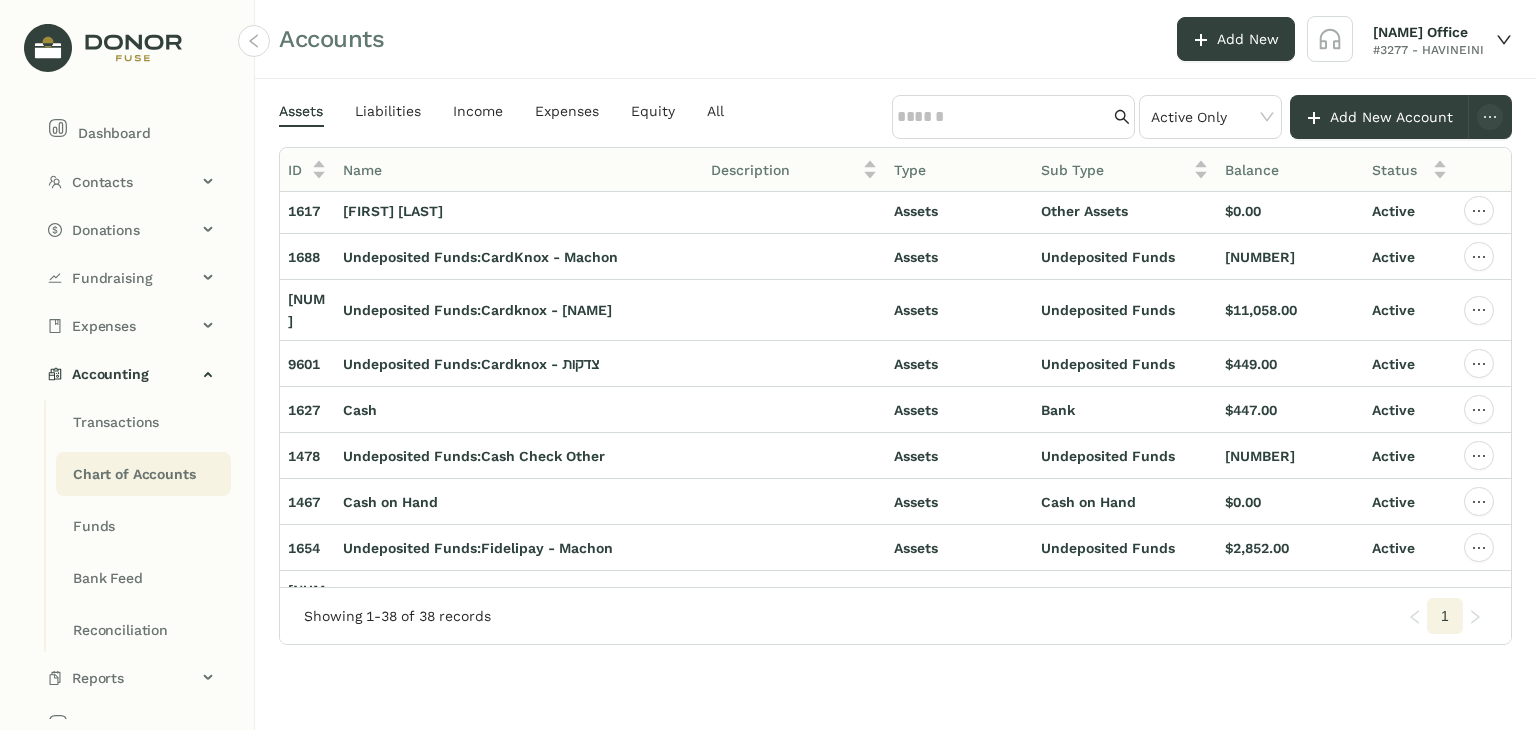 scroll, scrollTop: 0, scrollLeft: 0, axis: both 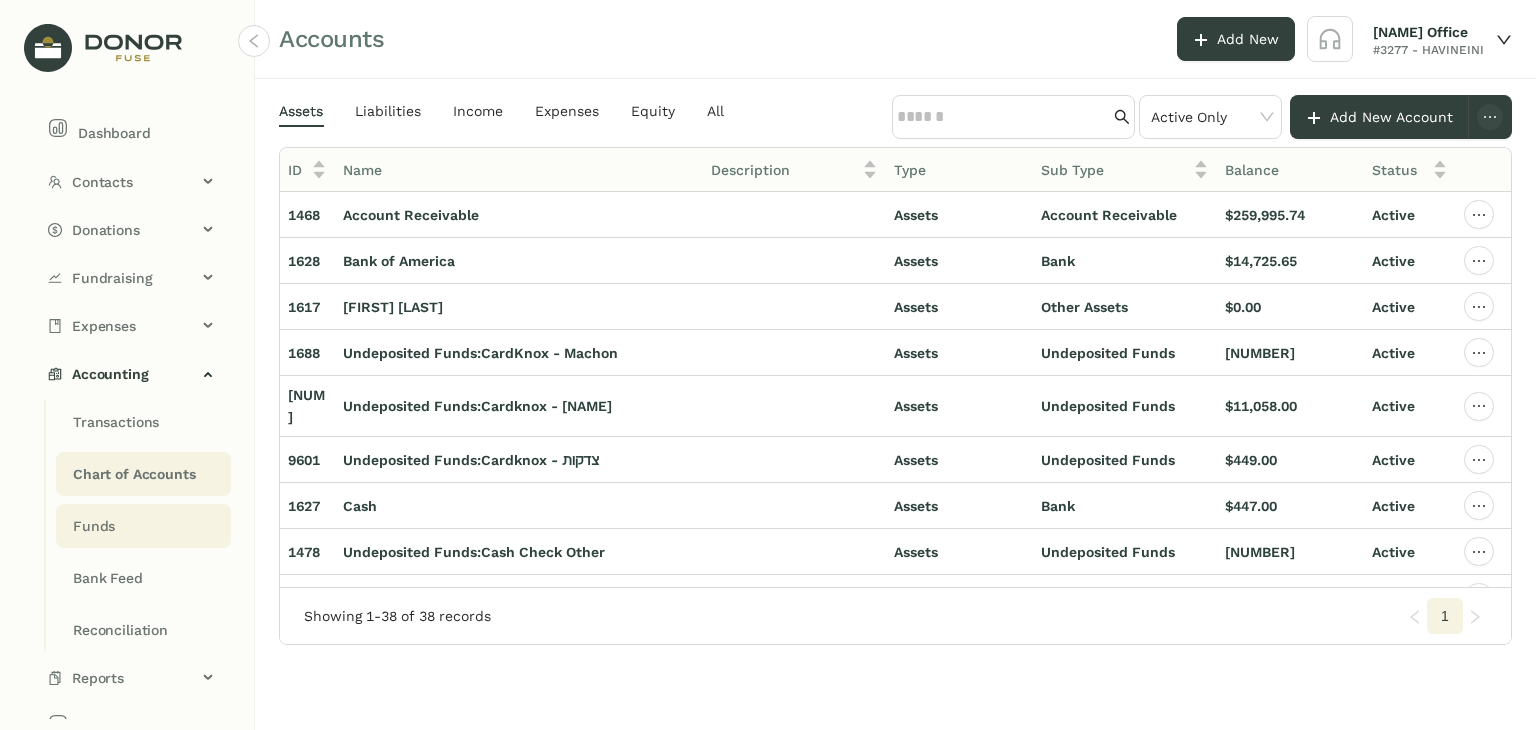 click on "Funds" 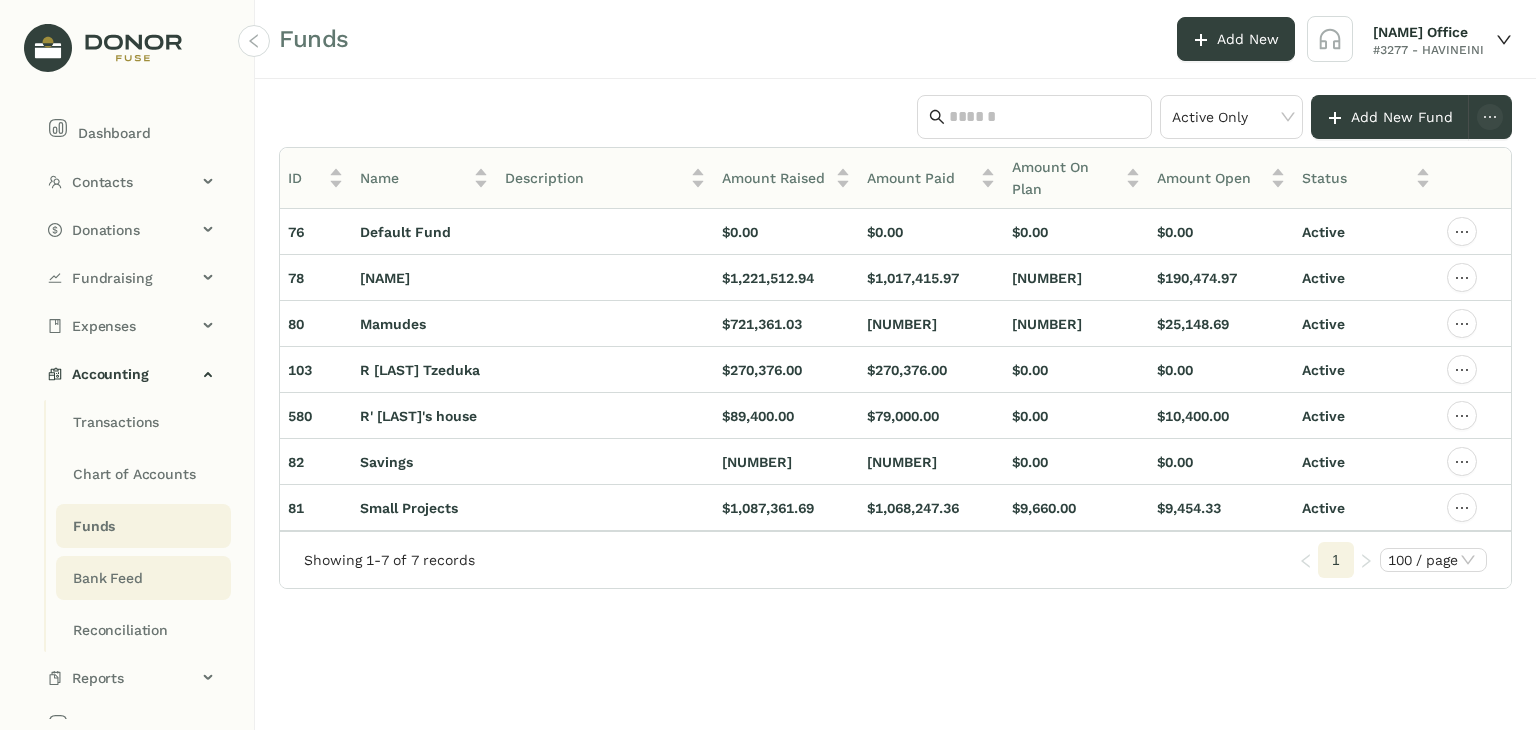 click on "Bank Feed" 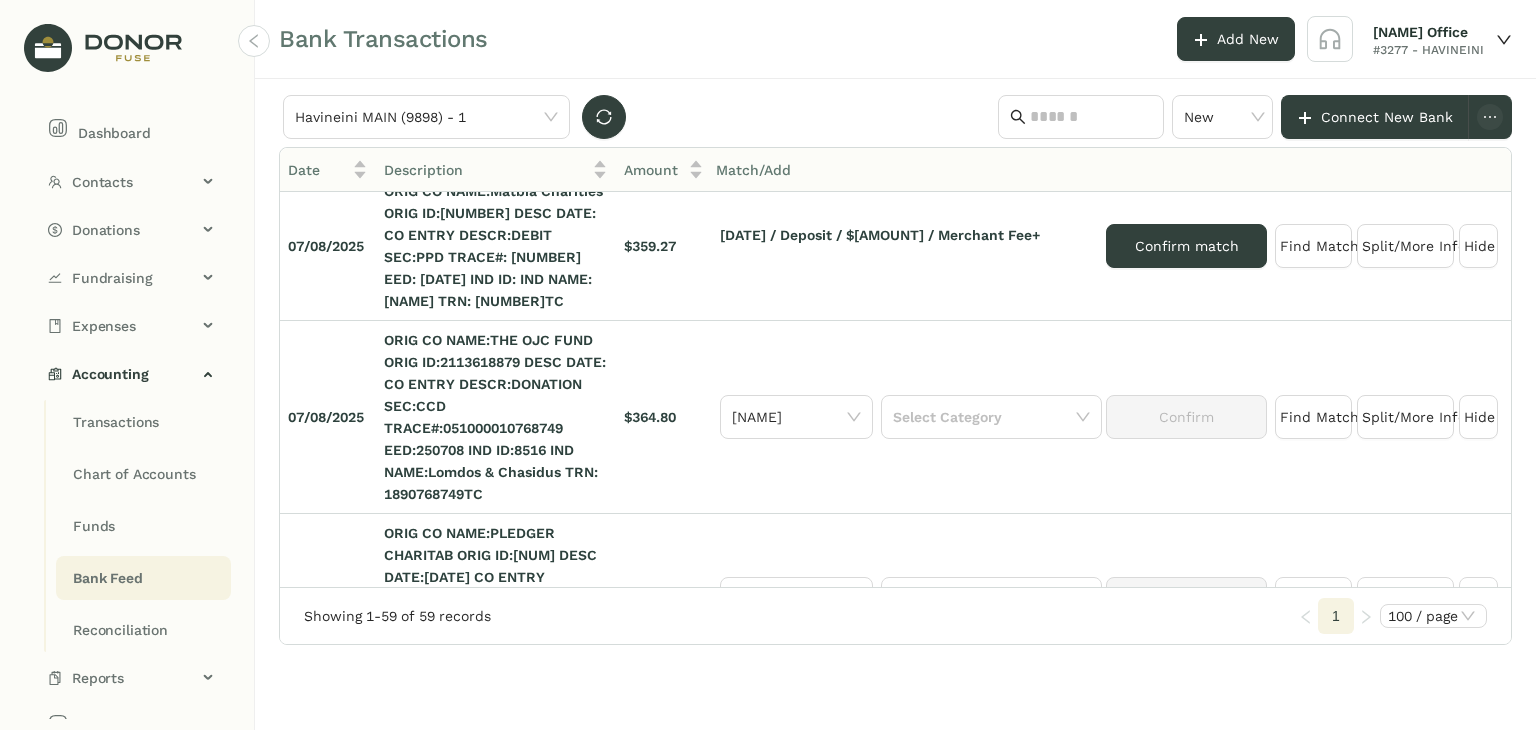 scroll, scrollTop: 4200, scrollLeft: 0, axis: vertical 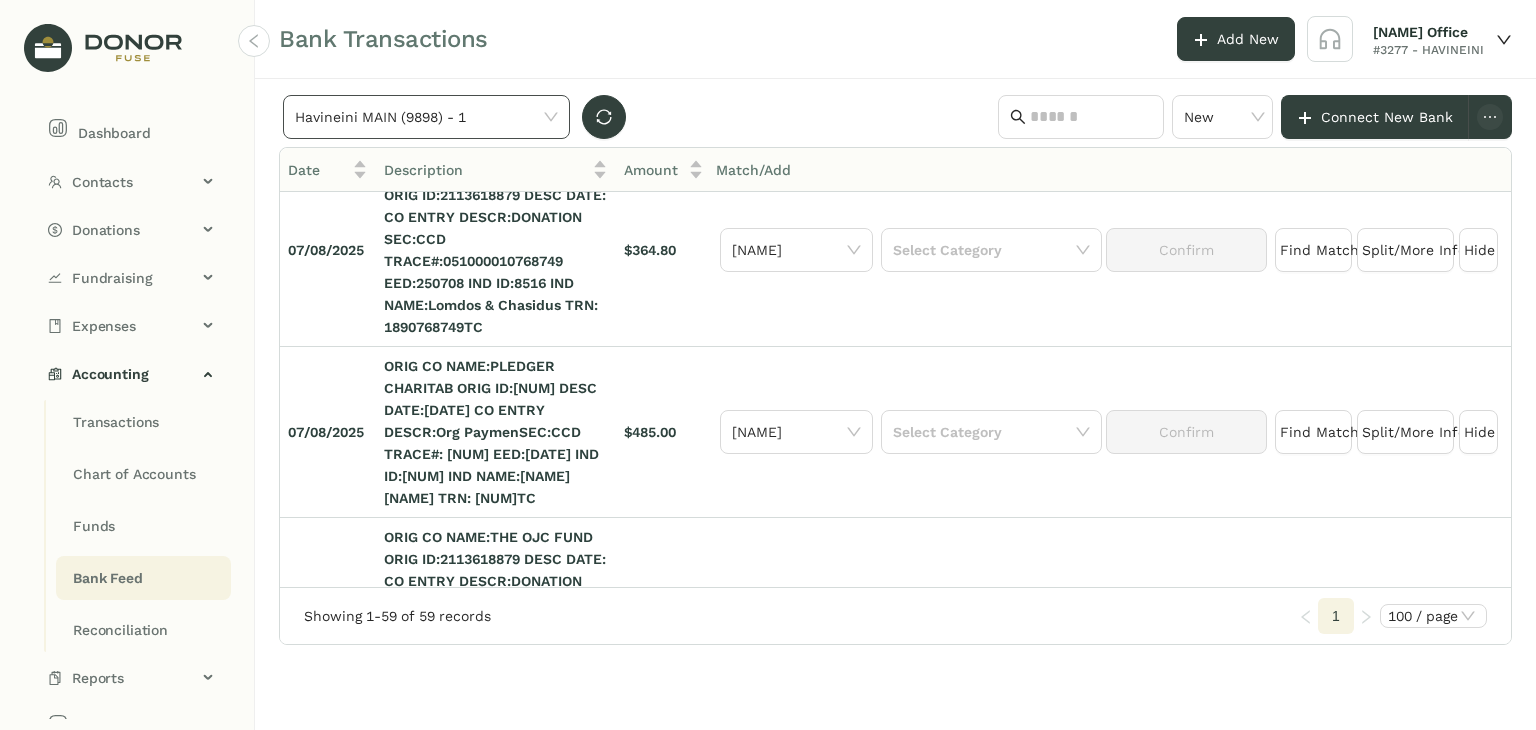 click on "Havineini MAIN (9898) - 1" 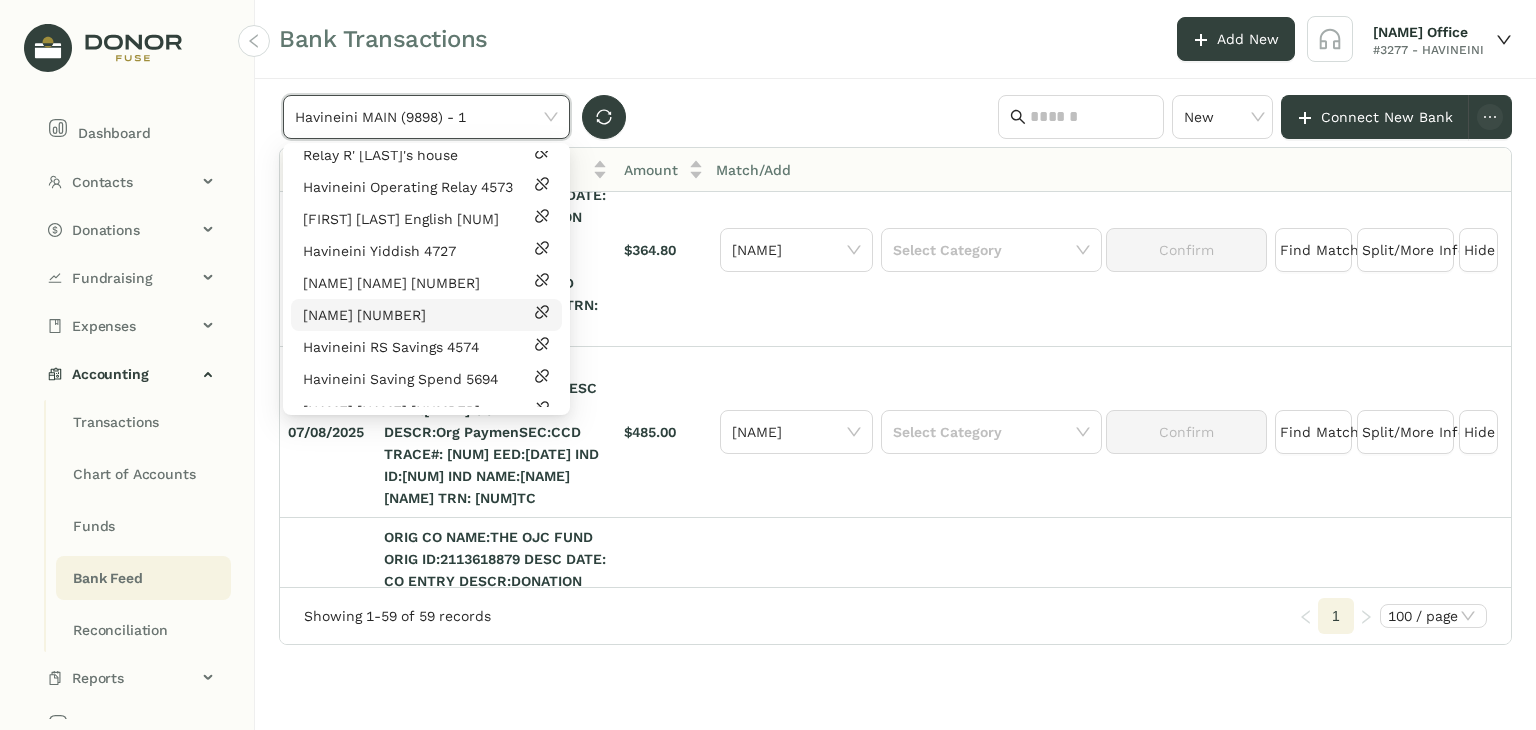 scroll, scrollTop: 352, scrollLeft: 0, axis: vertical 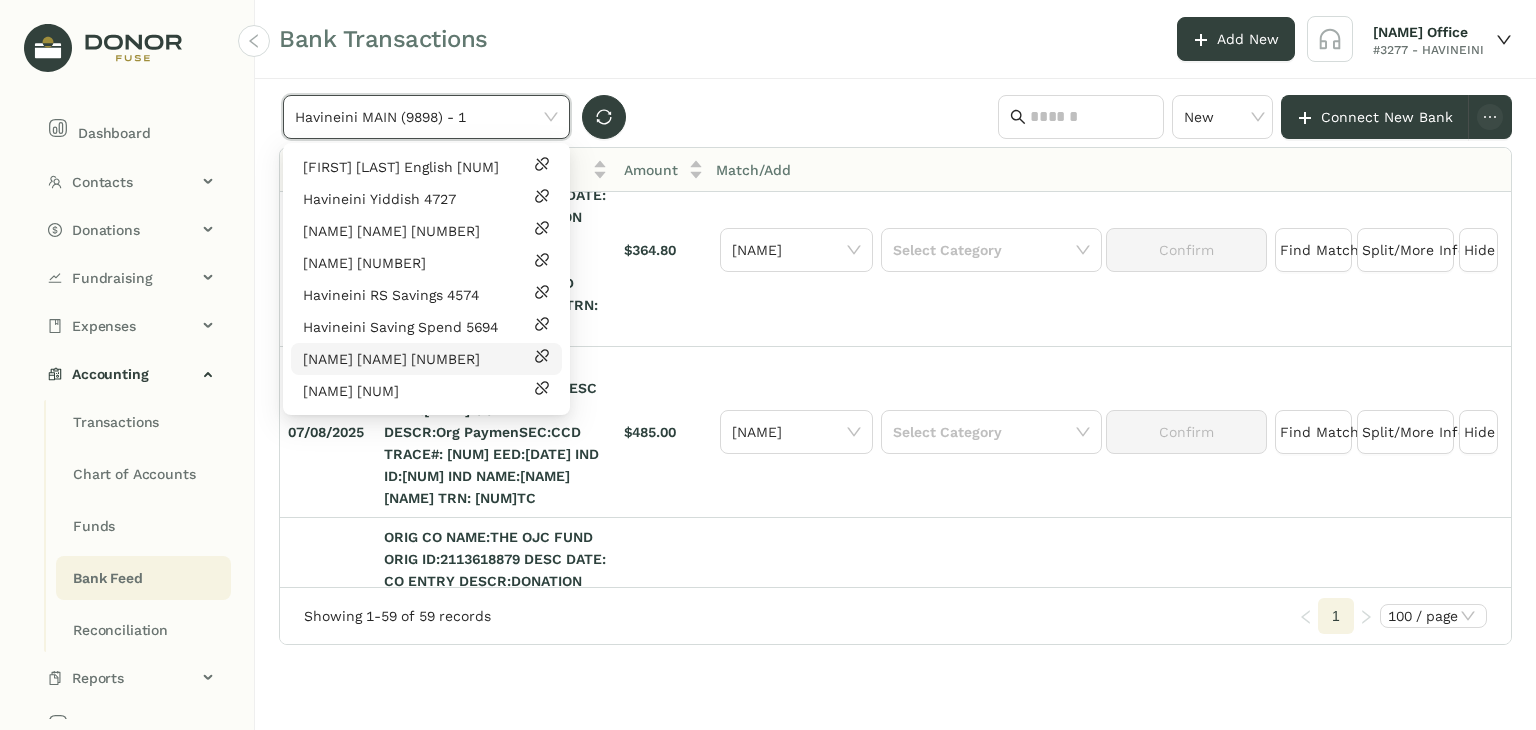 click on "[NAME] [NAME] [NUMBER]" at bounding box center [391, 359] 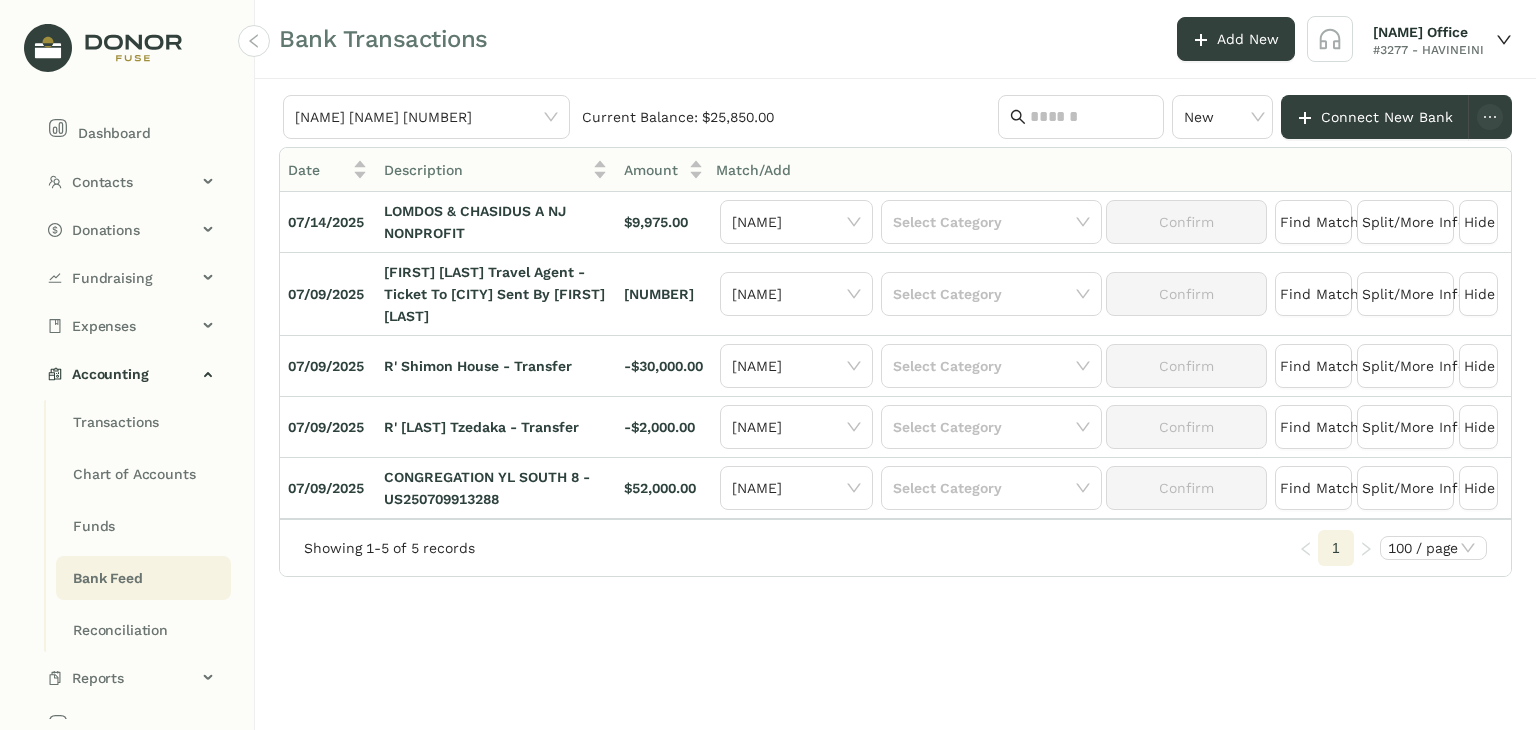 scroll, scrollTop: 0, scrollLeft: 0, axis: both 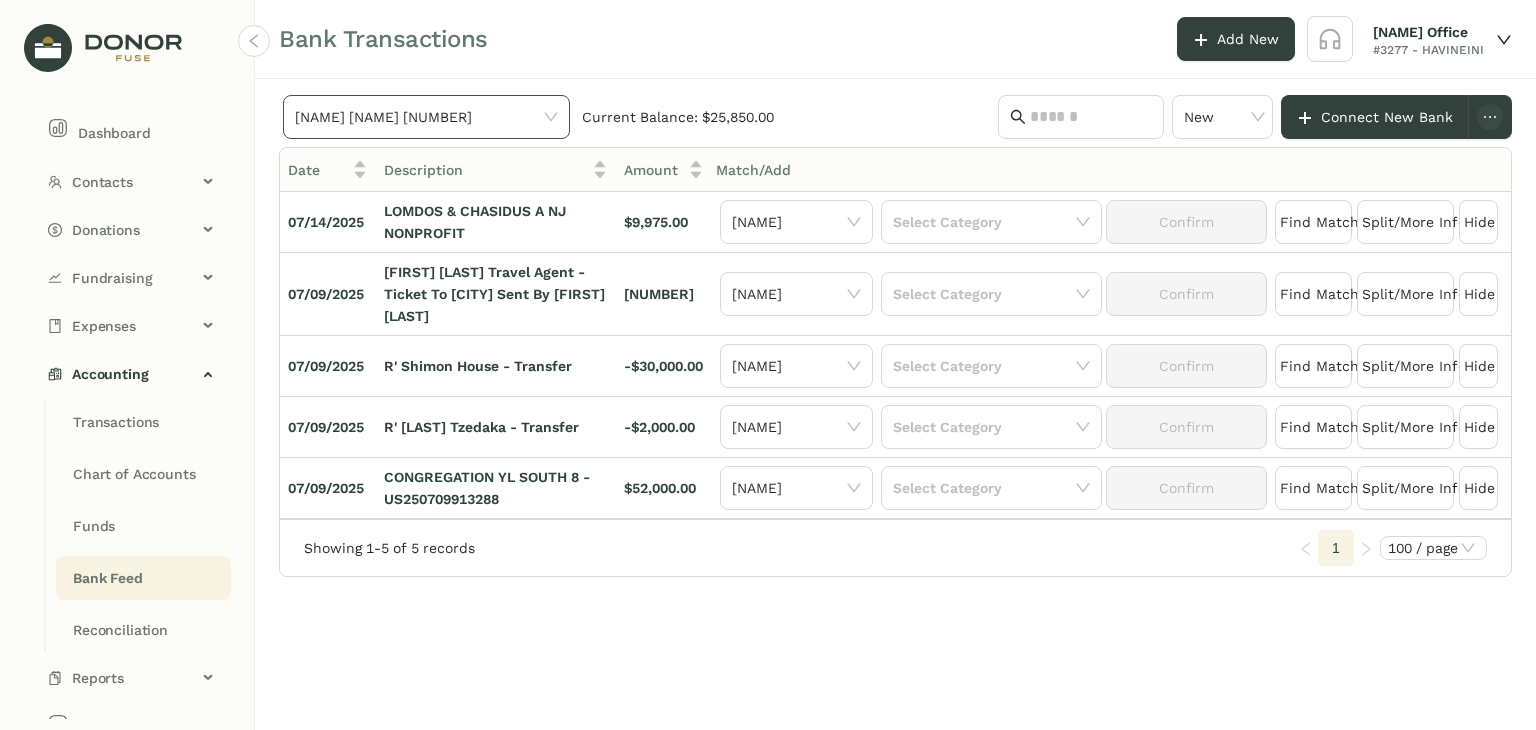 click 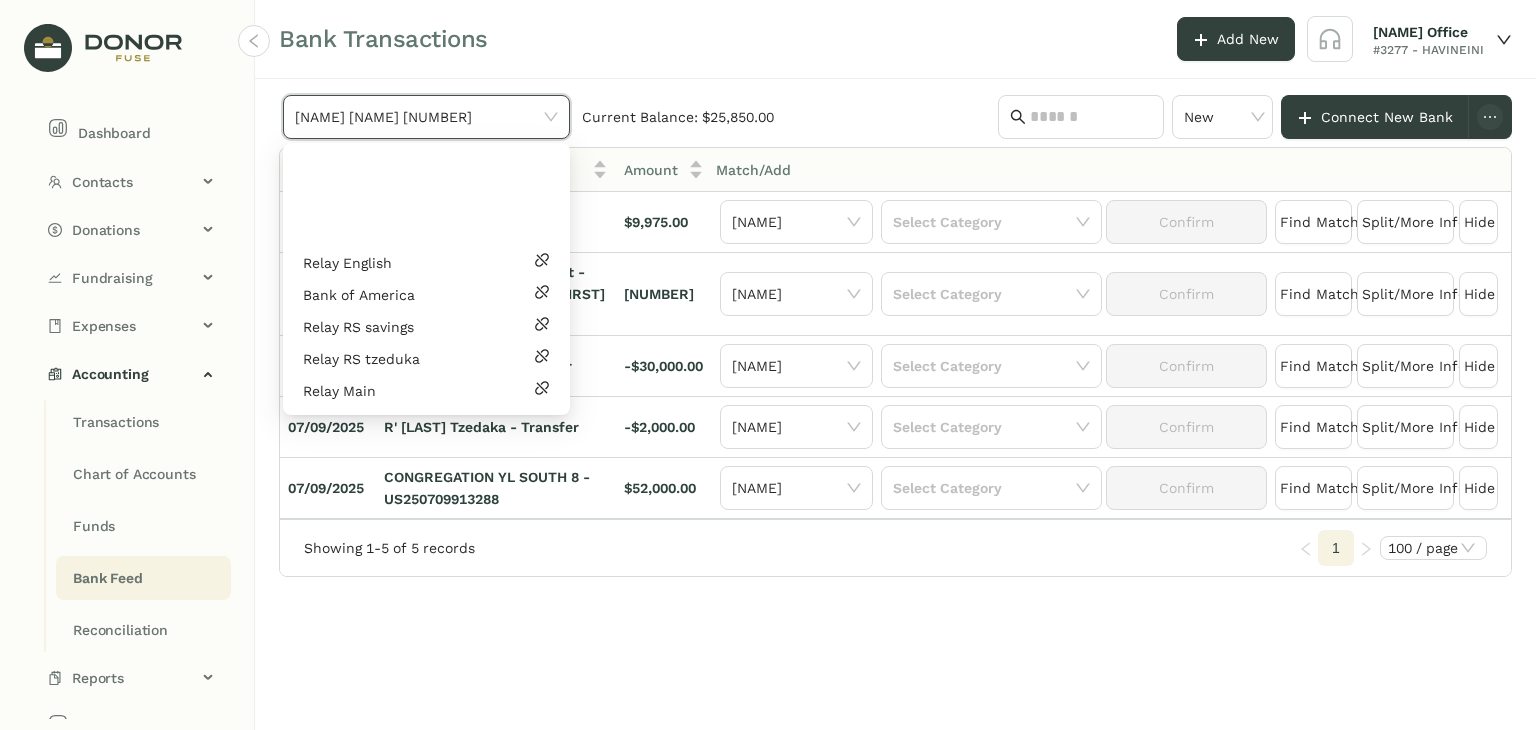 scroll, scrollTop: 352, scrollLeft: 0, axis: vertical 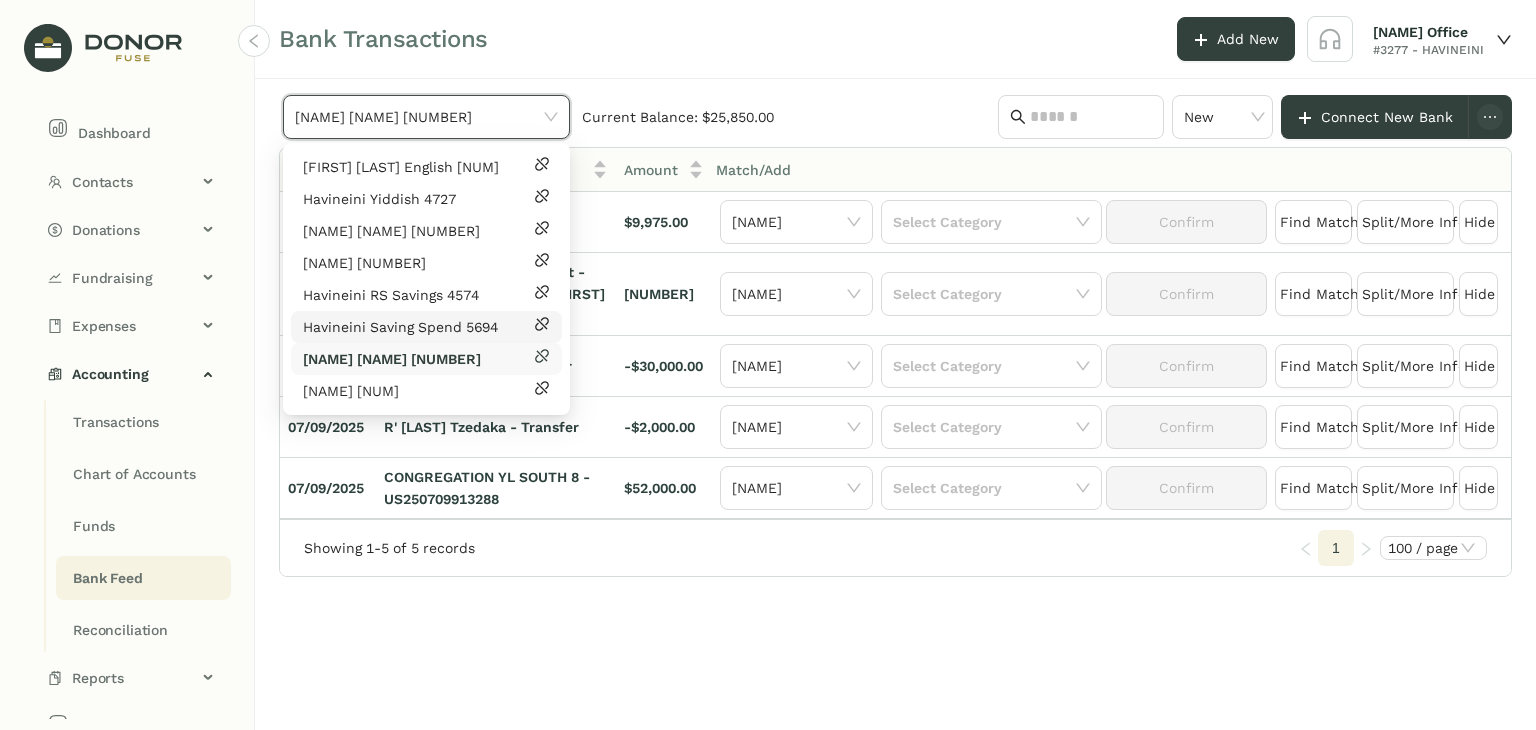 click on "Havineini Saving Spend 5694" at bounding box center (400, 327) 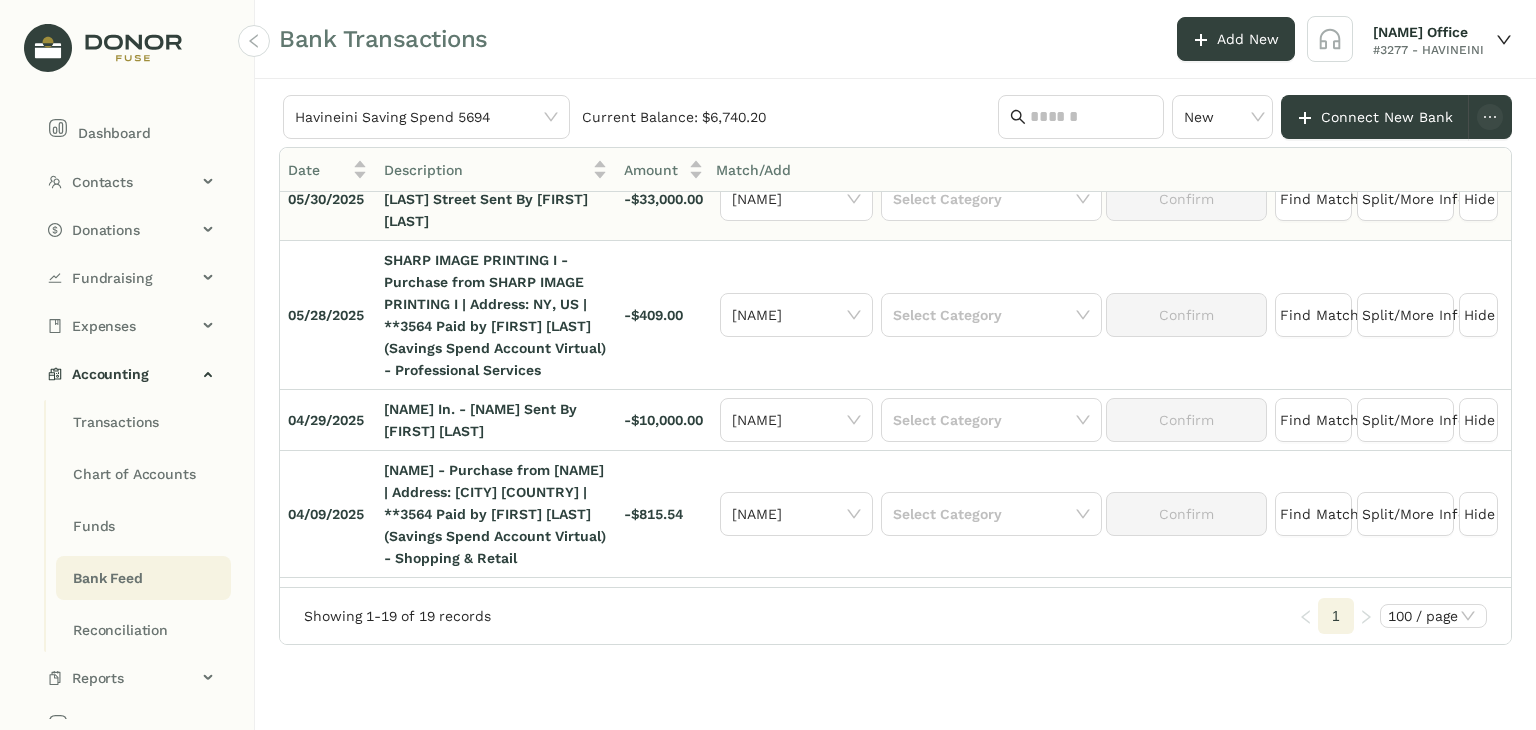 scroll, scrollTop: 1728, scrollLeft: 0, axis: vertical 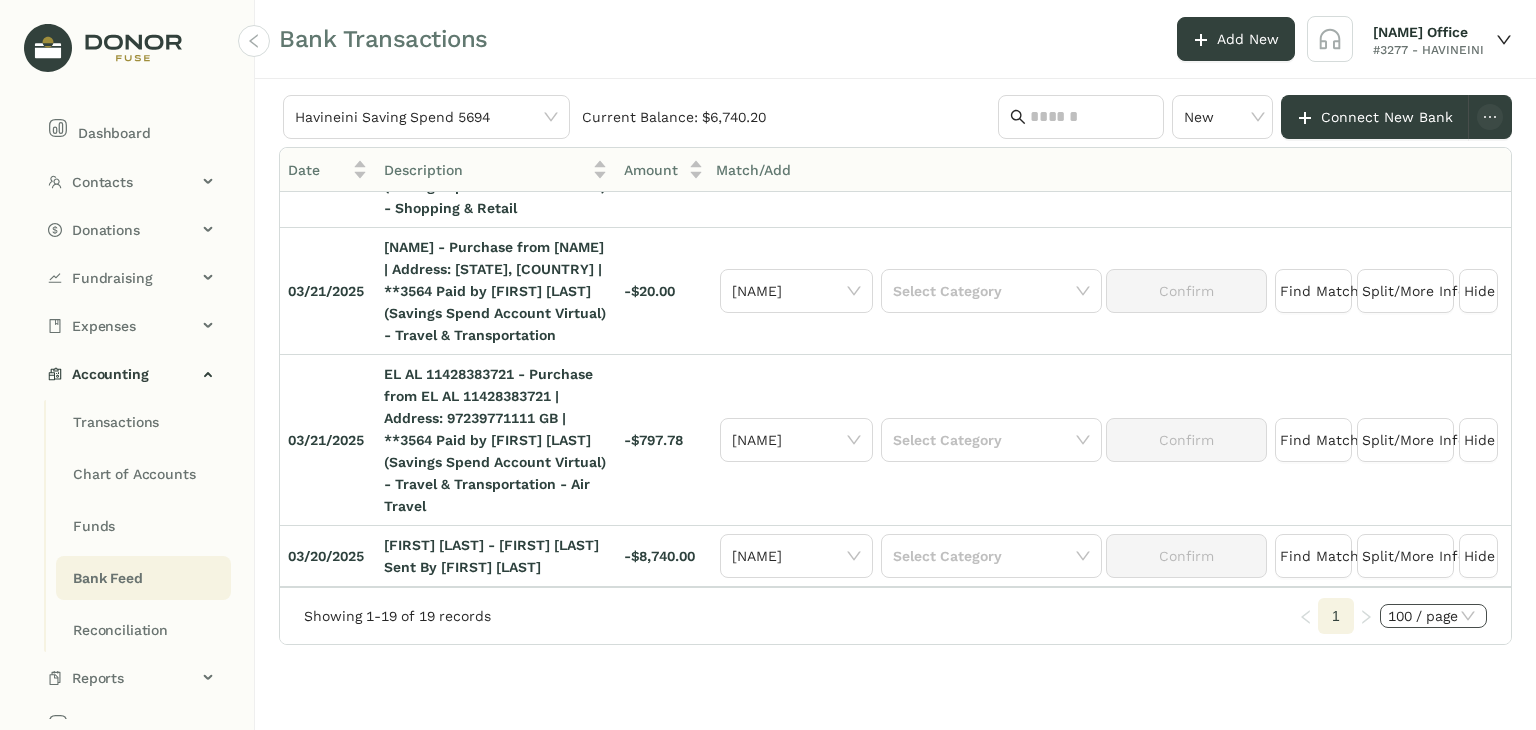click on "100 / page" 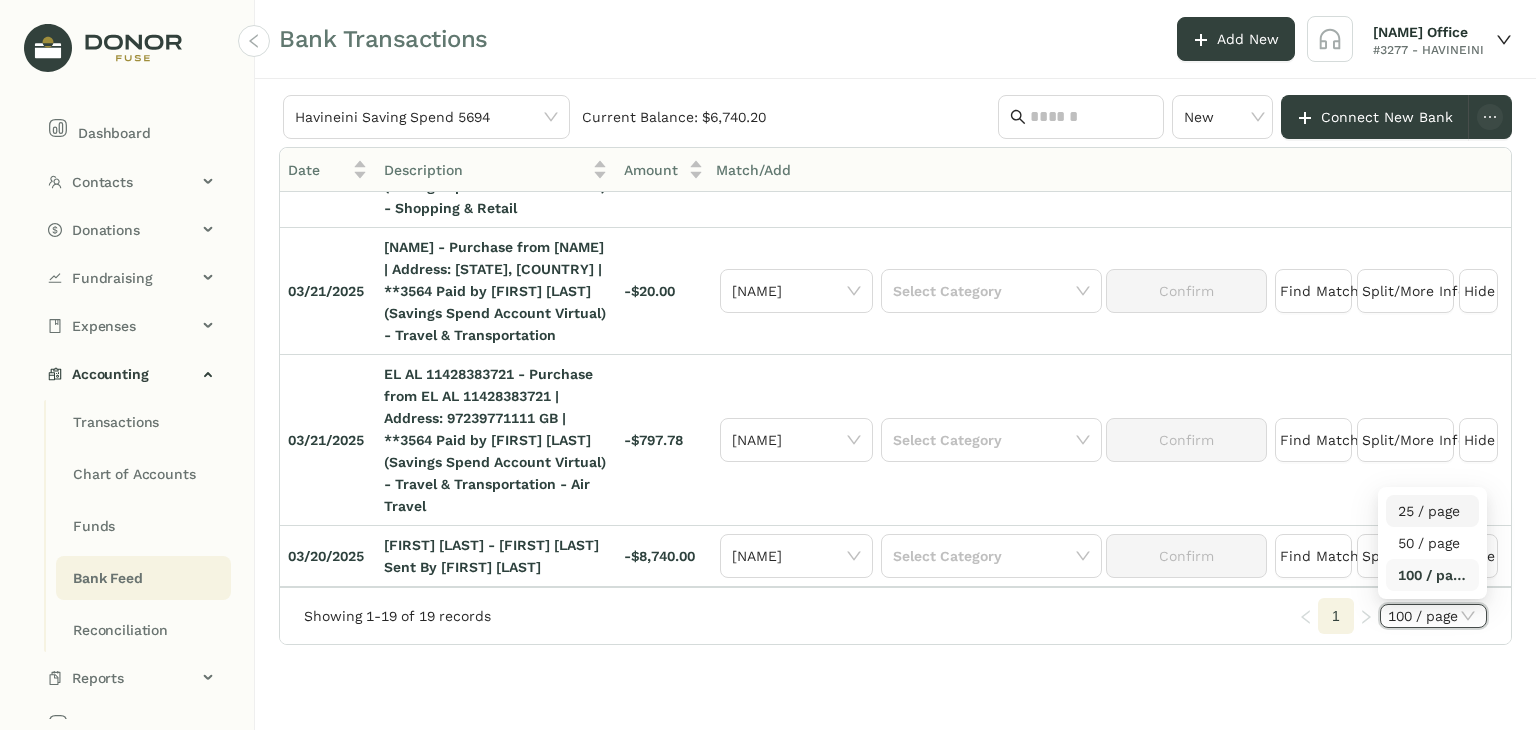 click on "25 / page" at bounding box center [1432, 511] 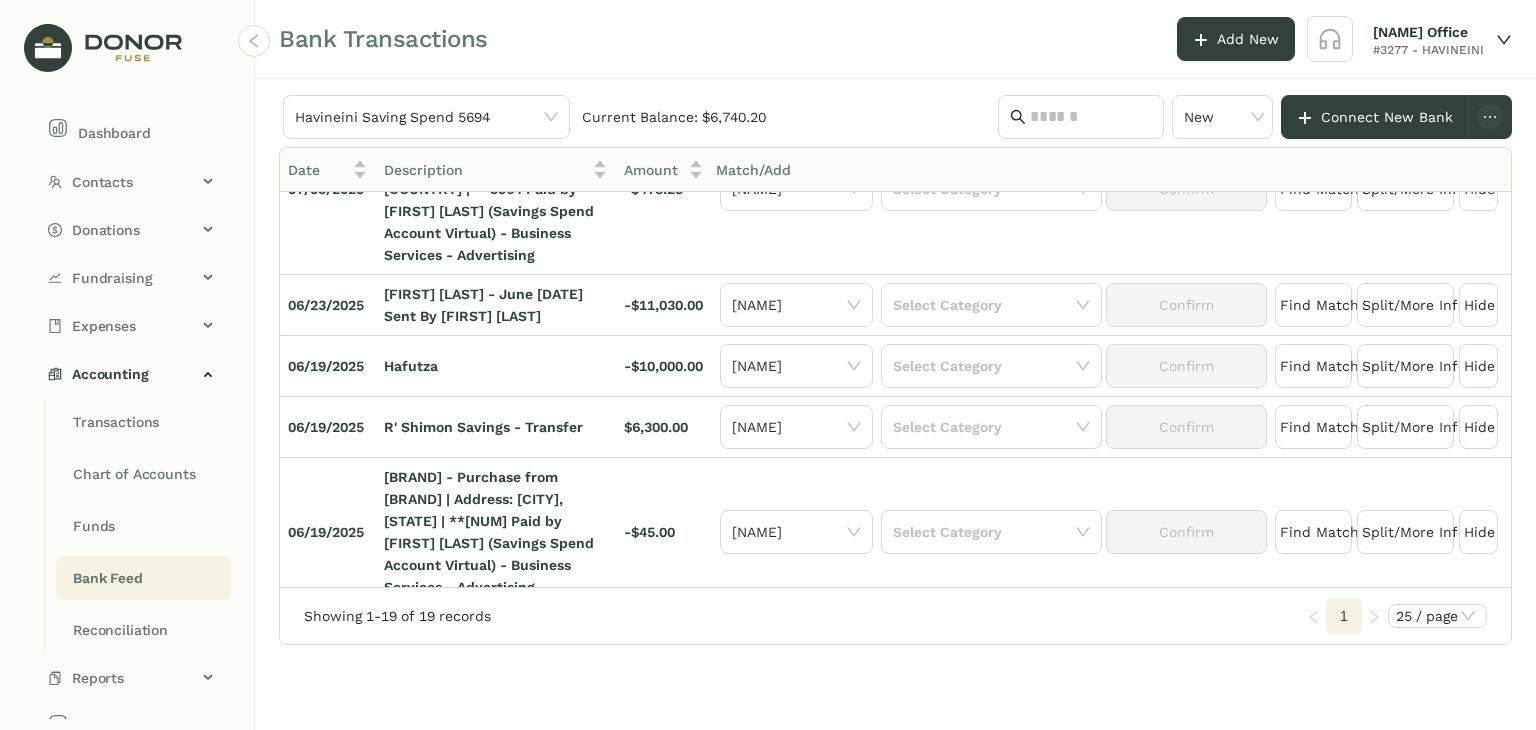 scroll, scrollTop: 0, scrollLeft: 0, axis: both 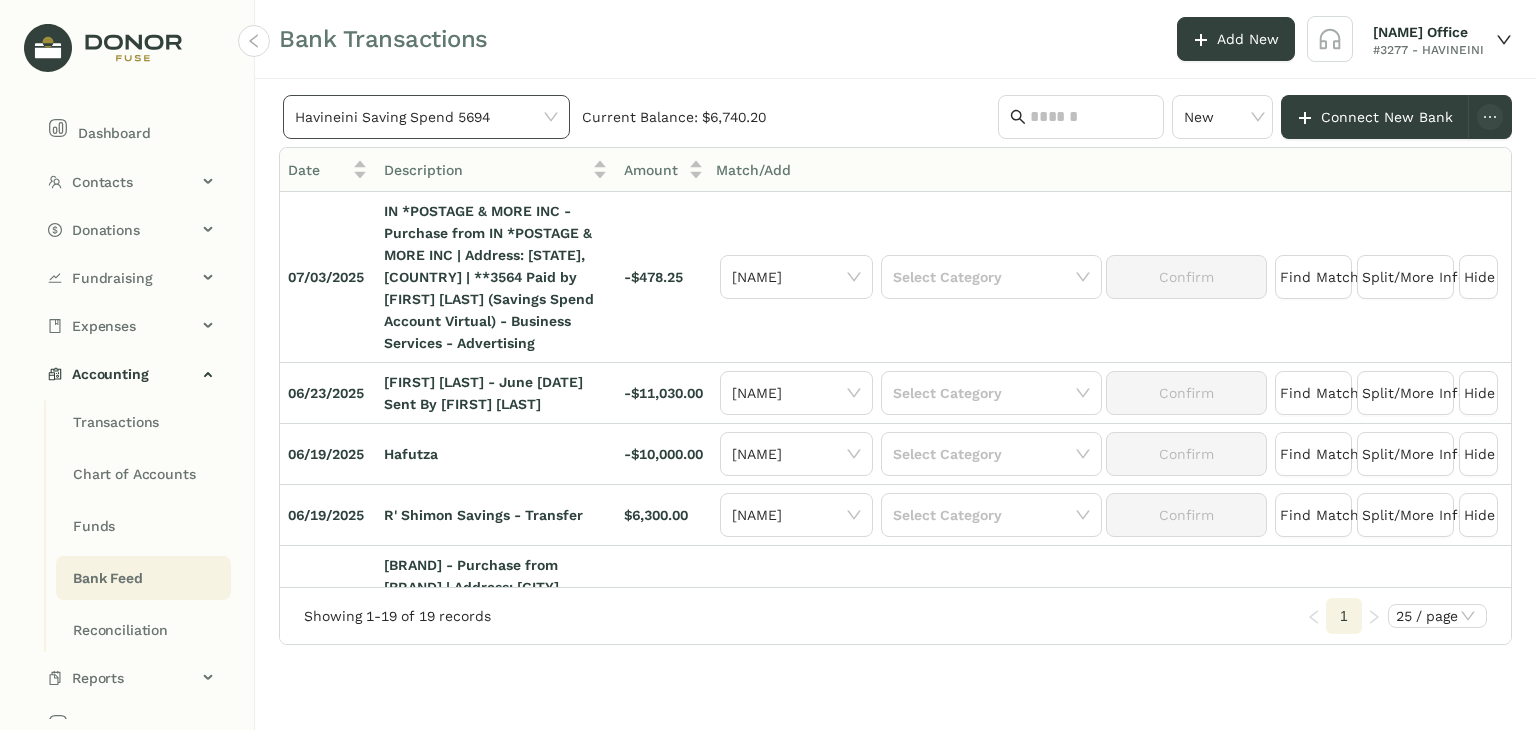 click on "Havineini Saving Spend 5694" 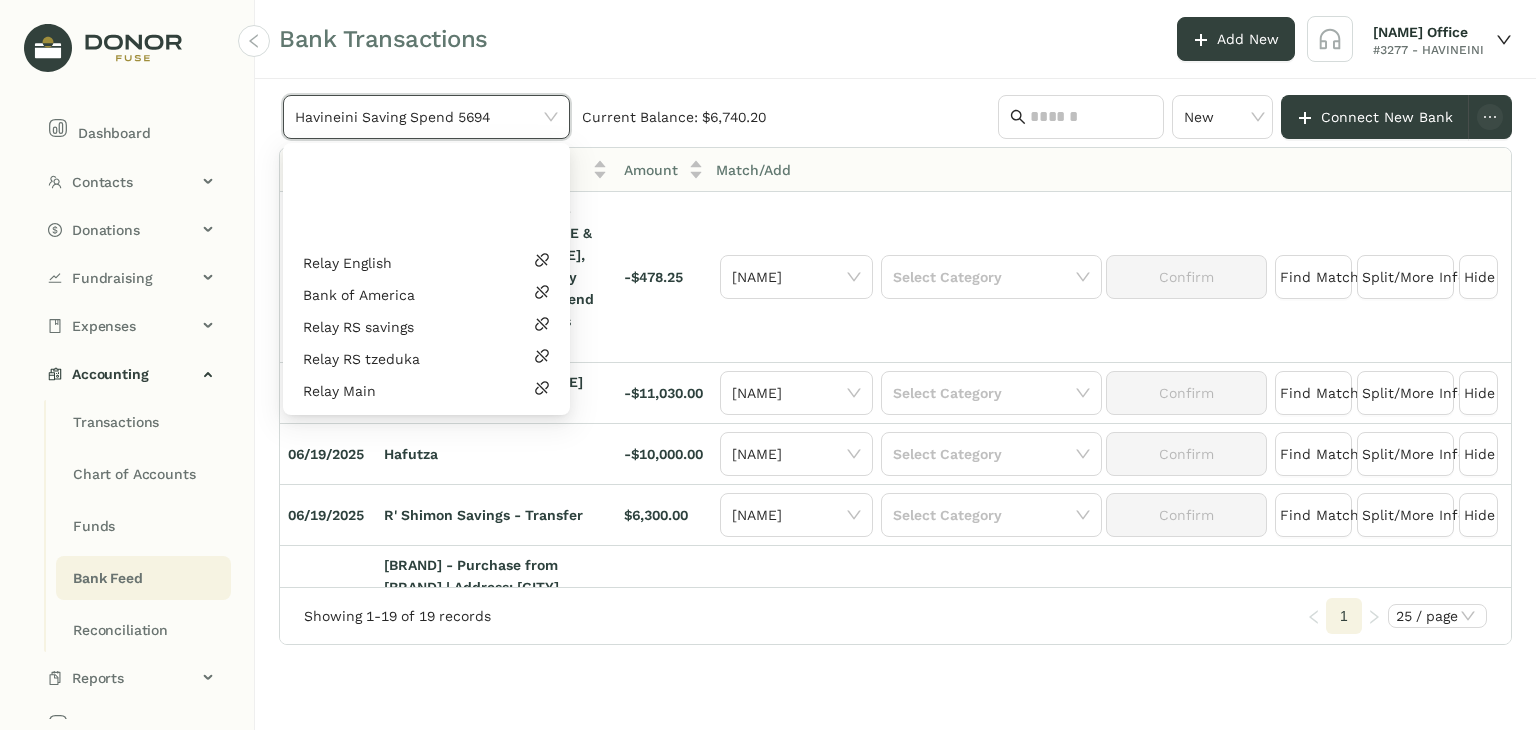 scroll, scrollTop: 352, scrollLeft: 0, axis: vertical 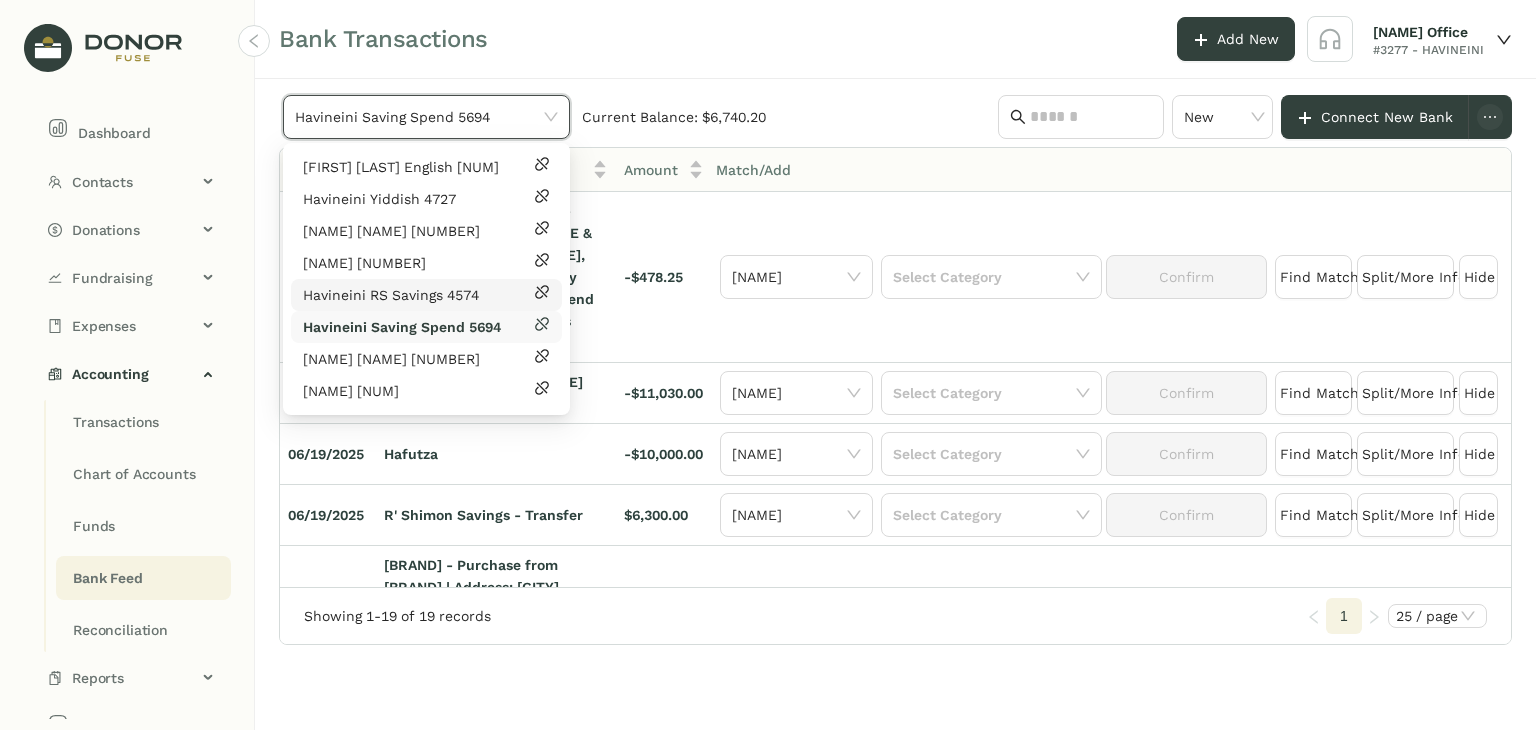click on "Havineini RS Savings 4574" at bounding box center [391, 295] 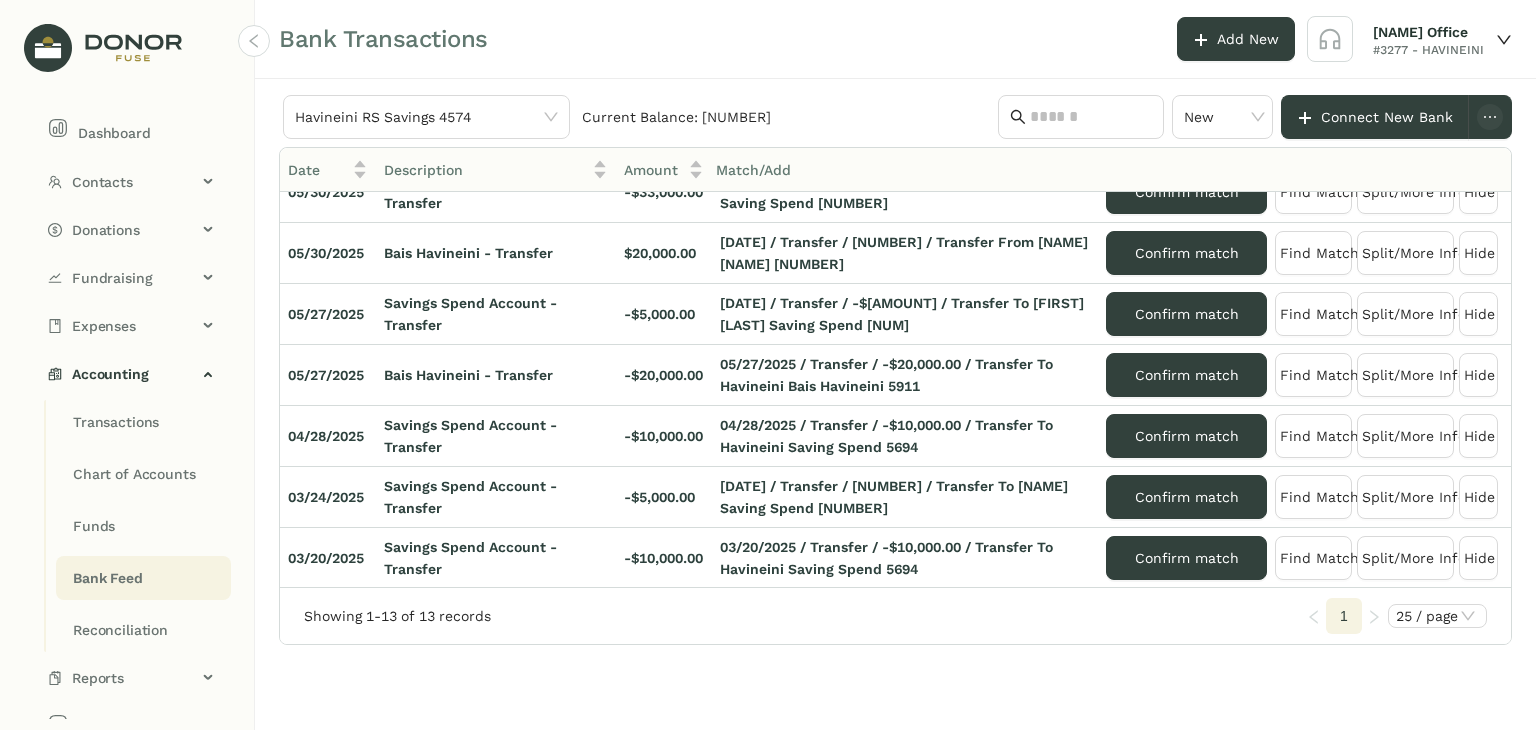 scroll, scrollTop: 0, scrollLeft: 0, axis: both 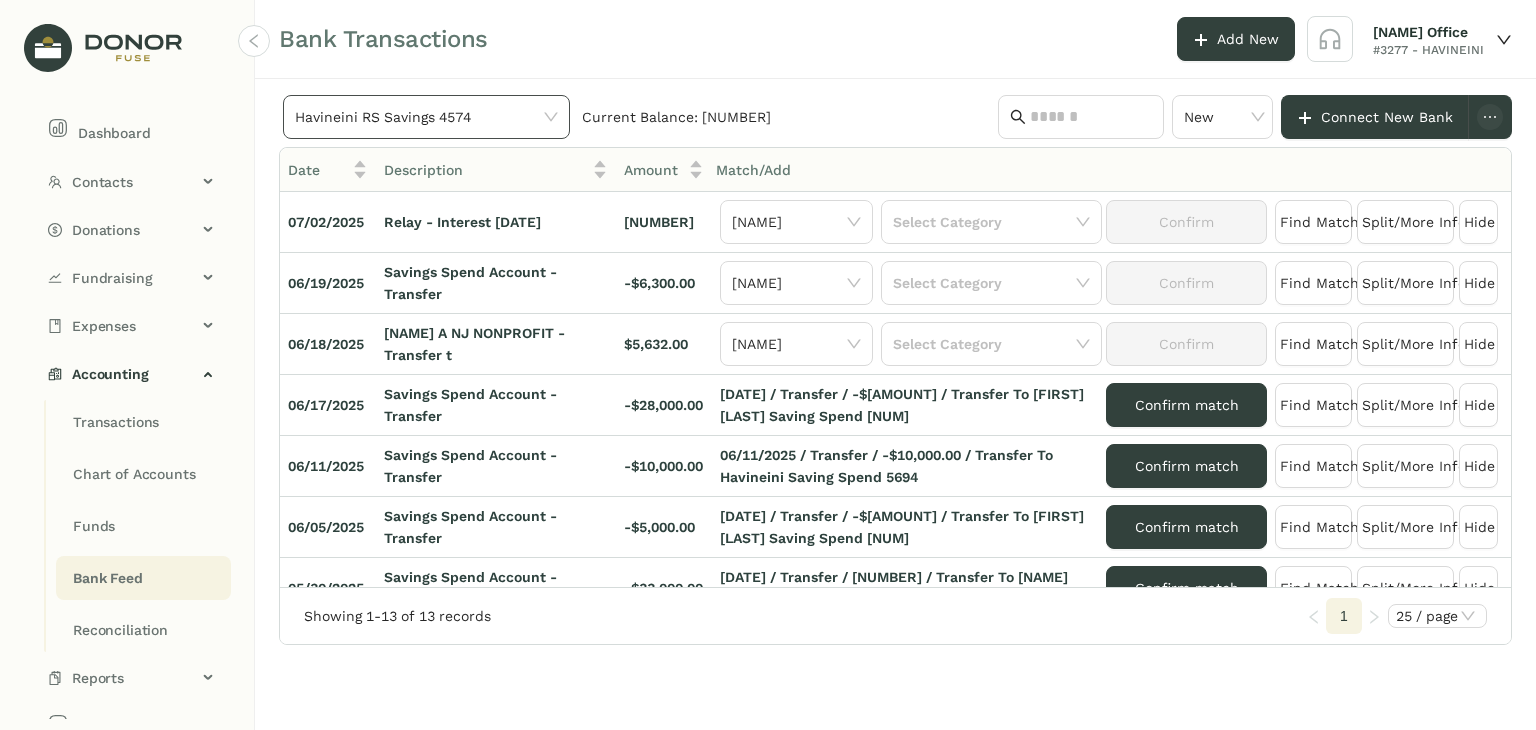 click on "Havineini RS Savings 4574" 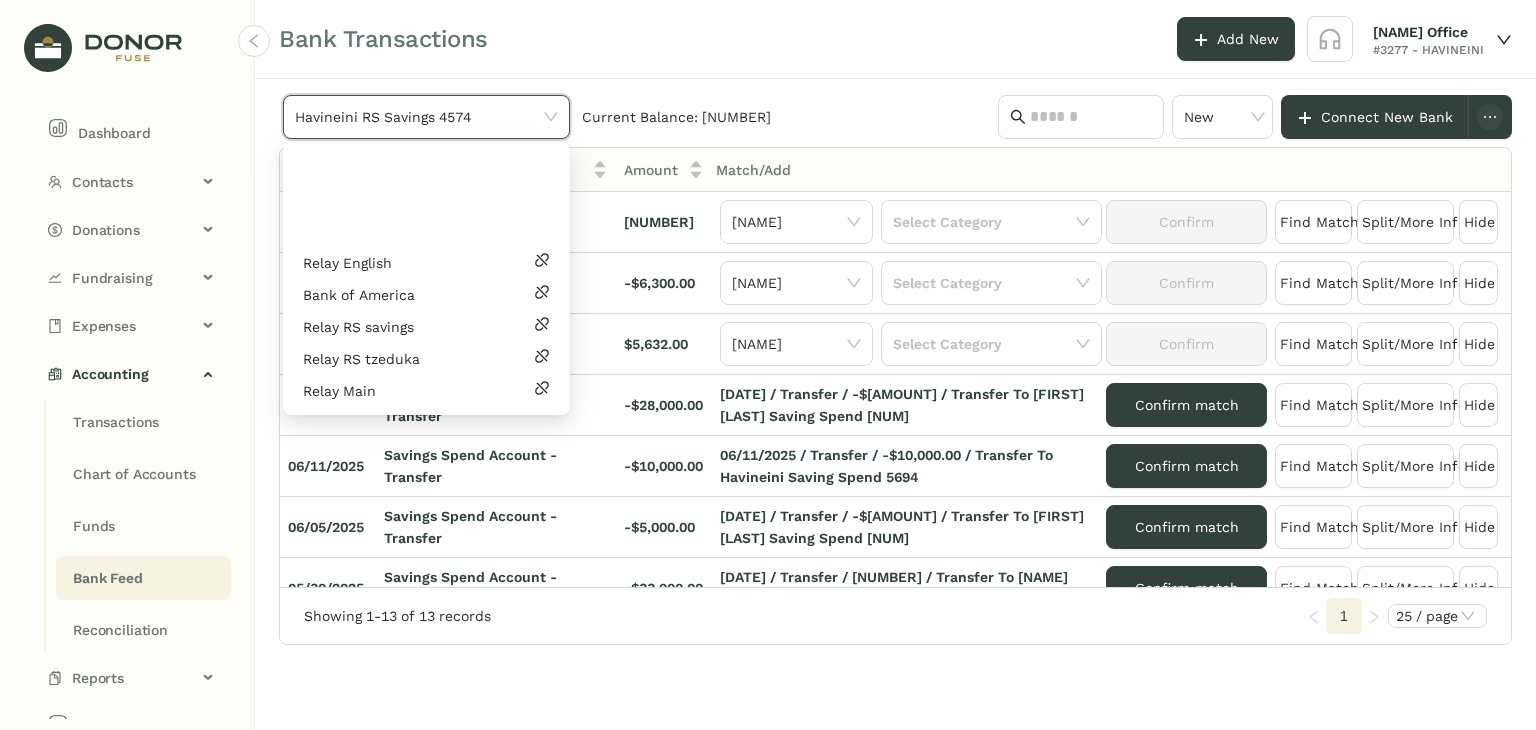 scroll, scrollTop: 352, scrollLeft: 0, axis: vertical 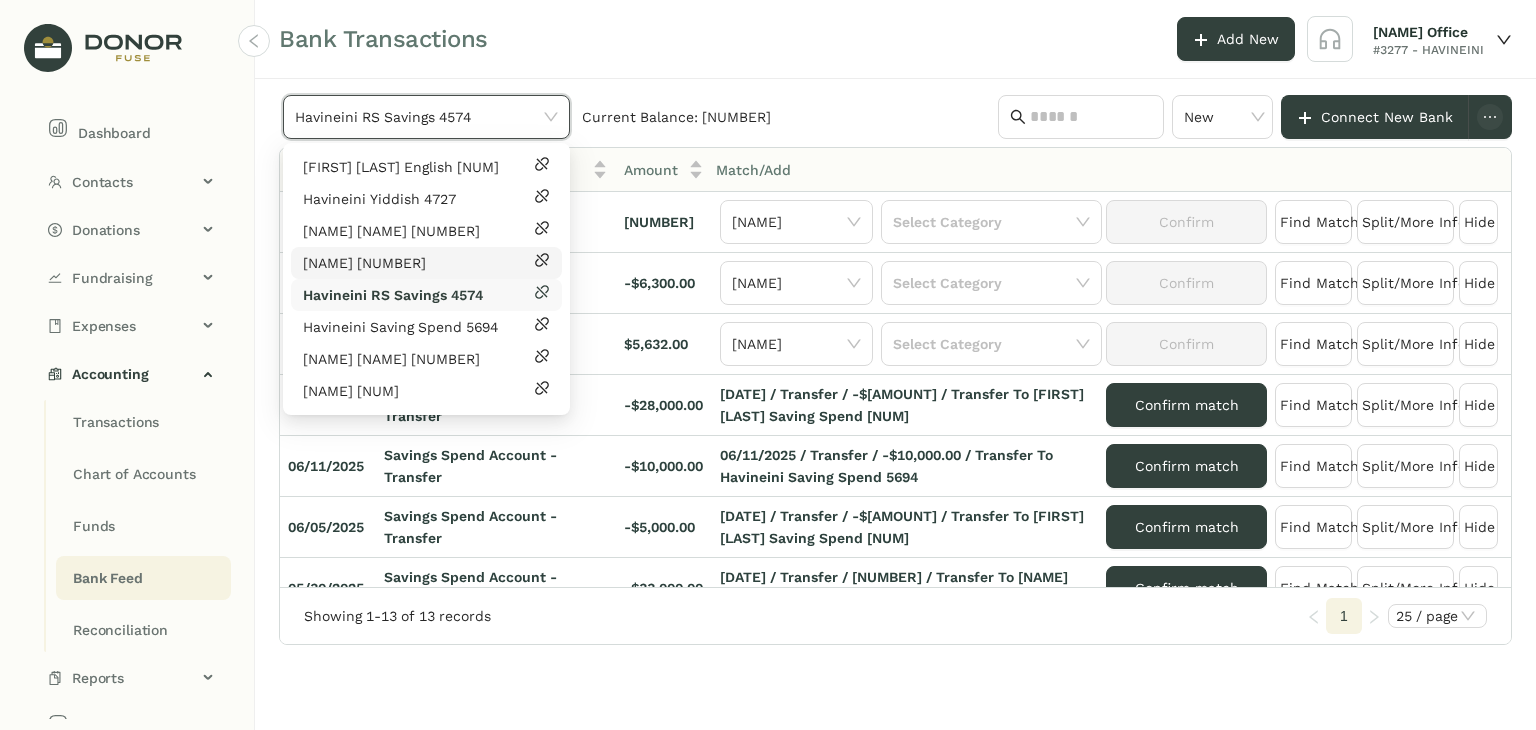click on "[NAME] [NUMBER]" at bounding box center (364, 263) 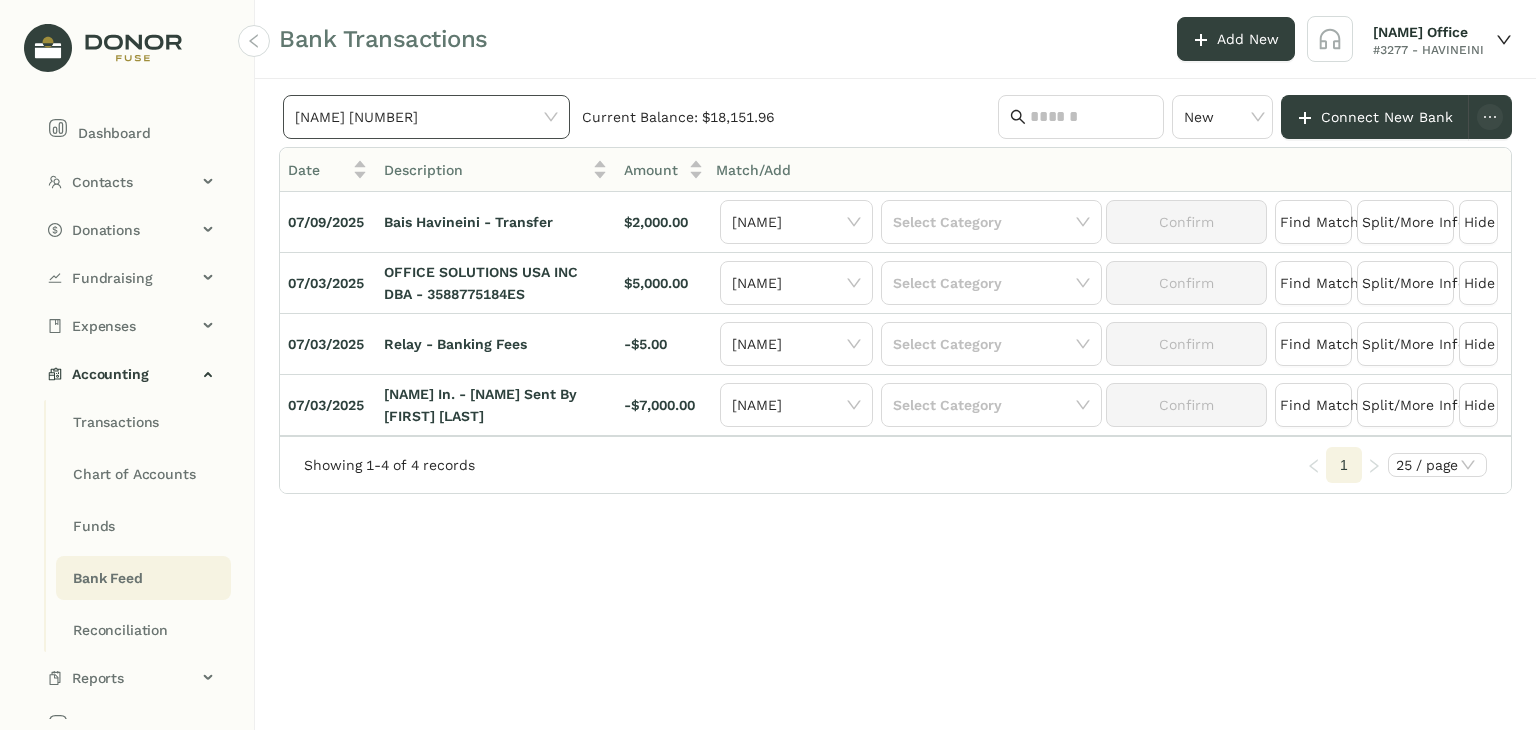 click on "[NAME] [NUMBER]" 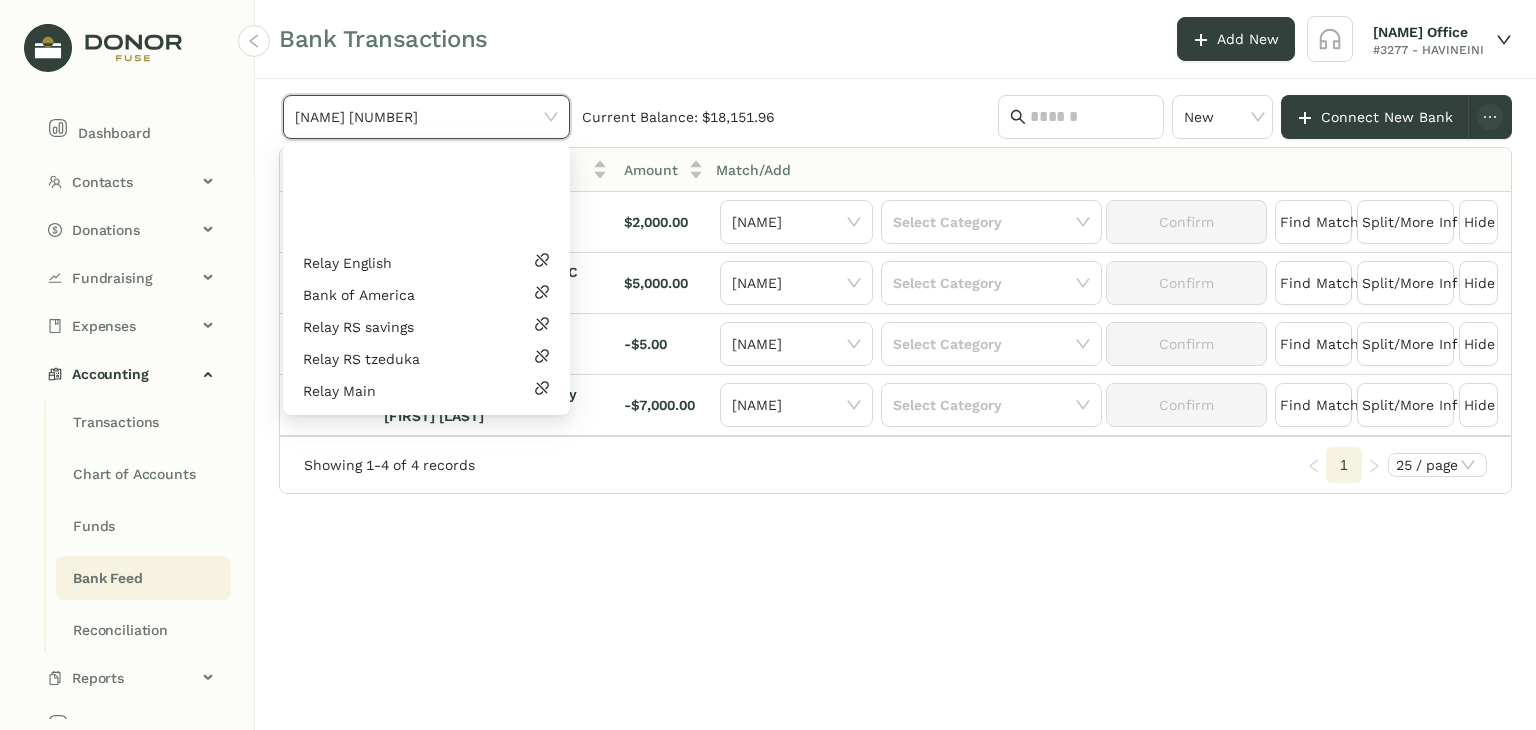 scroll, scrollTop: 352, scrollLeft: 0, axis: vertical 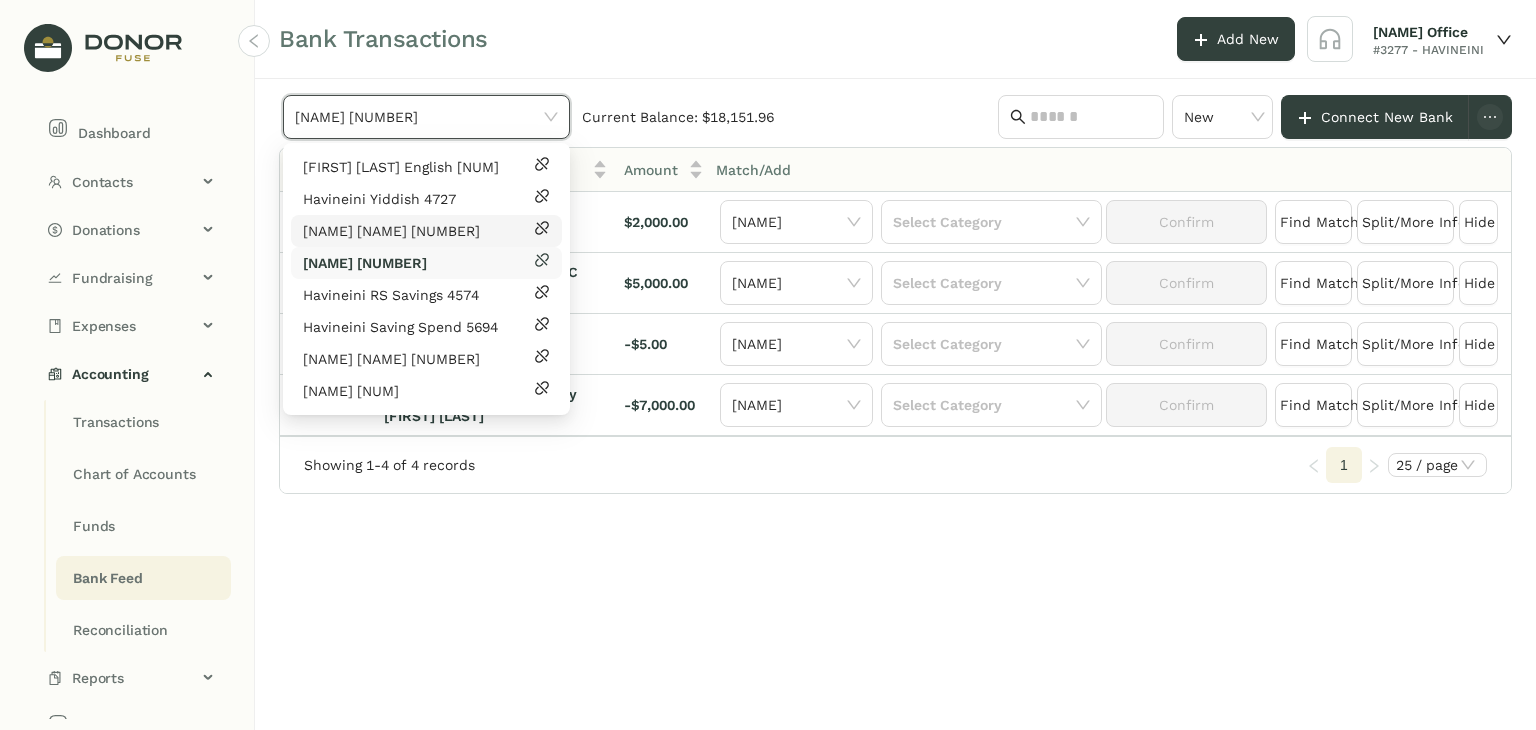 click on "[NAME] [NAME] [NUMBER]" at bounding box center [391, 231] 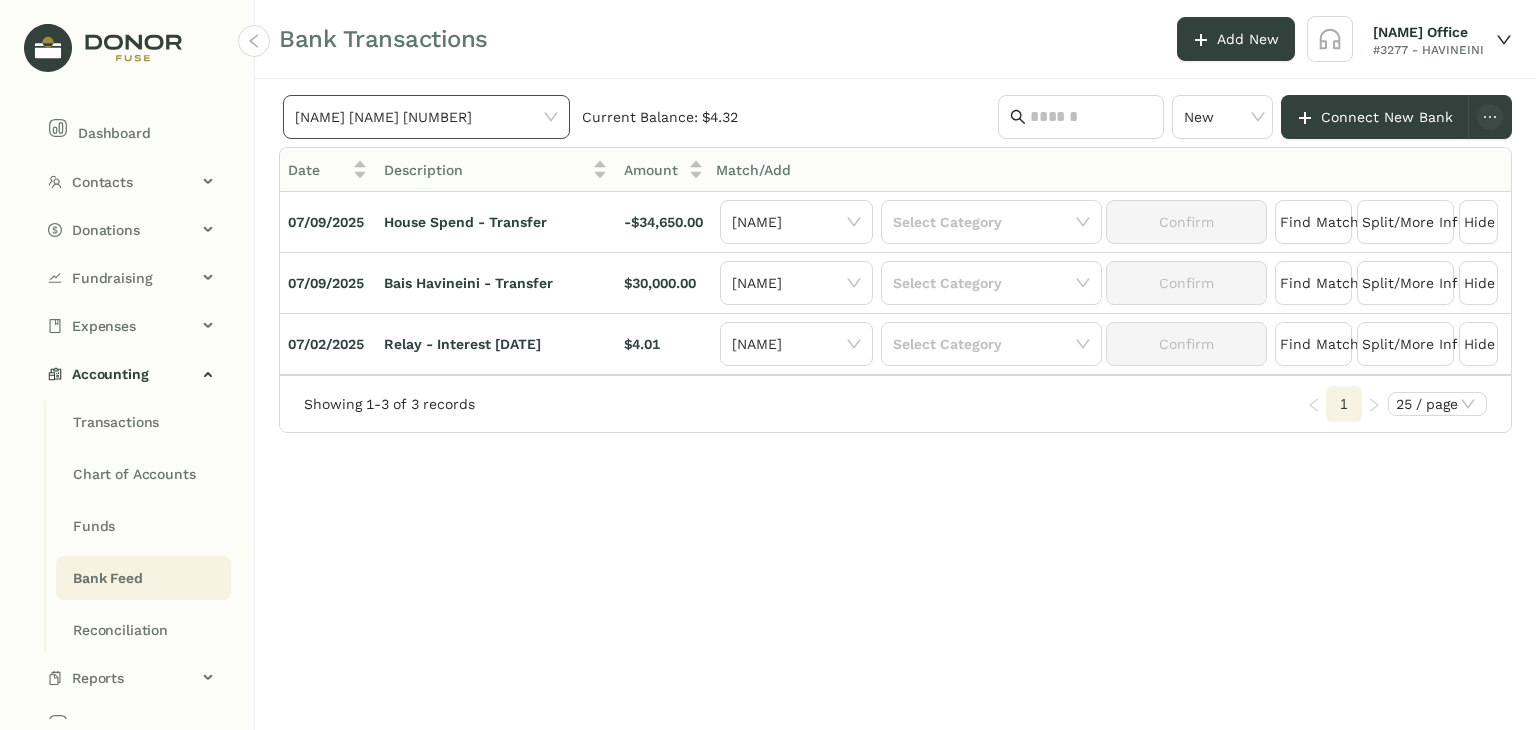 click on "[NAME] [NAME] [NUMBER]" 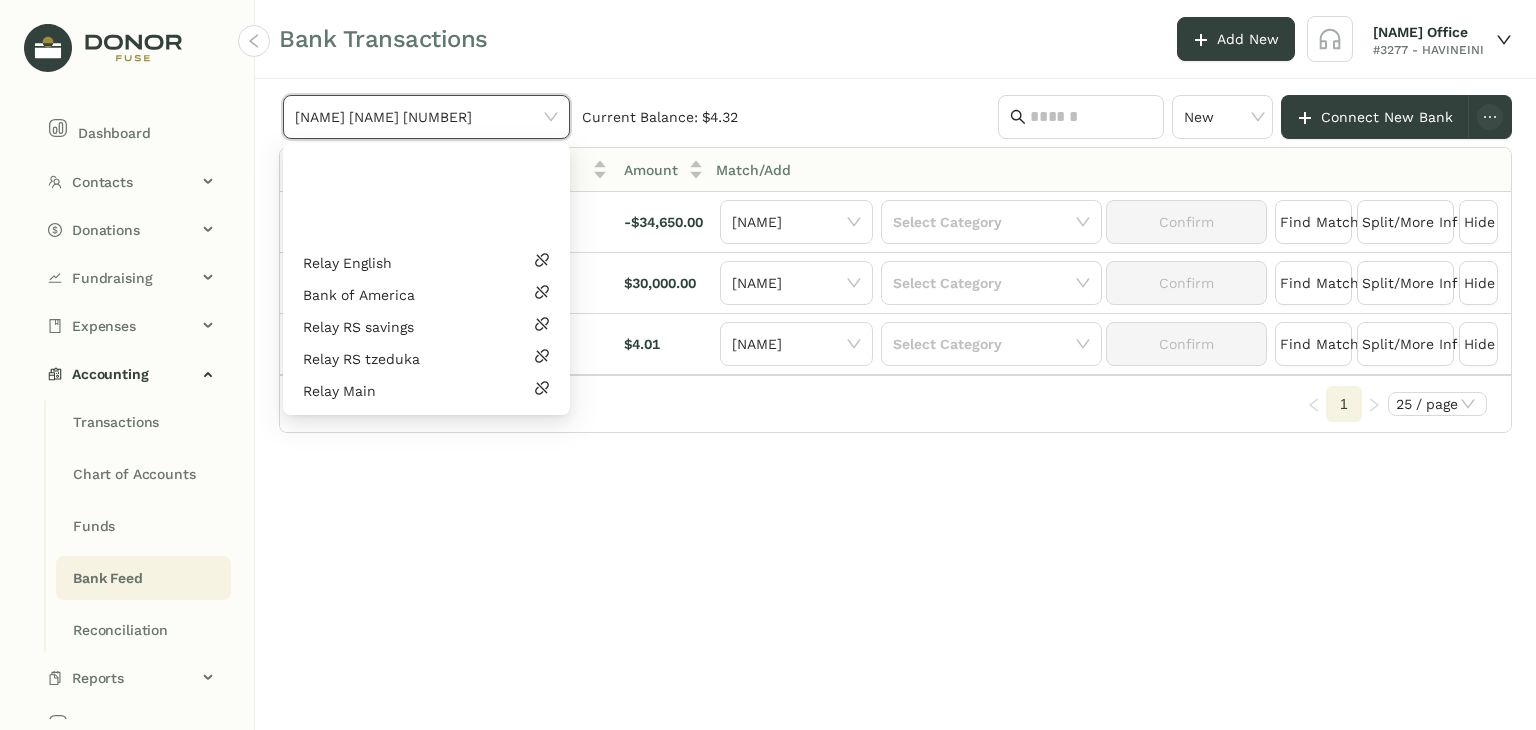 scroll, scrollTop: 352, scrollLeft: 0, axis: vertical 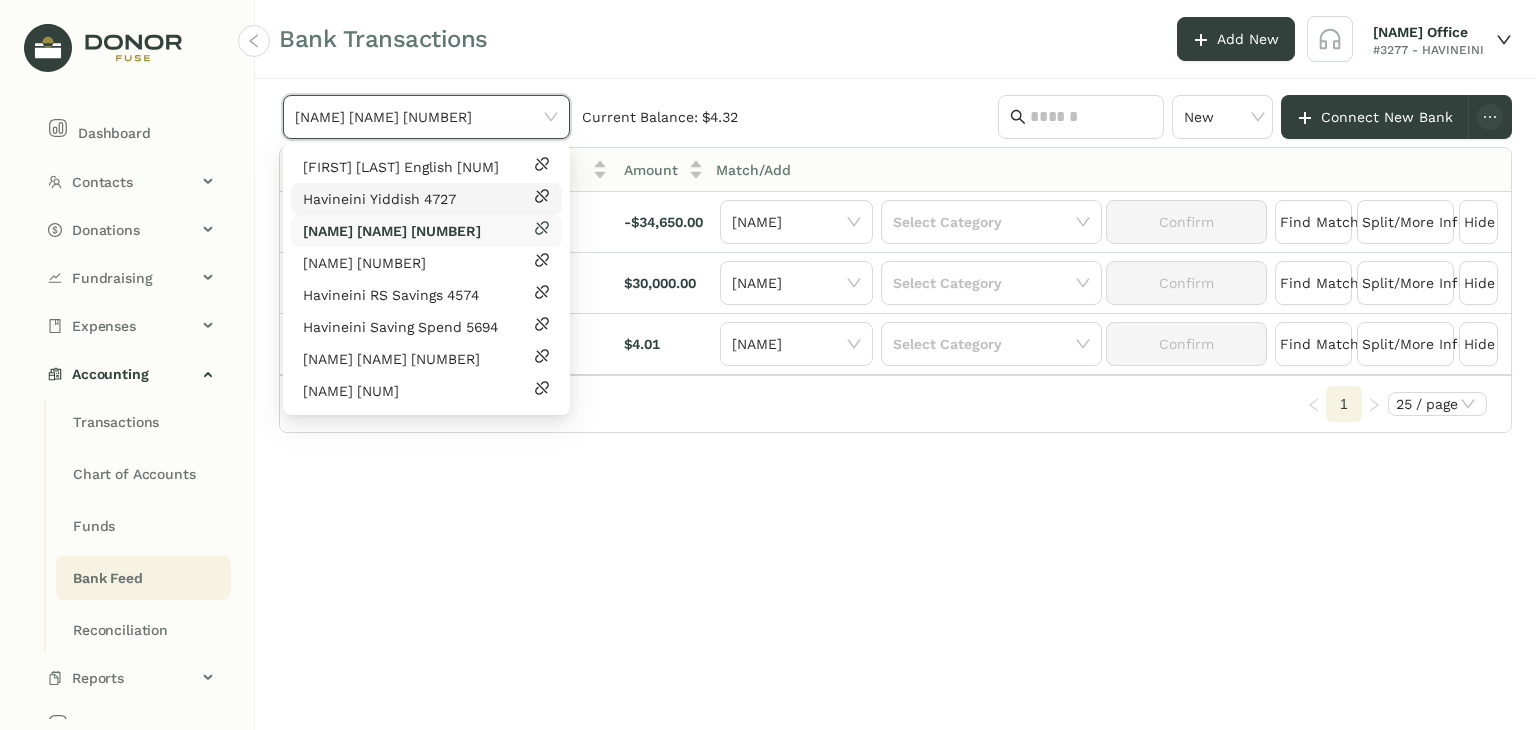 click on "Havineini Yiddish 4727" at bounding box center [379, 199] 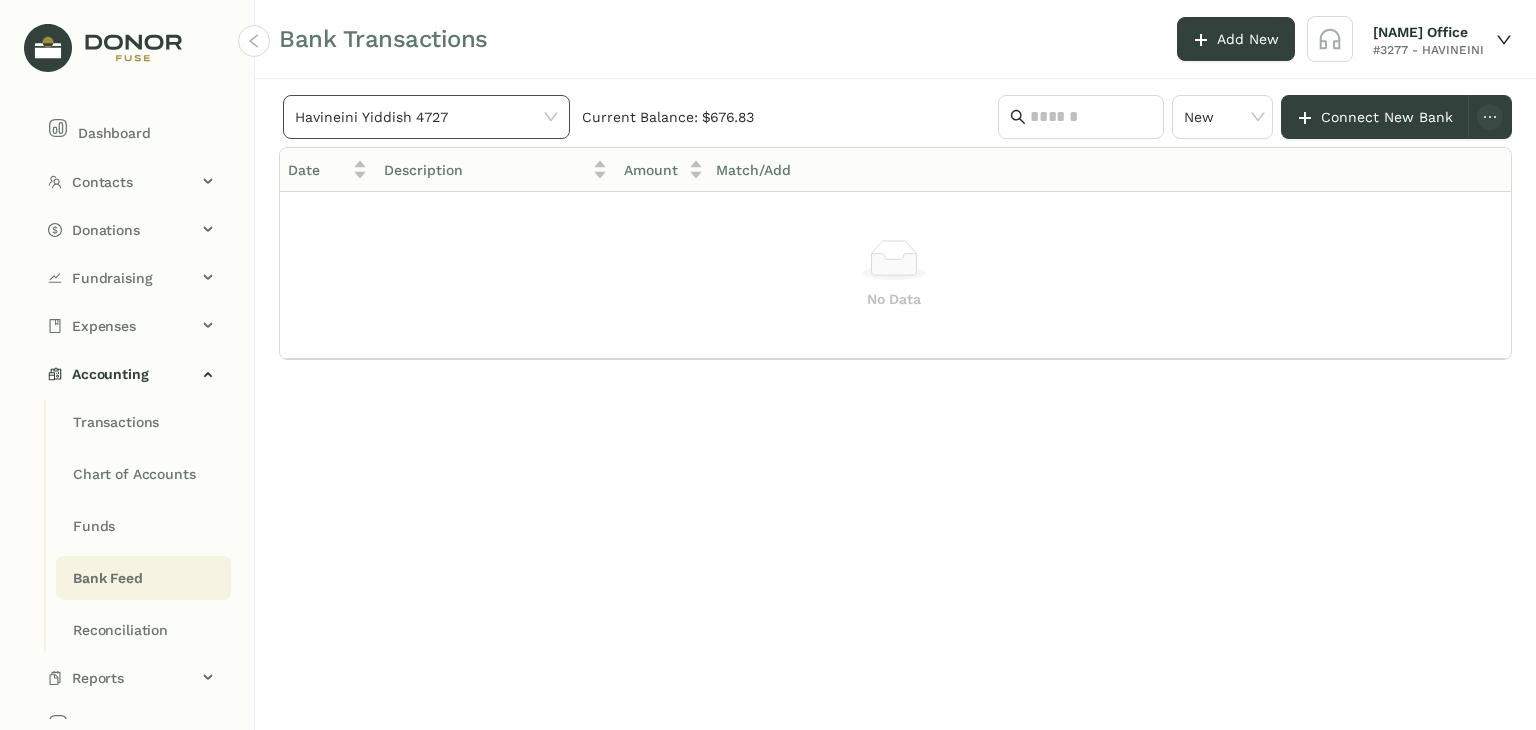 click on "Havineini Yiddish 4727" 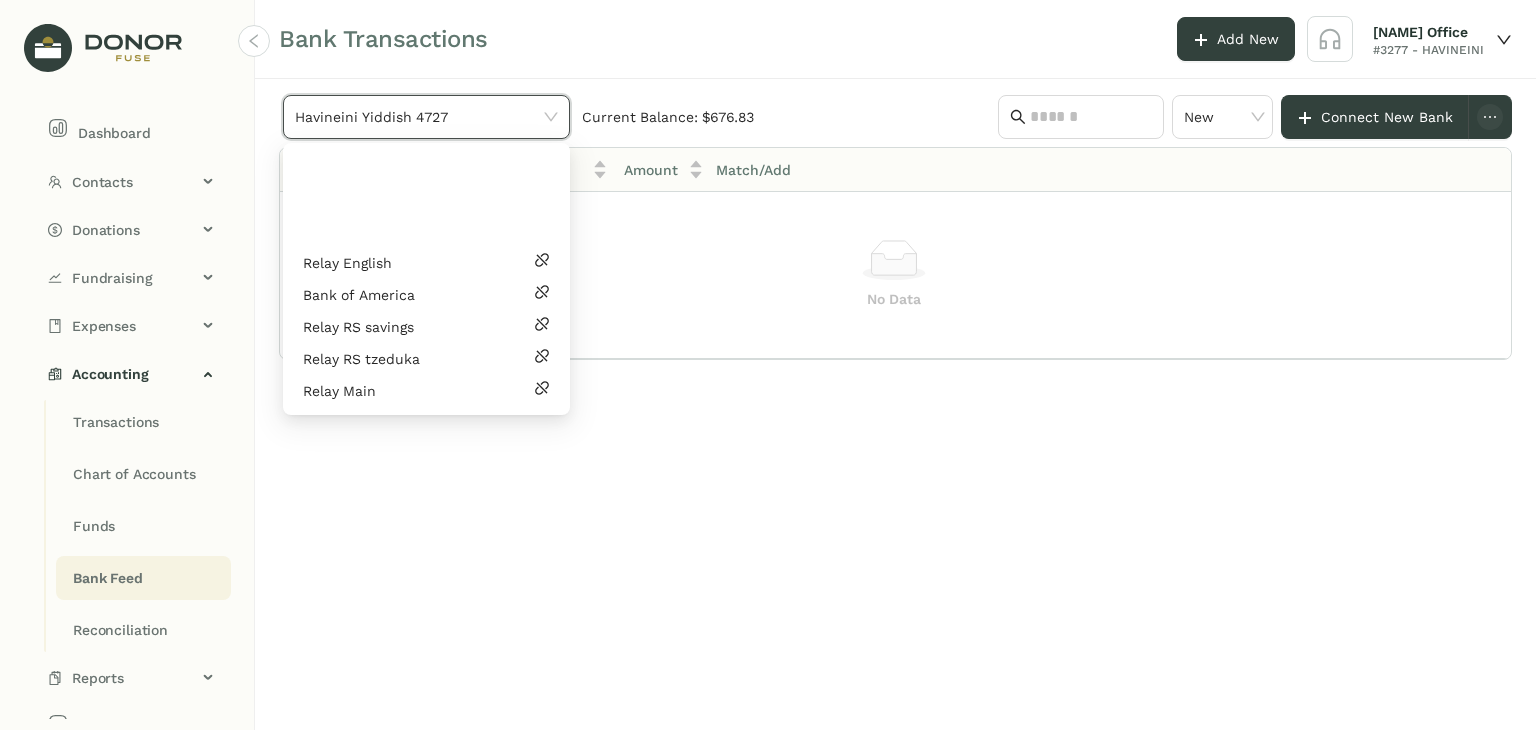 scroll, scrollTop: 352, scrollLeft: 0, axis: vertical 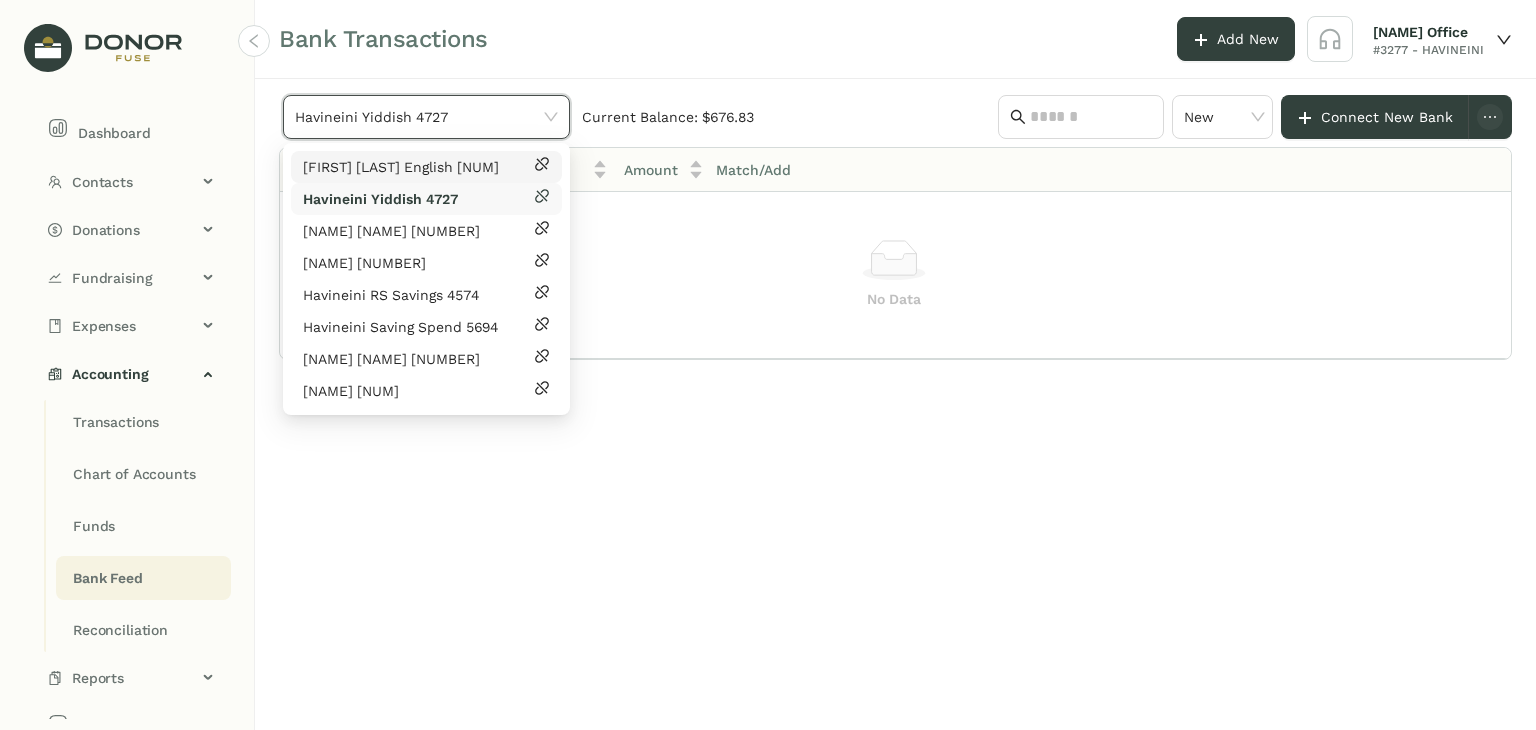 click on "[FIRST] [LAST] English [NUM]" at bounding box center [426, 167] 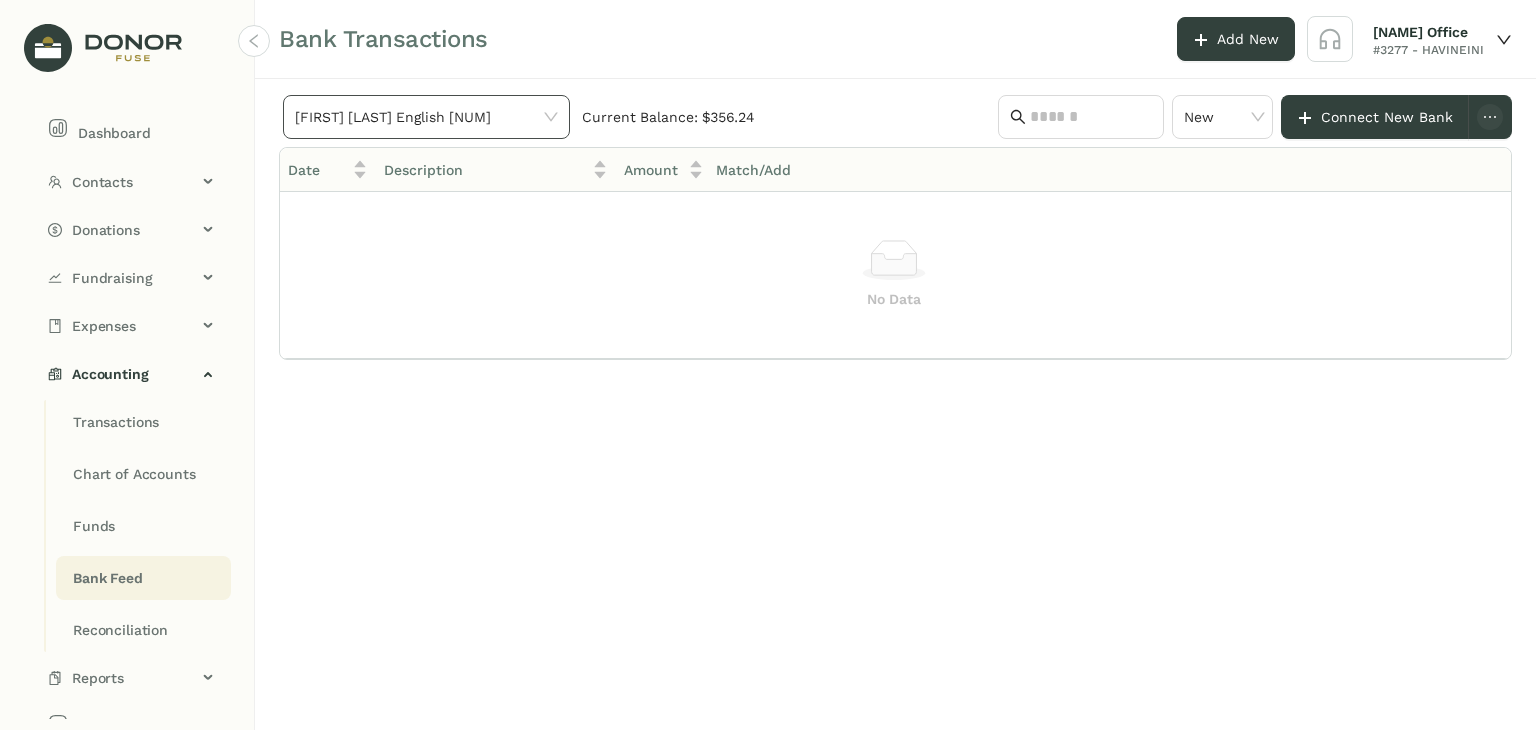 click on "[FIRST] [LAST] English [NUM]" 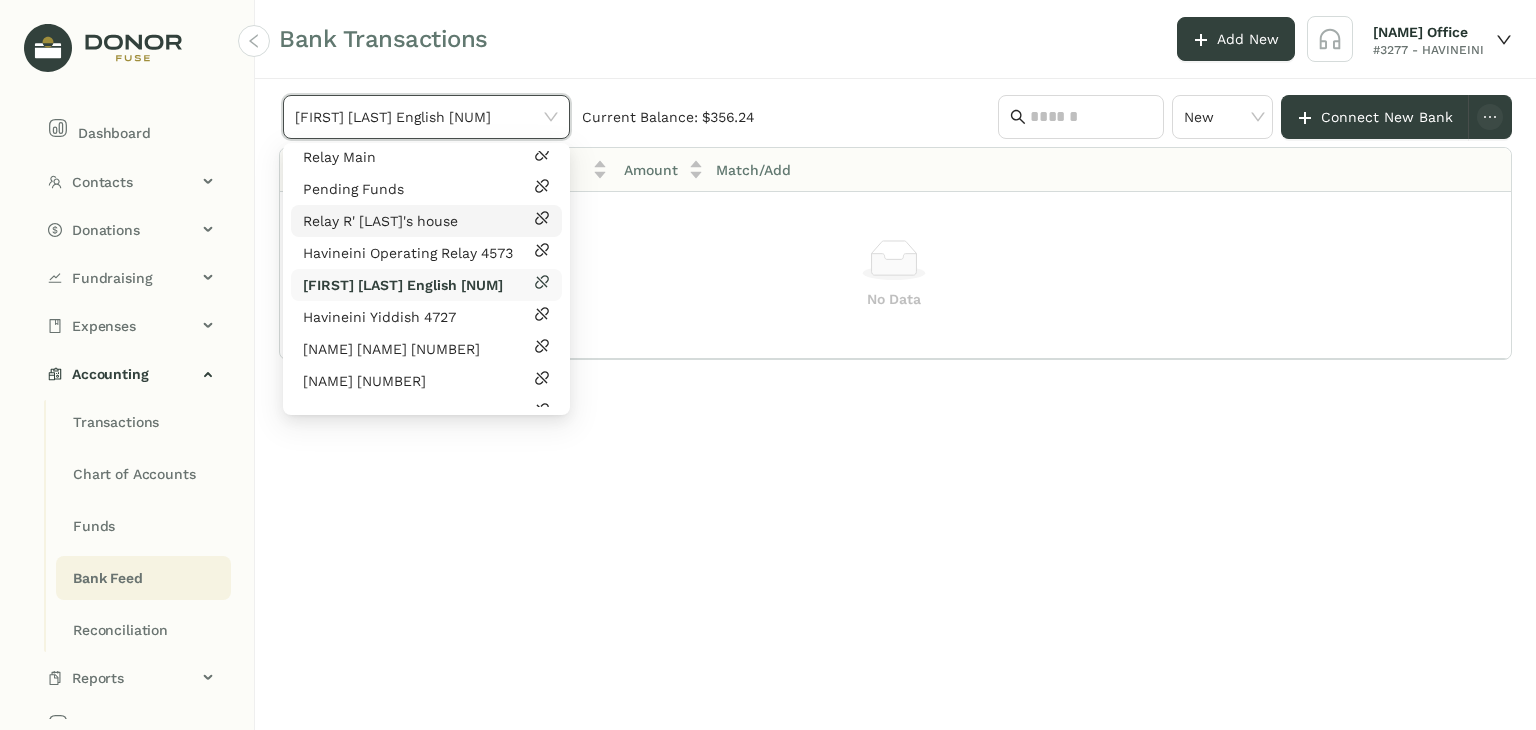 scroll, scrollTop: 200, scrollLeft: 0, axis: vertical 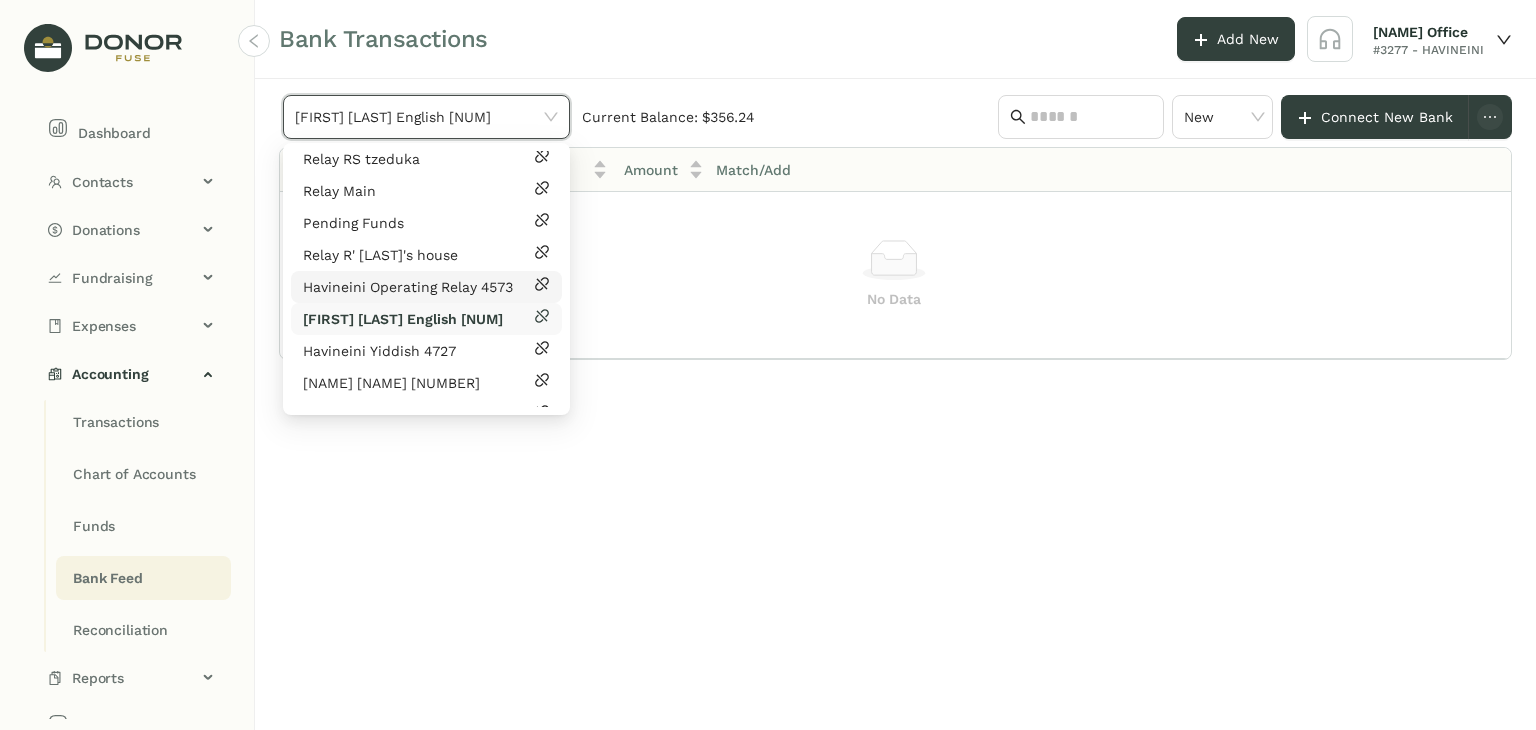 click on "Havineini Operating Relay 4573" at bounding box center [408, 287] 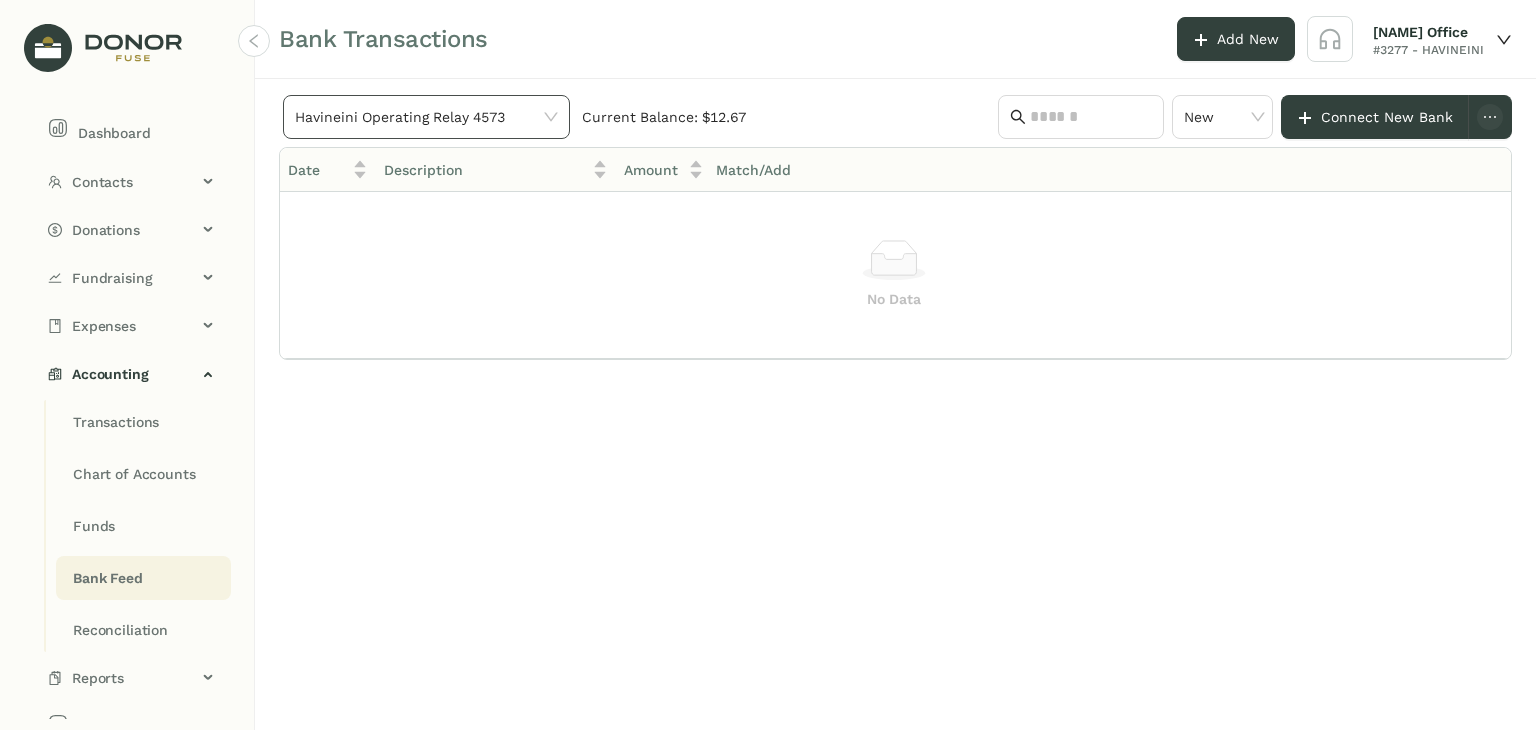 click on "Havineini Operating Relay 4573" 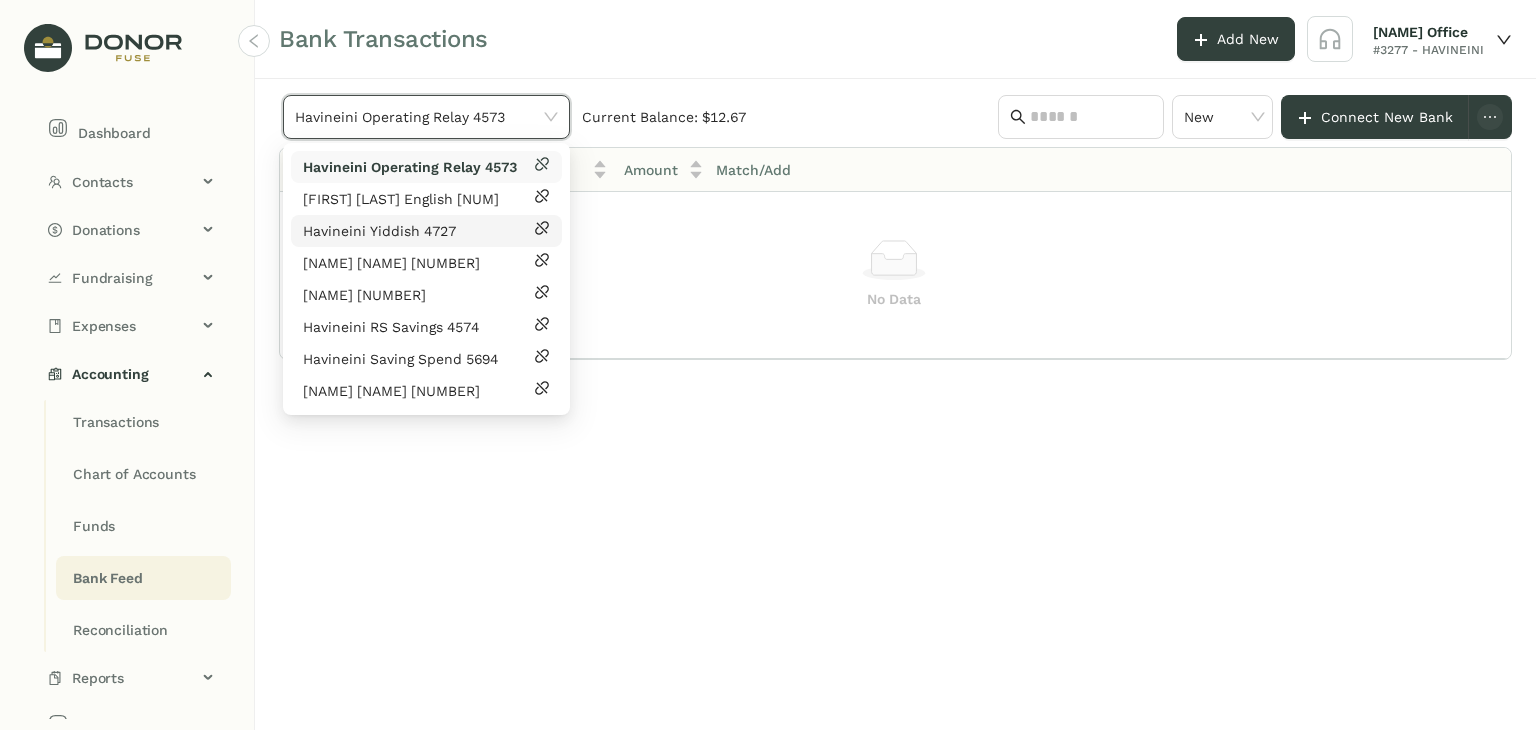 scroll, scrollTop: 120, scrollLeft: 0, axis: vertical 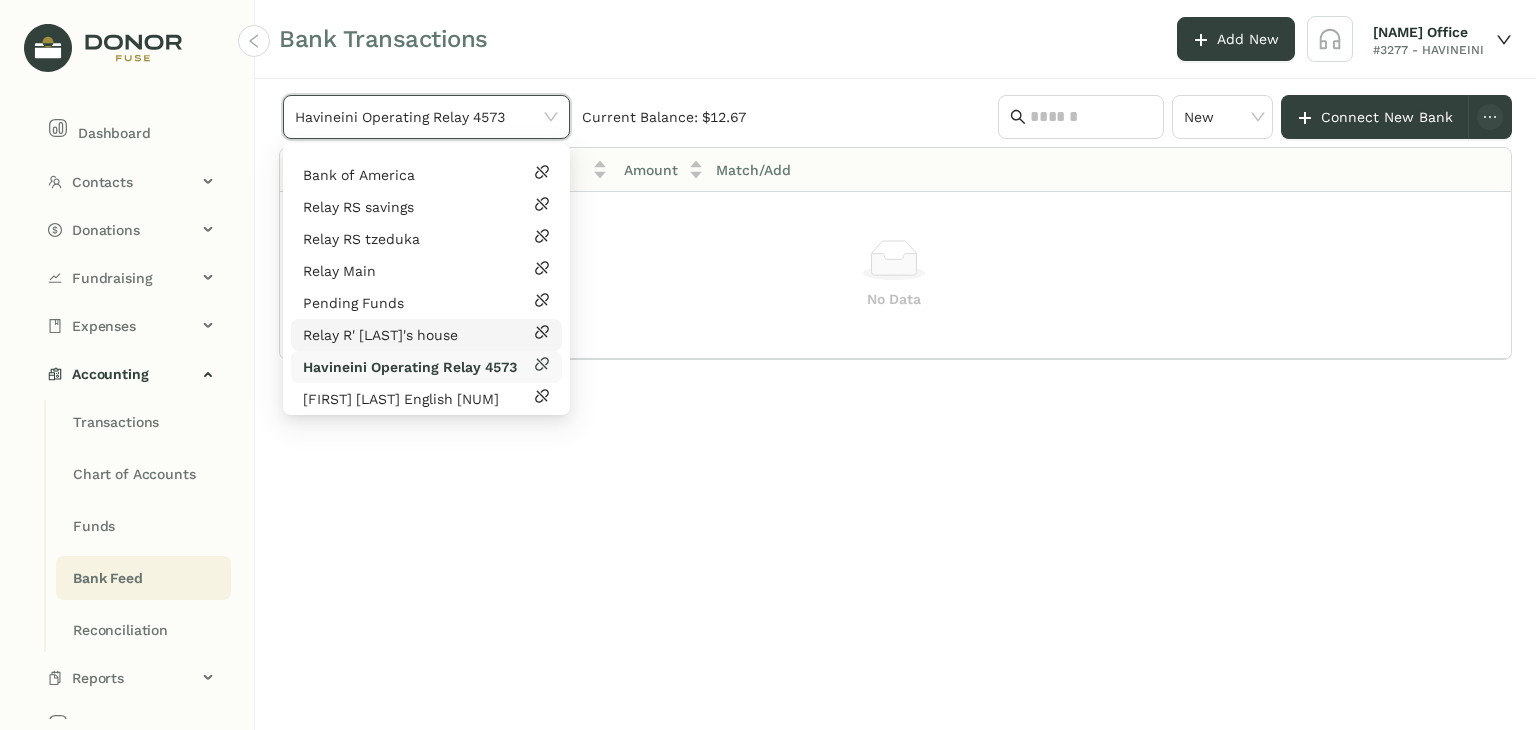click on "Relay R' [LAST]'s house" at bounding box center (426, 335) 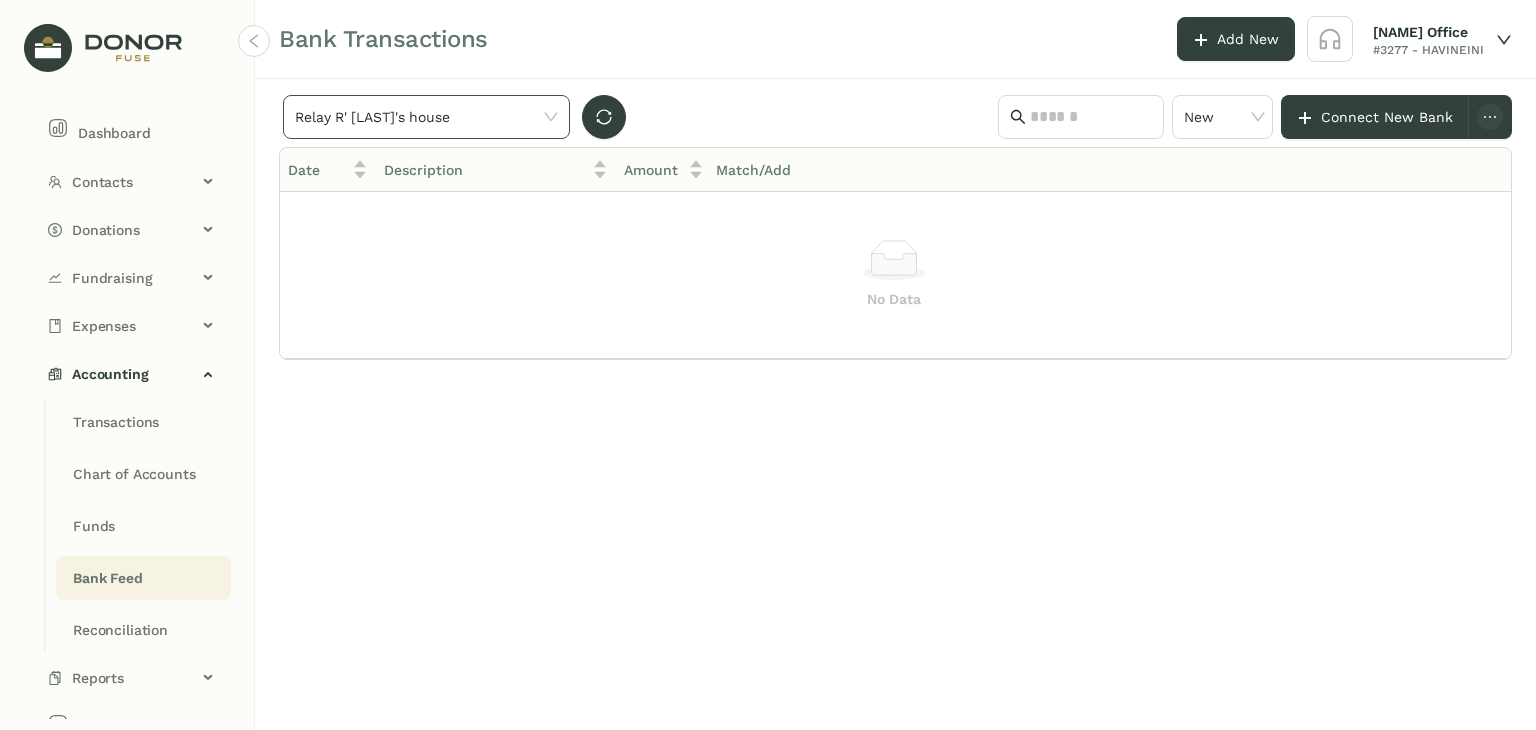 click on "Relay R' [LAST]'s house" 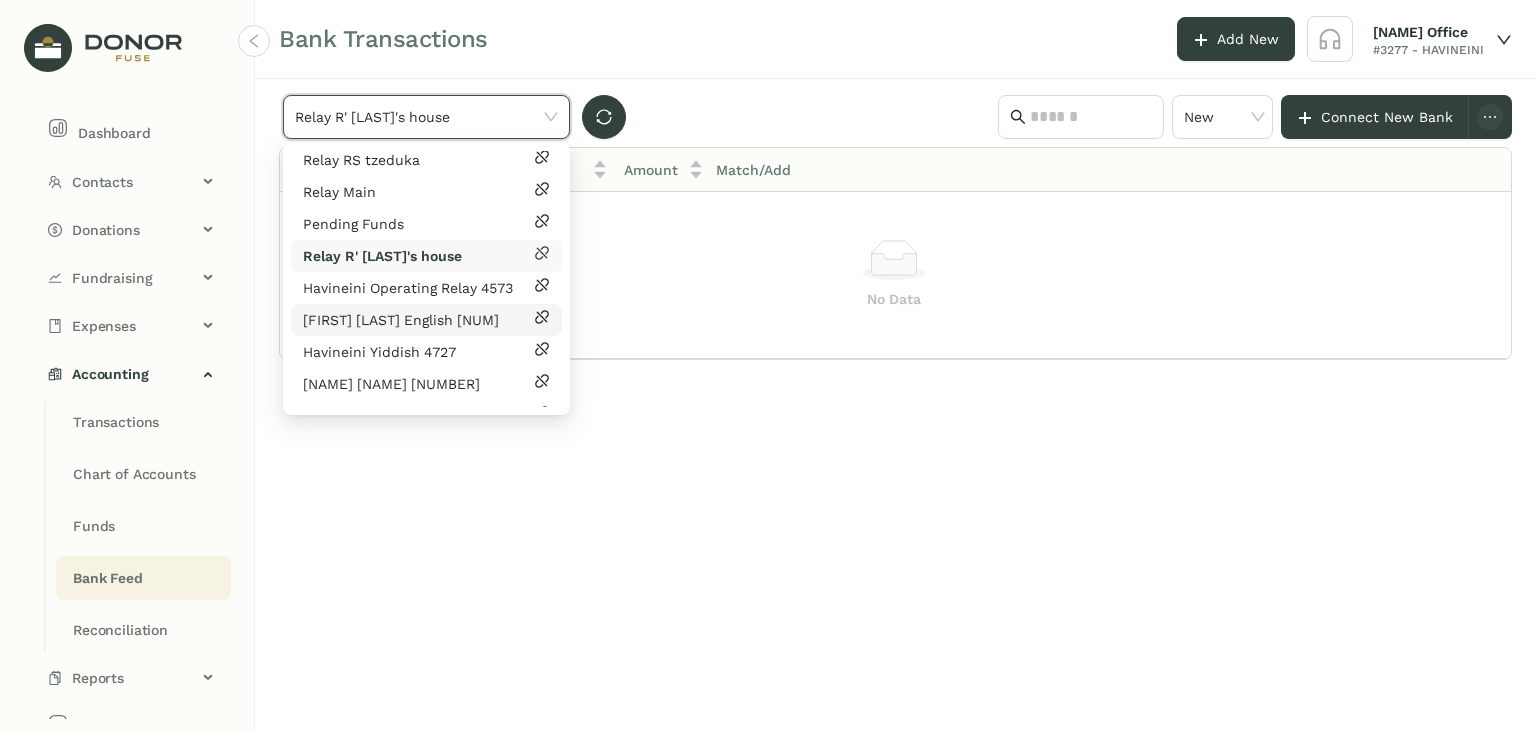 scroll, scrollTop: 200, scrollLeft: 0, axis: vertical 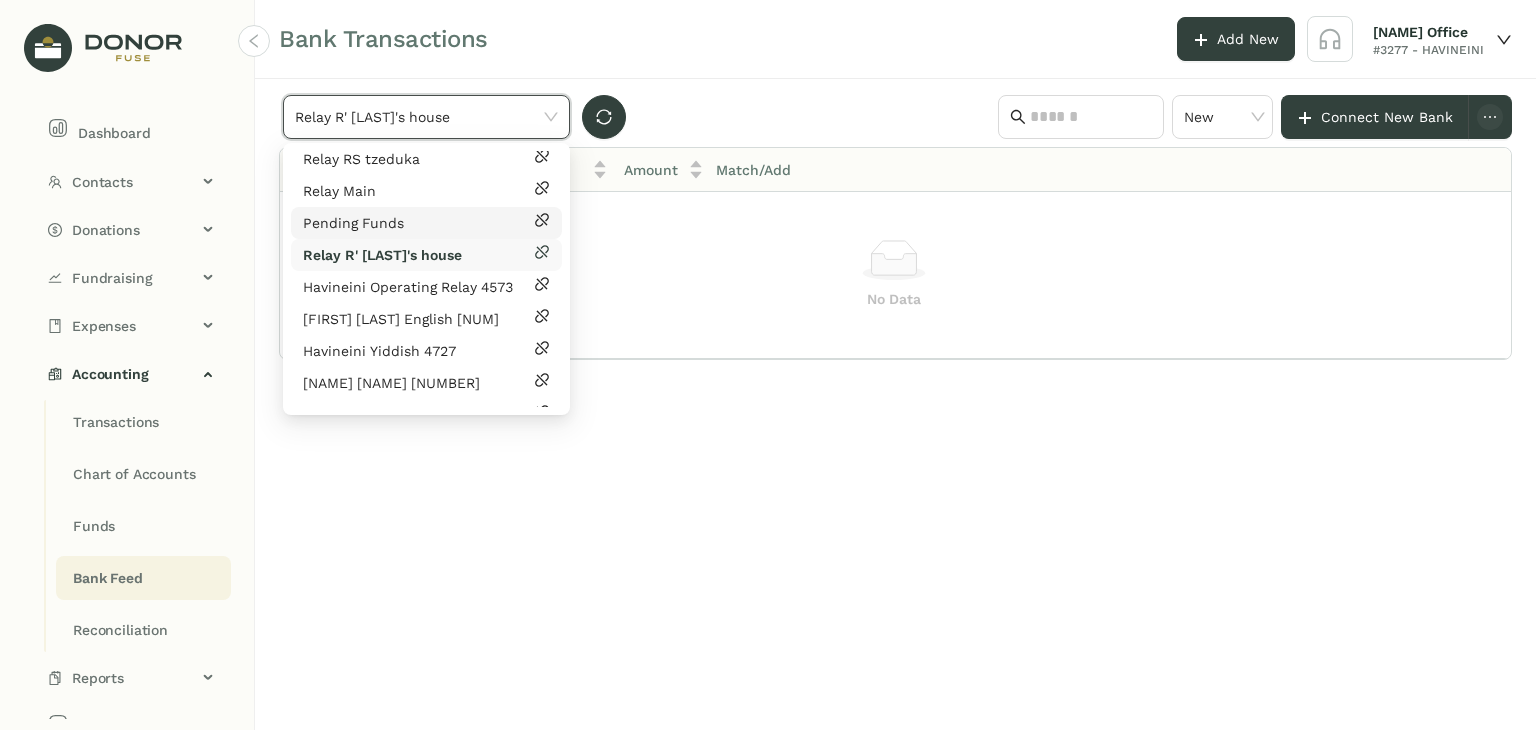click on "Pending Funds" at bounding box center [426, 223] 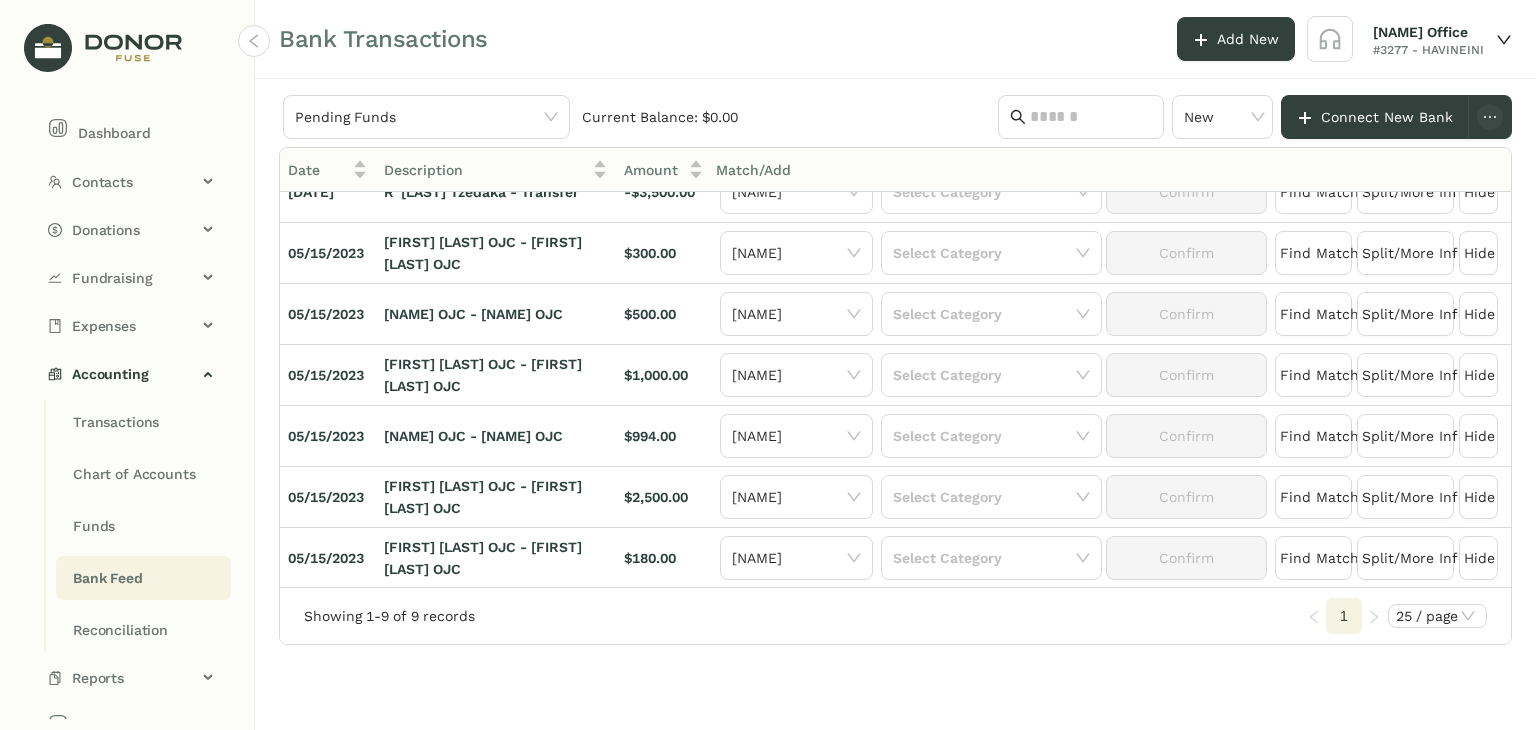 scroll, scrollTop: 0, scrollLeft: 0, axis: both 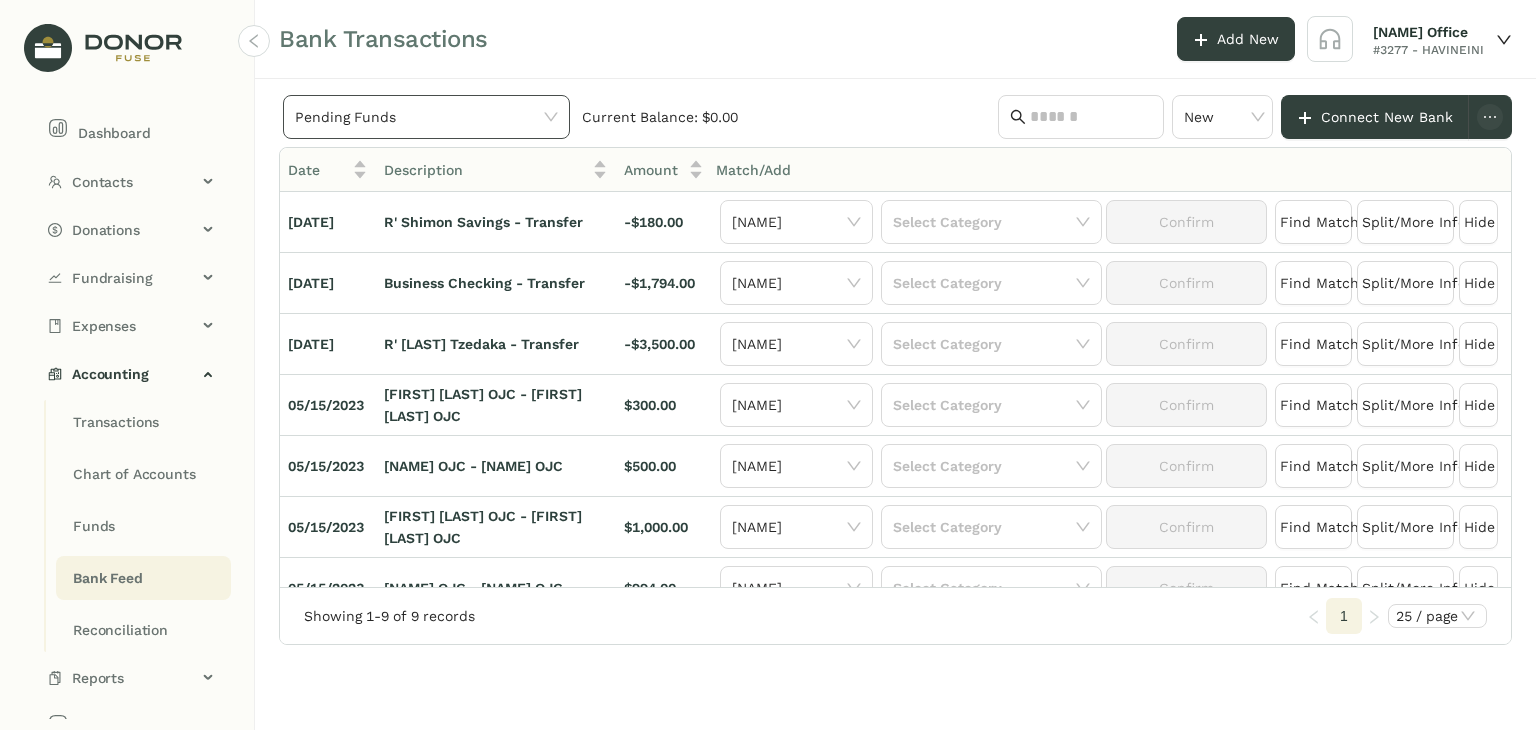click on "Pending Funds" 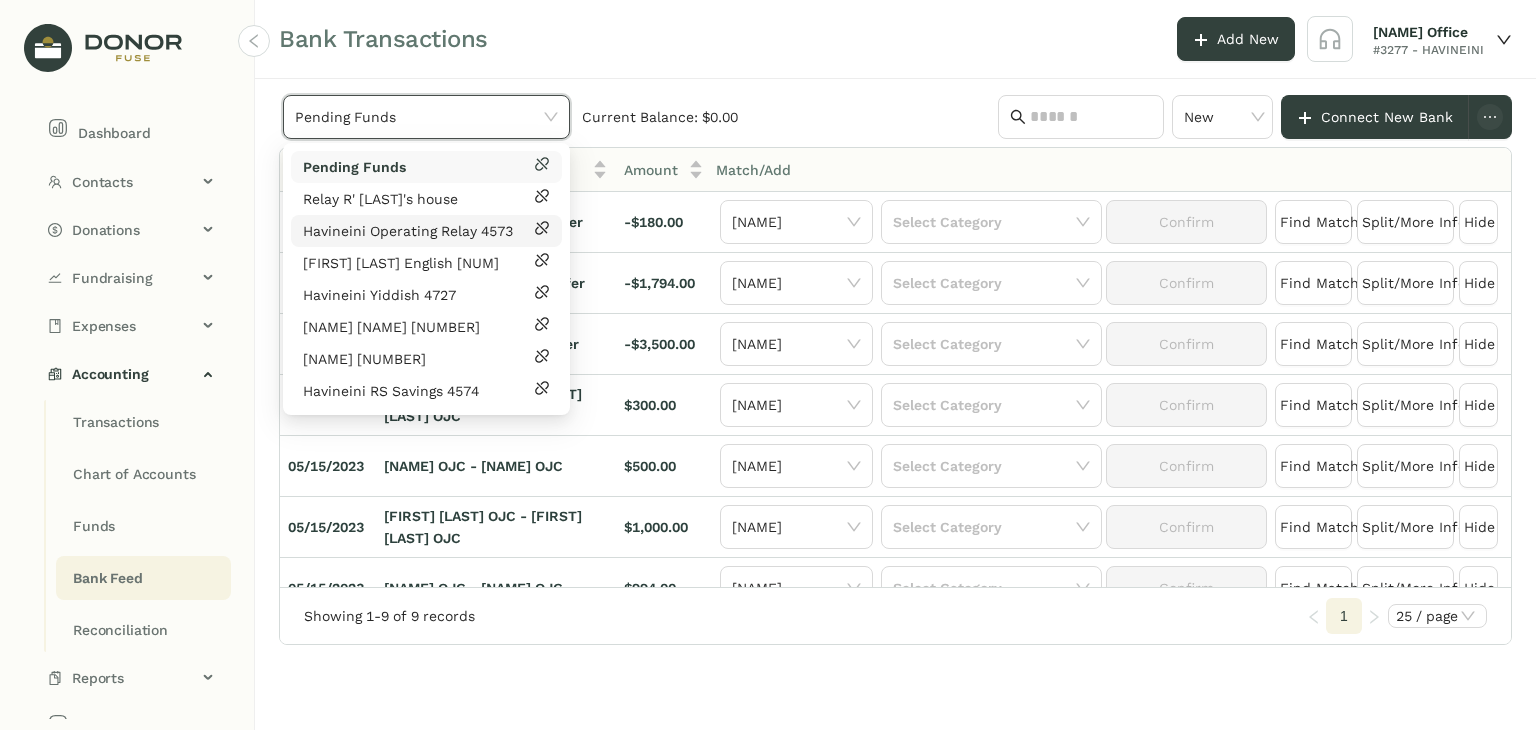 scroll, scrollTop: 156, scrollLeft: 0, axis: vertical 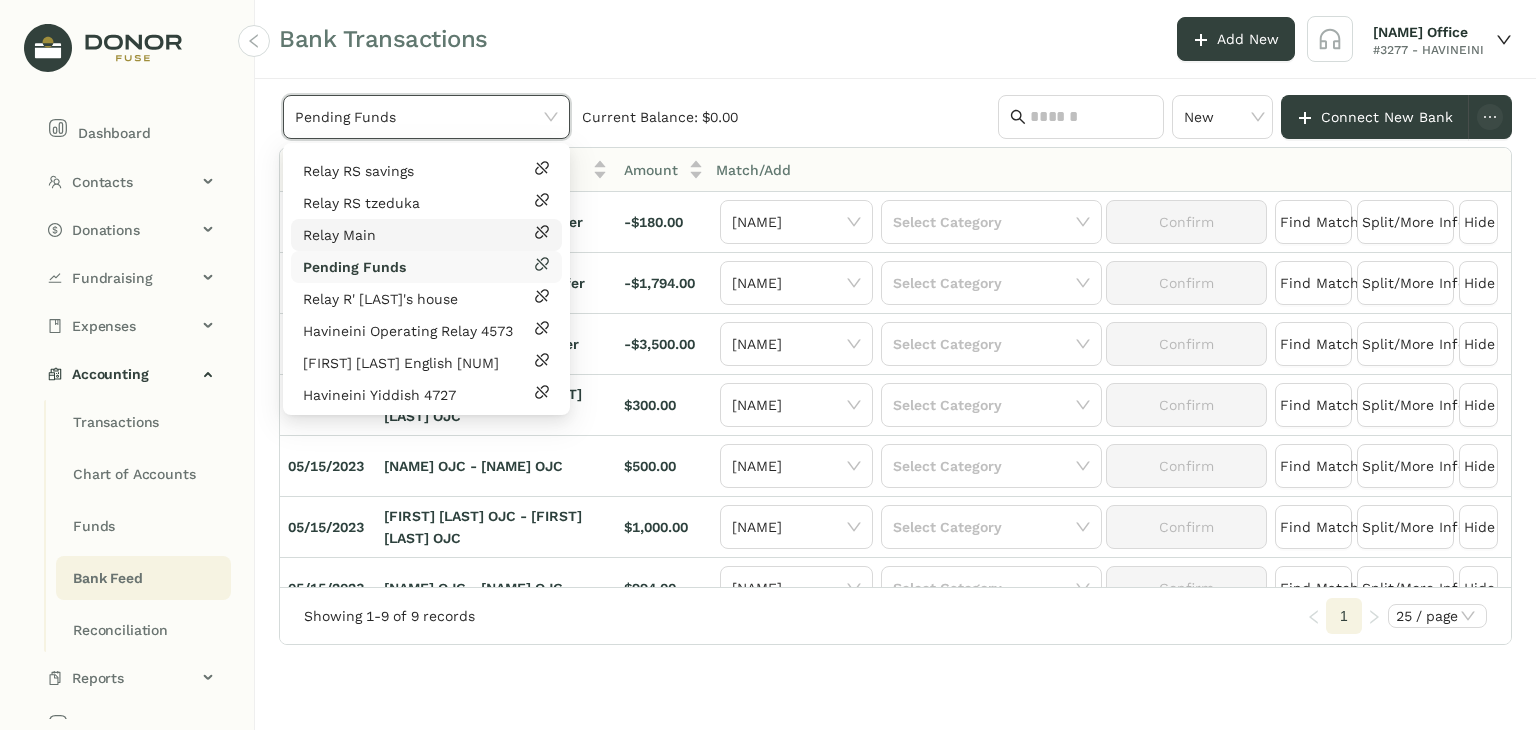 click on "Relay Main" at bounding box center [426, 235] 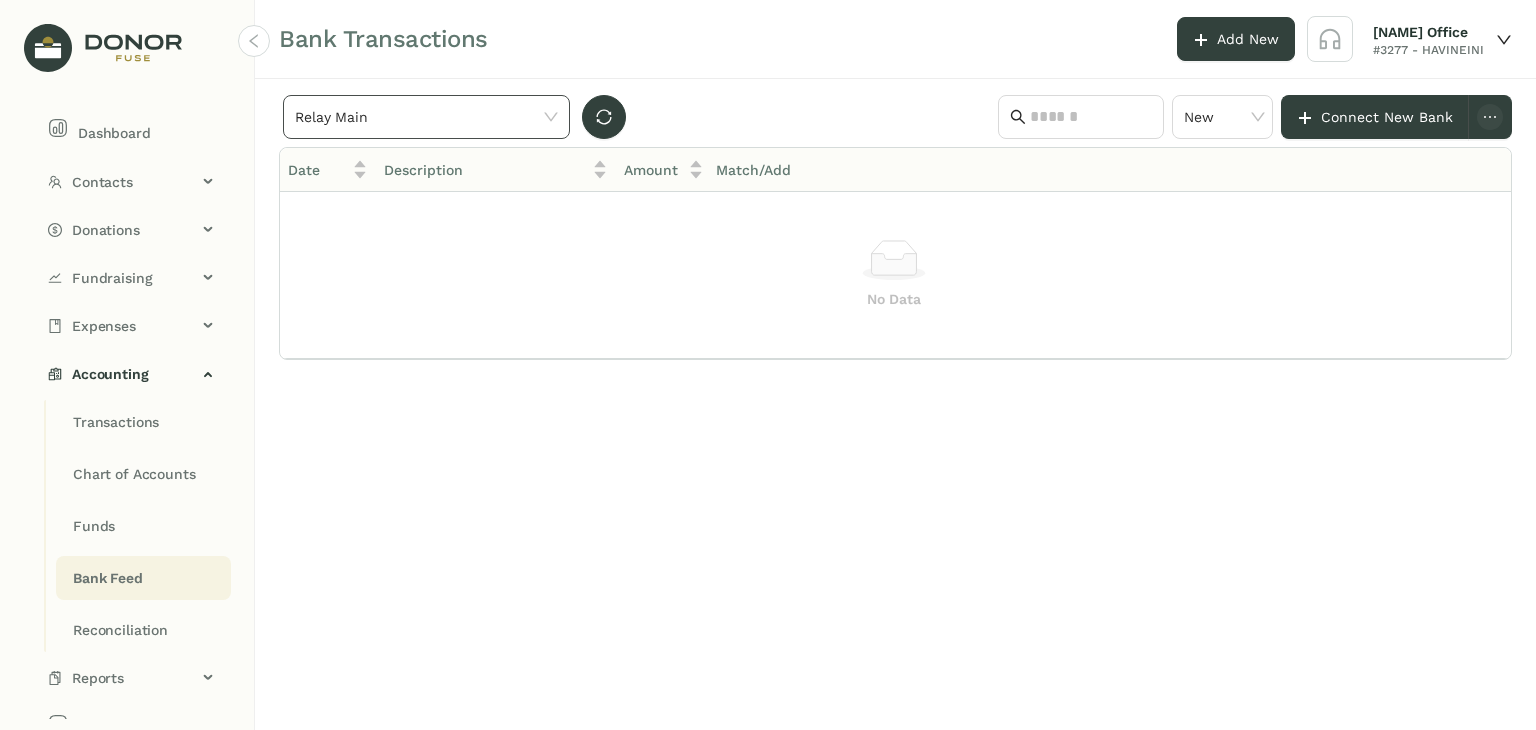 click on "Relay Main" 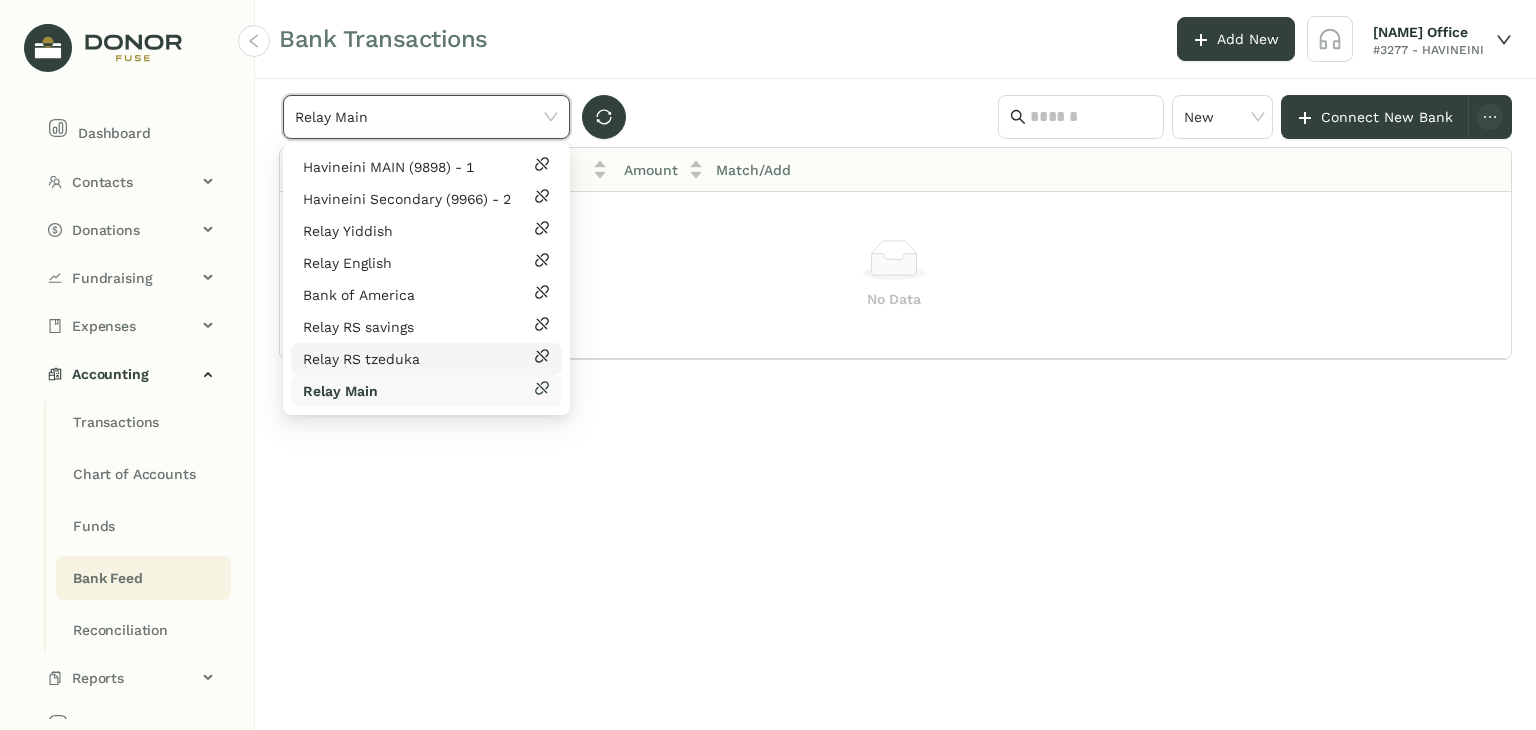 click on "Relay RS tzeduka" at bounding box center [426, 359] 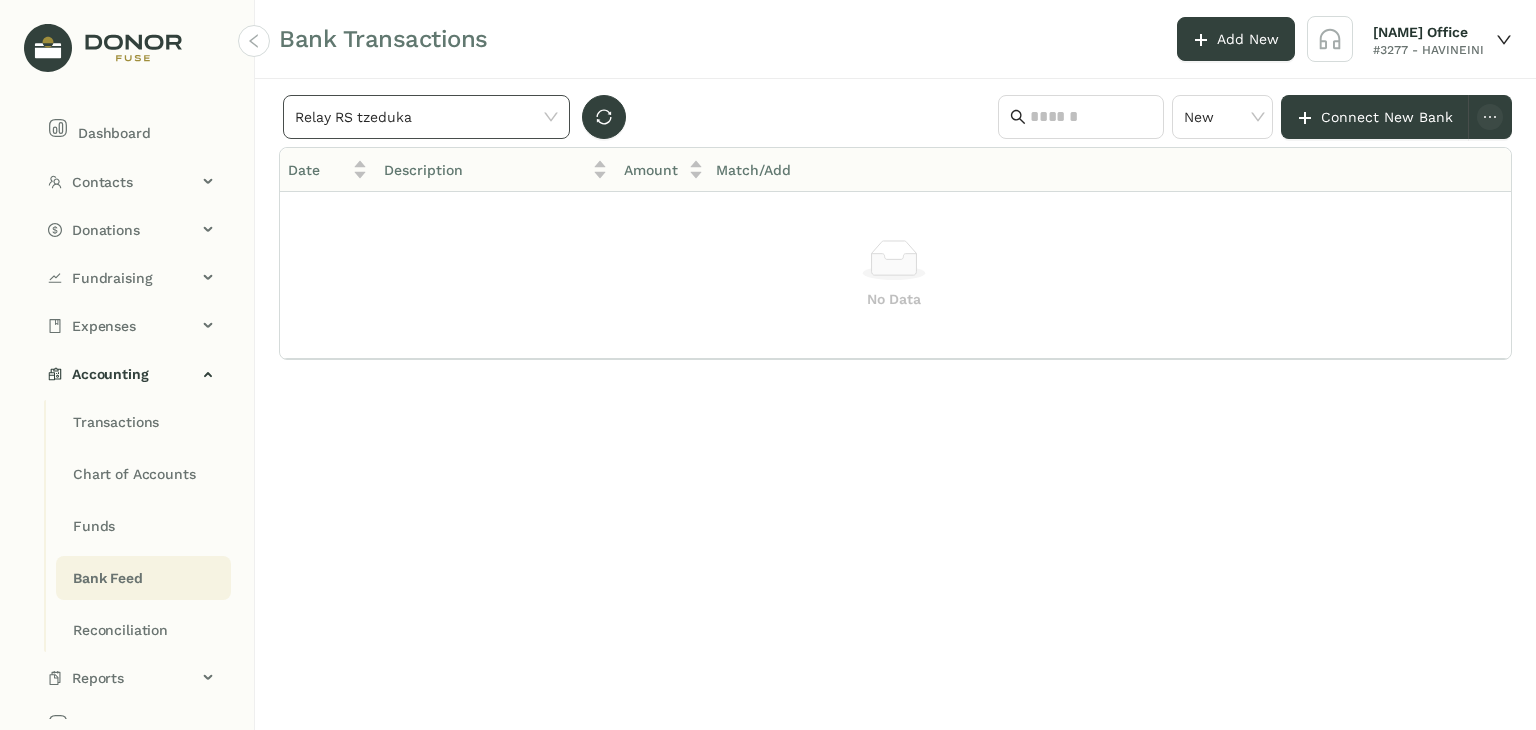 click on "Relay RS tzeduka" 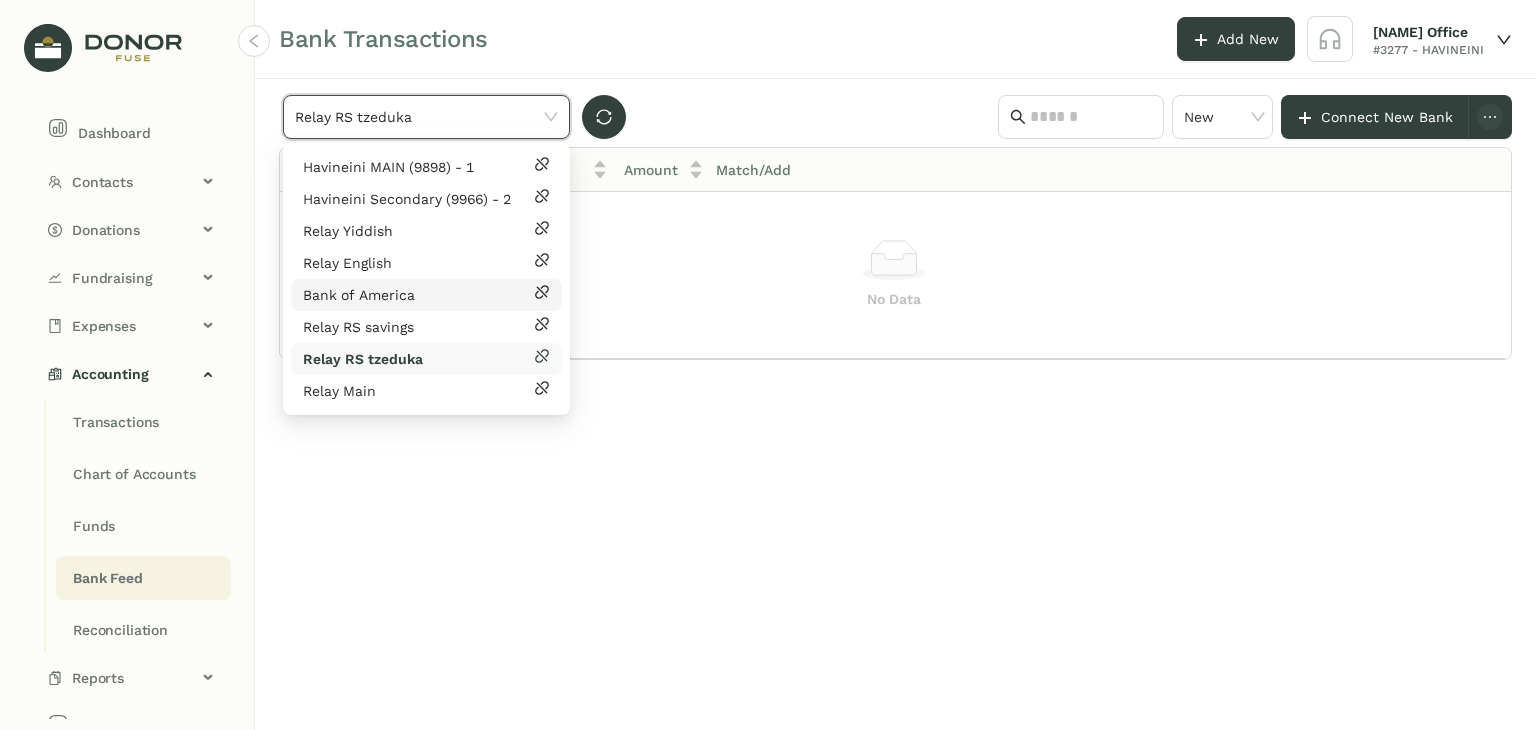 click on "Bank of America" at bounding box center (426, 295) 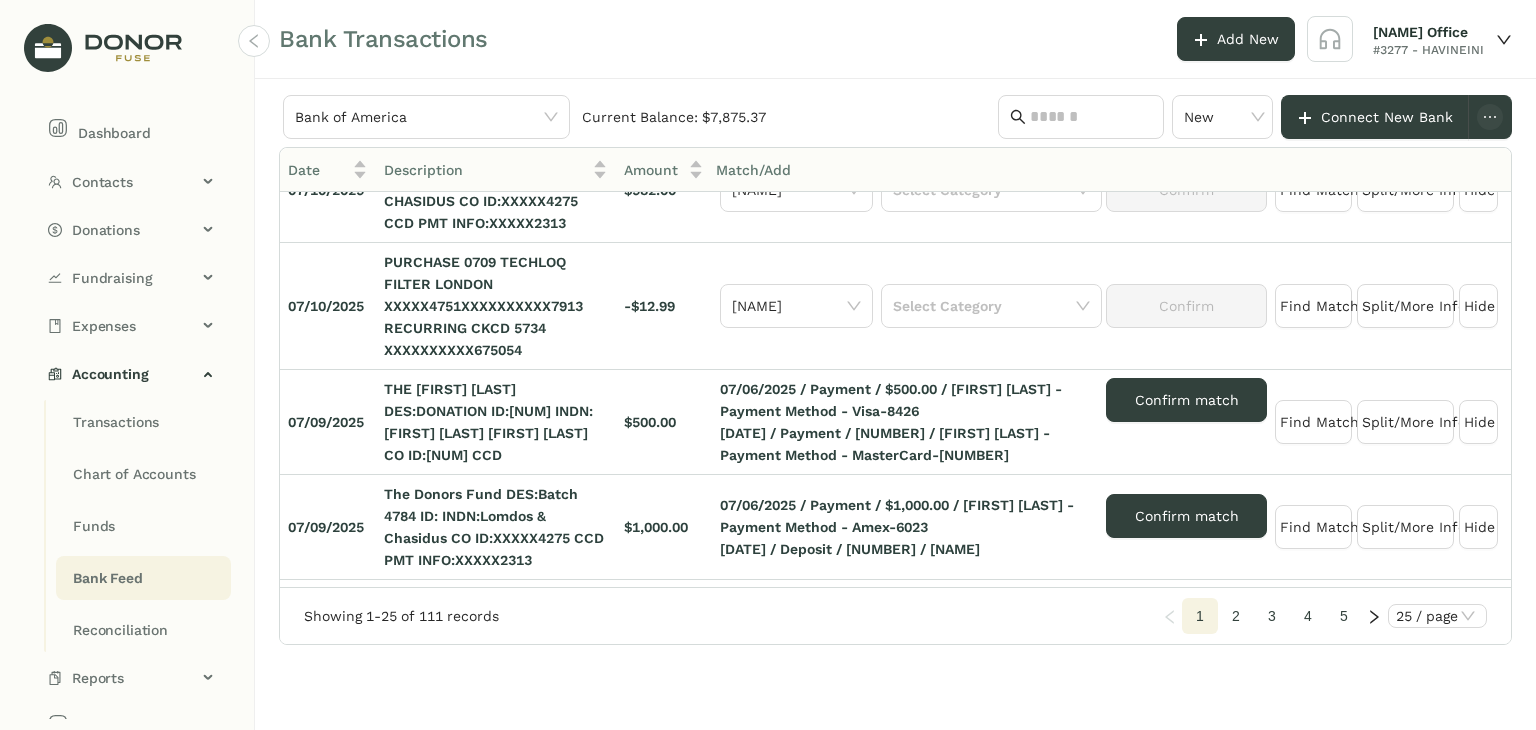 scroll, scrollTop: 2093, scrollLeft: 0, axis: vertical 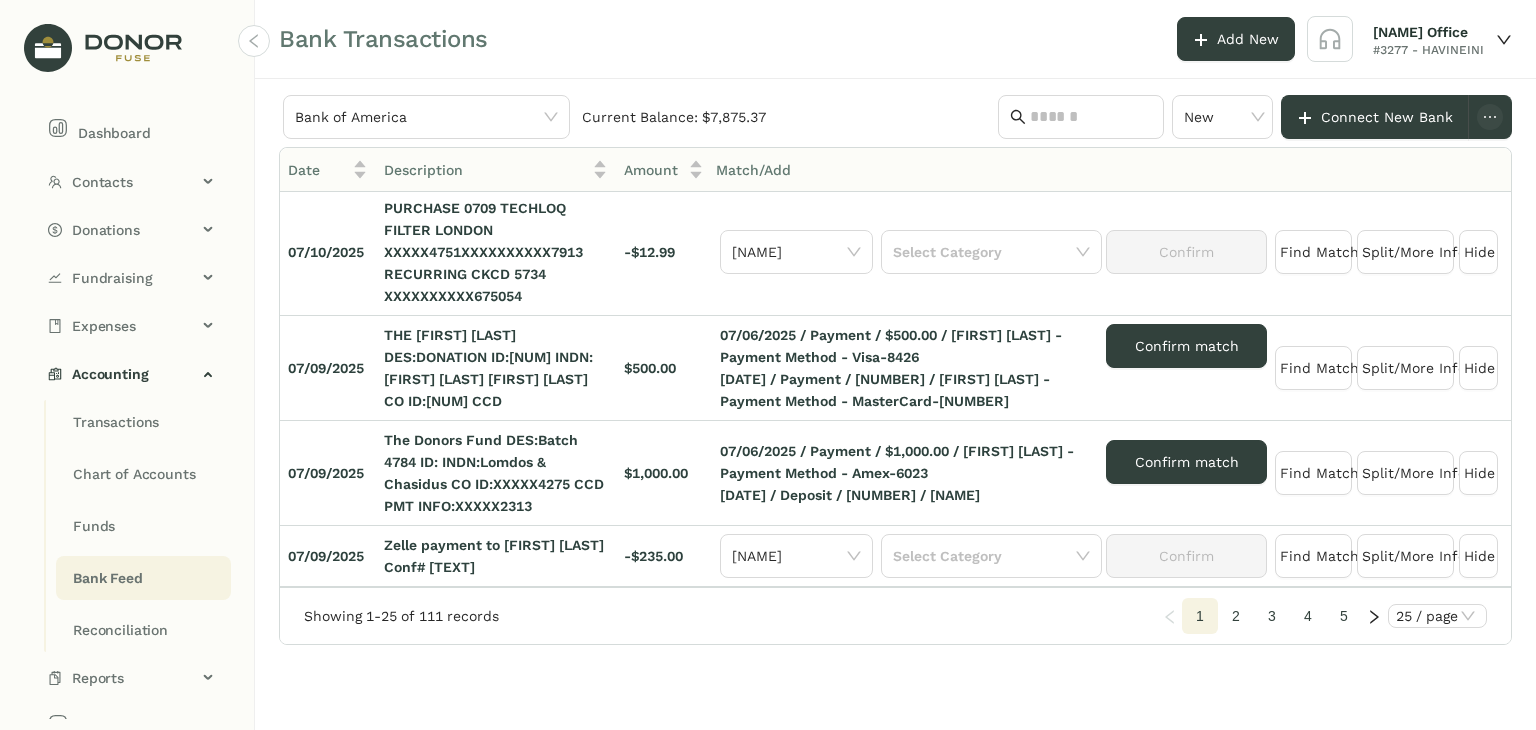 click on "2" 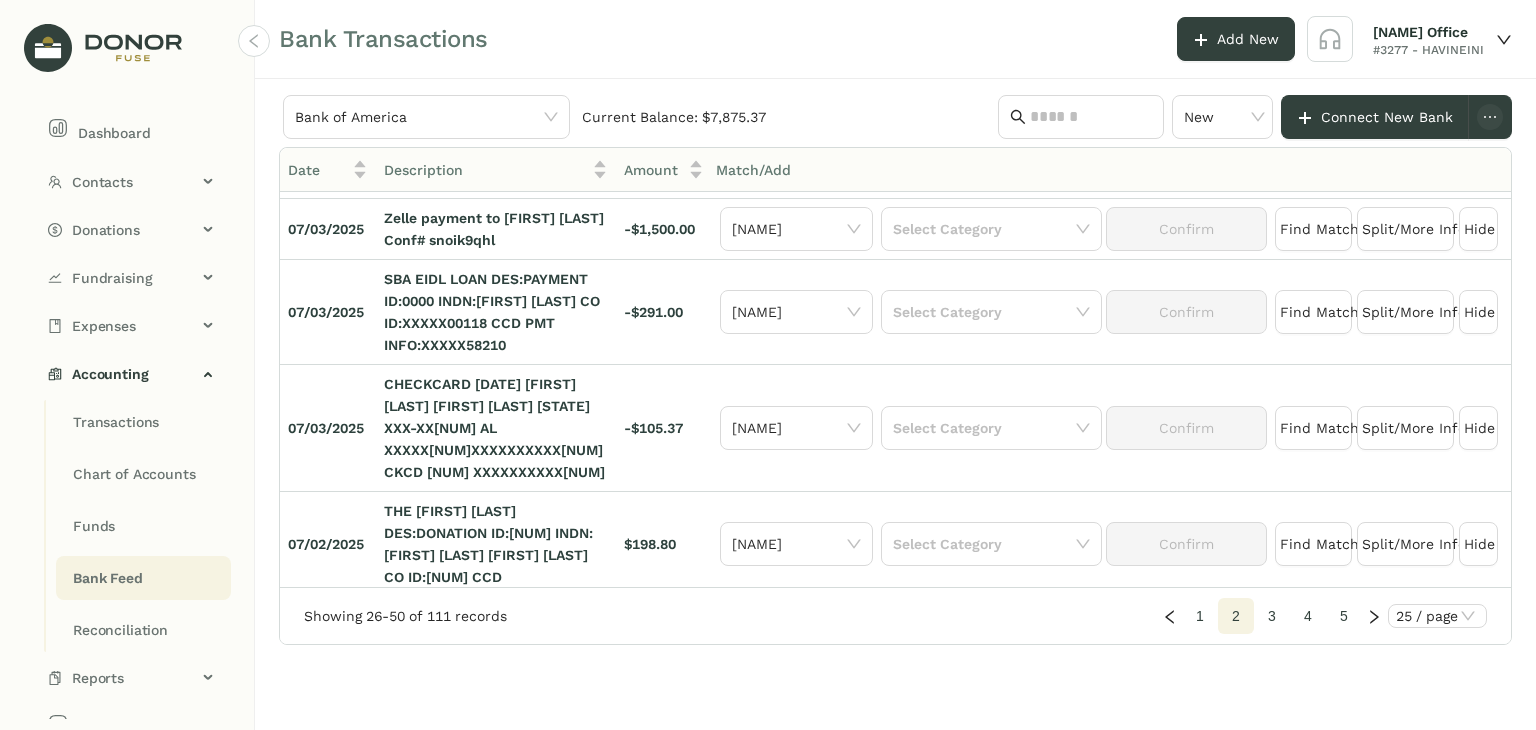 scroll, scrollTop: 2072, scrollLeft: 0, axis: vertical 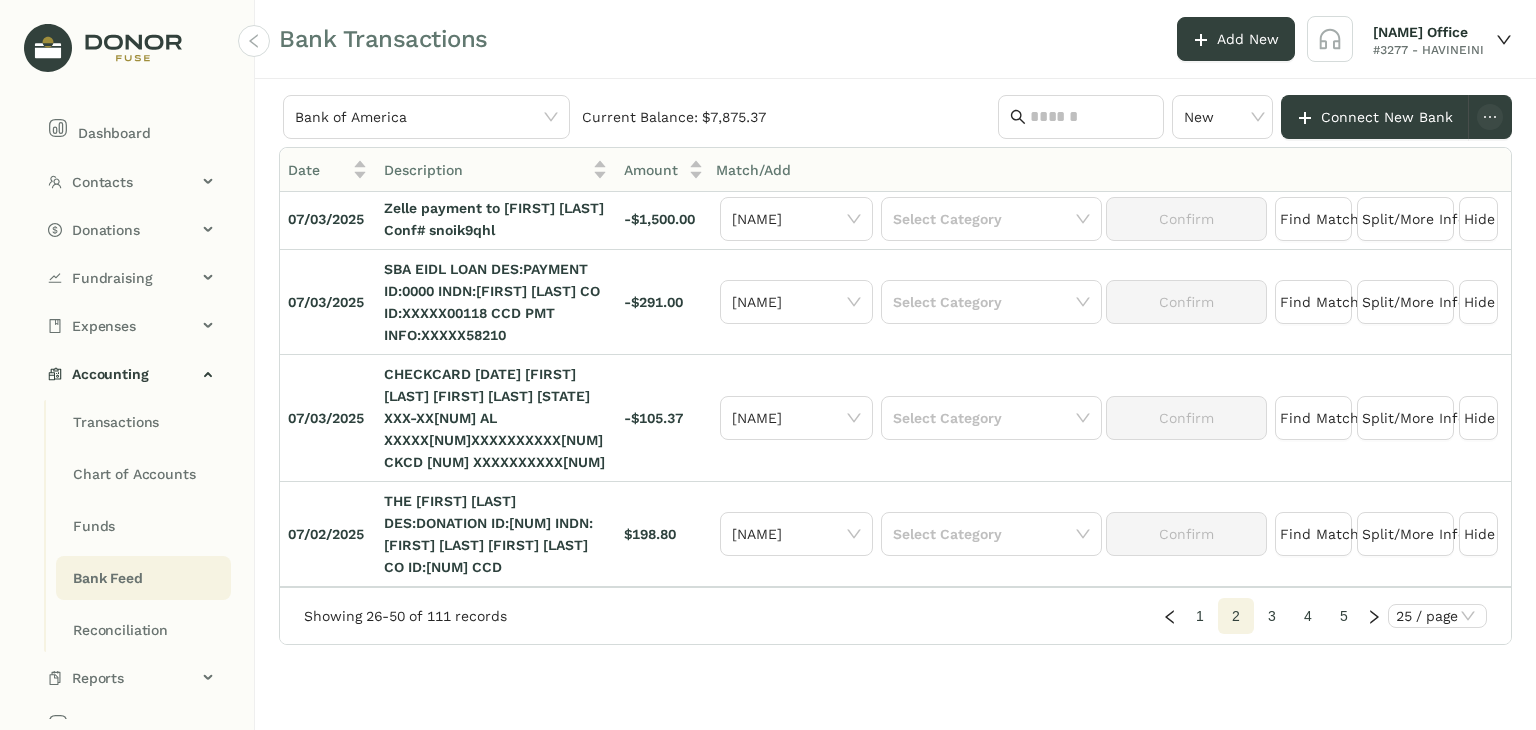 click on "3" 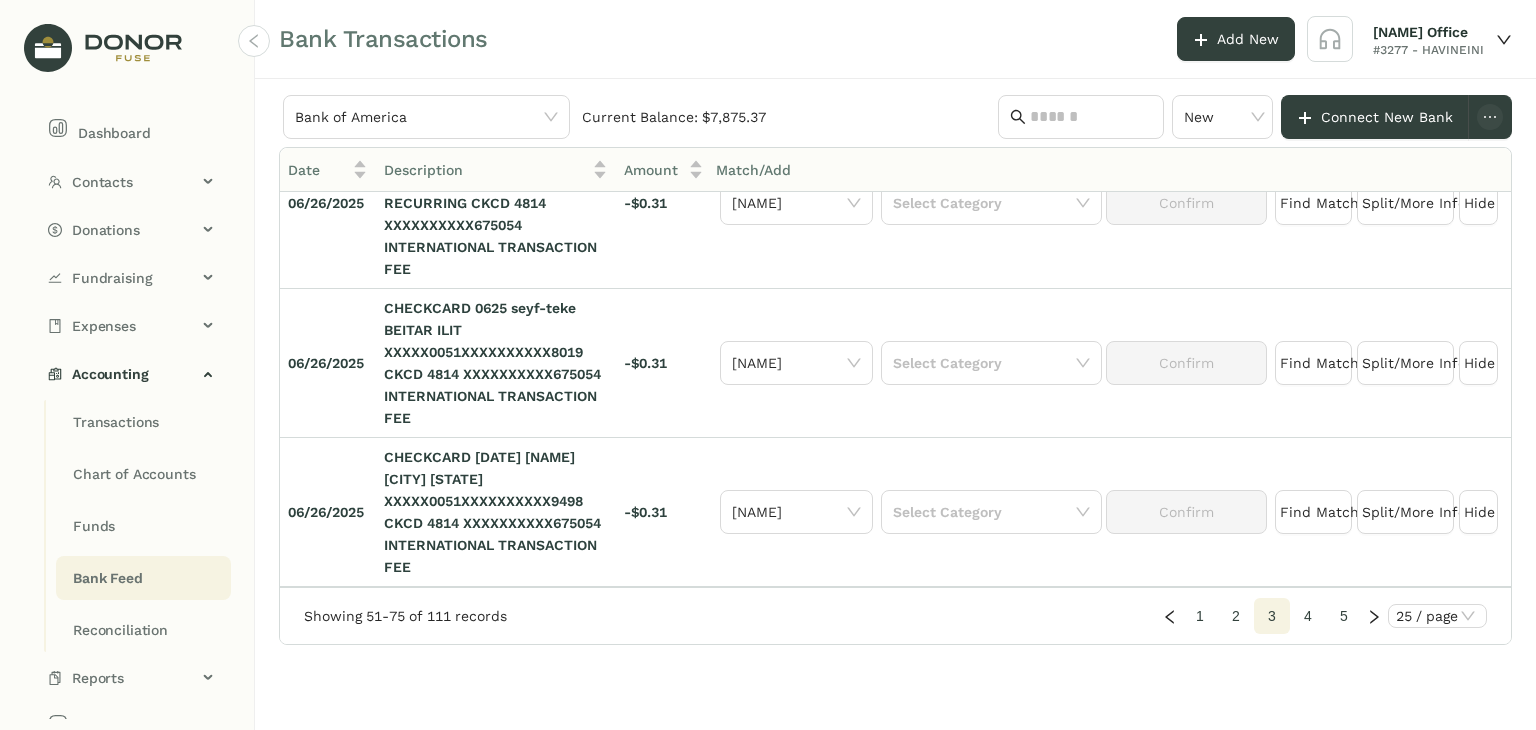 scroll, scrollTop: 2313, scrollLeft: 0, axis: vertical 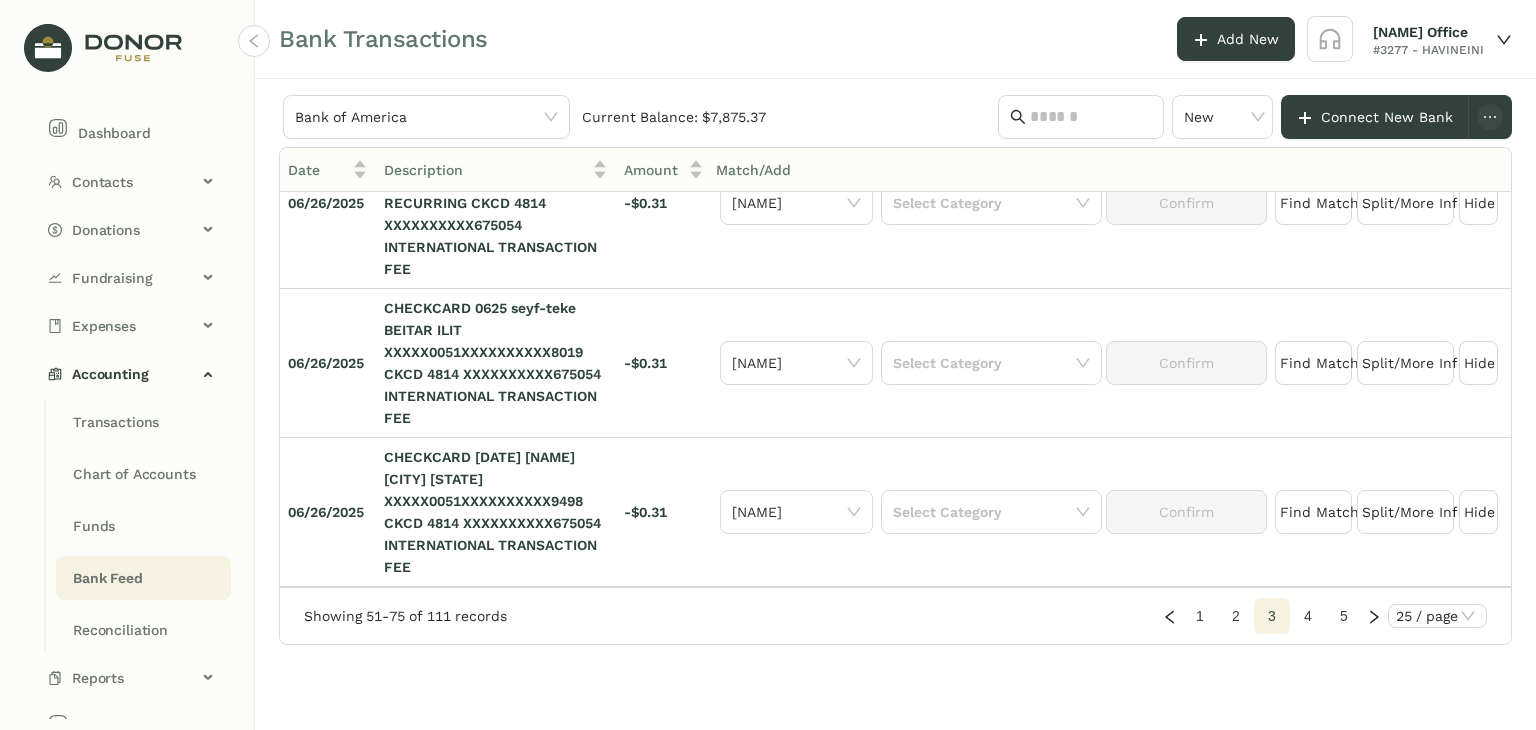 click on "4" 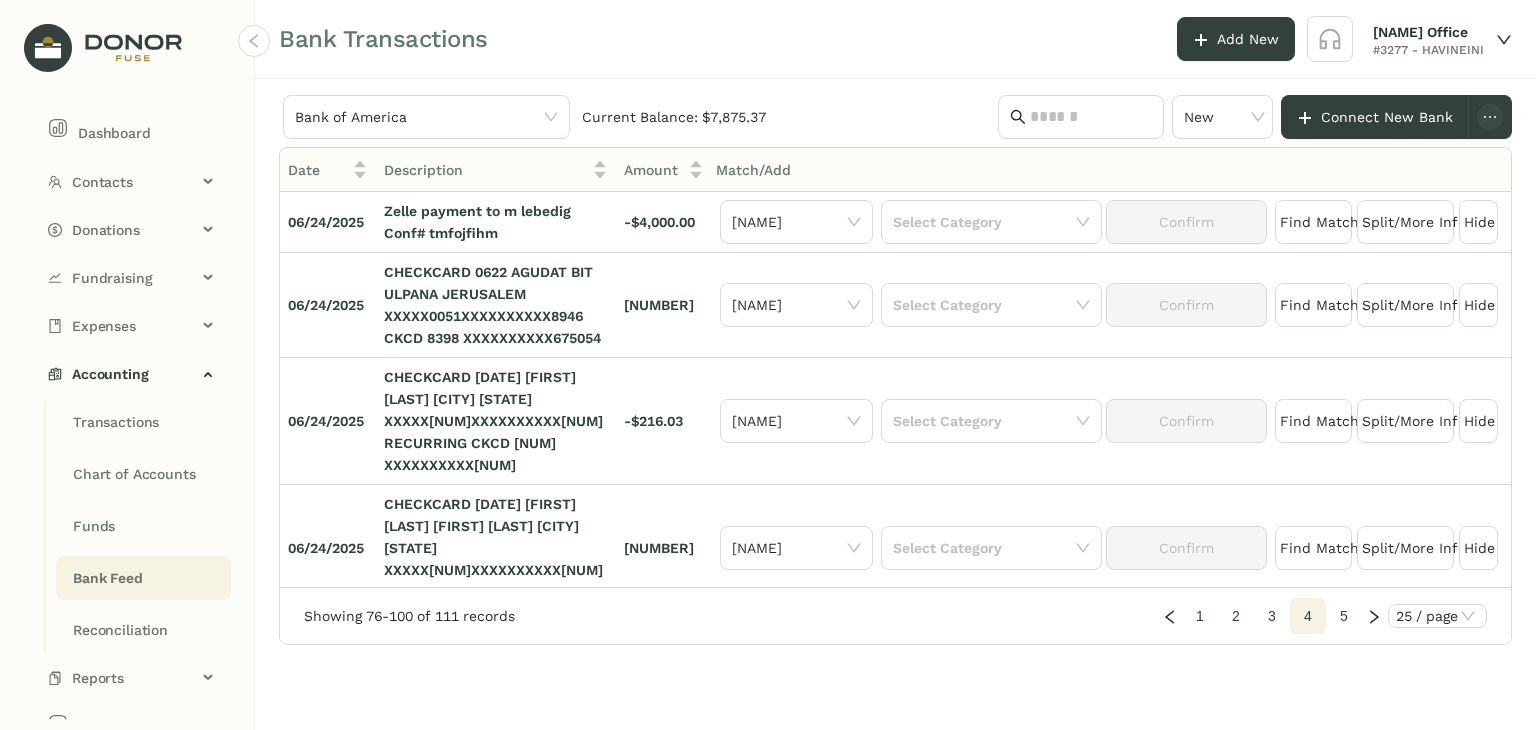 scroll, scrollTop: 2248, scrollLeft: 0, axis: vertical 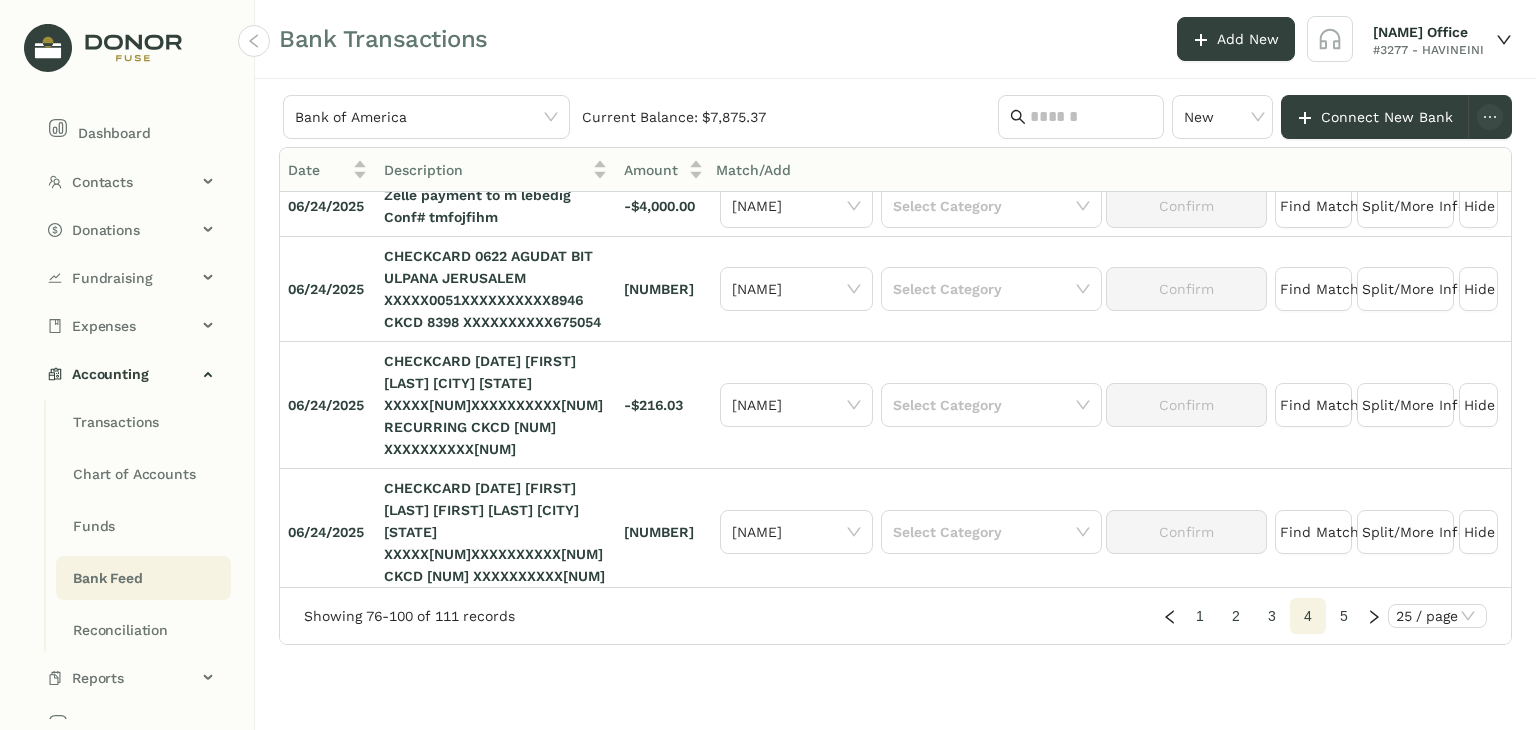 click on "5" 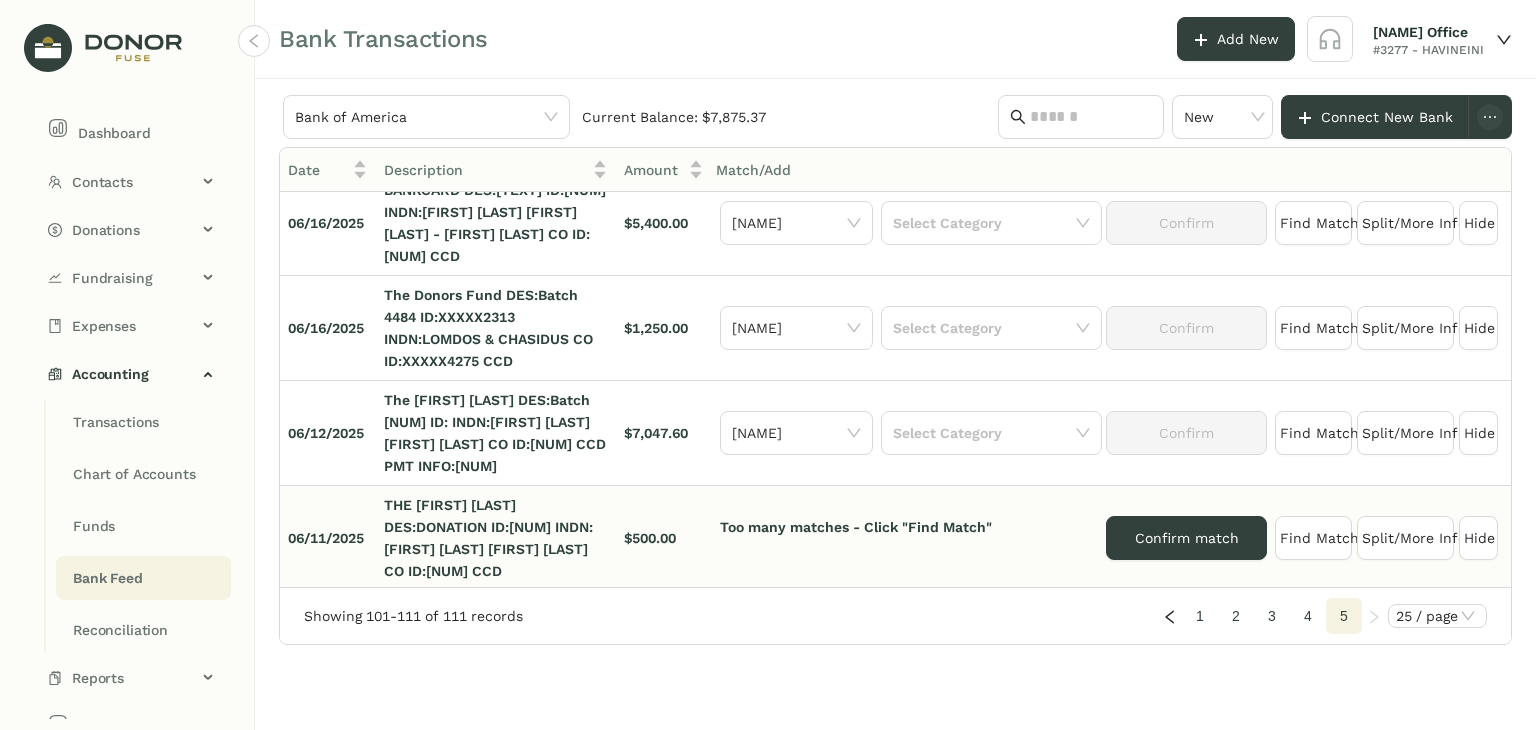 scroll, scrollTop: 868, scrollLeft: 0, axis: vertical 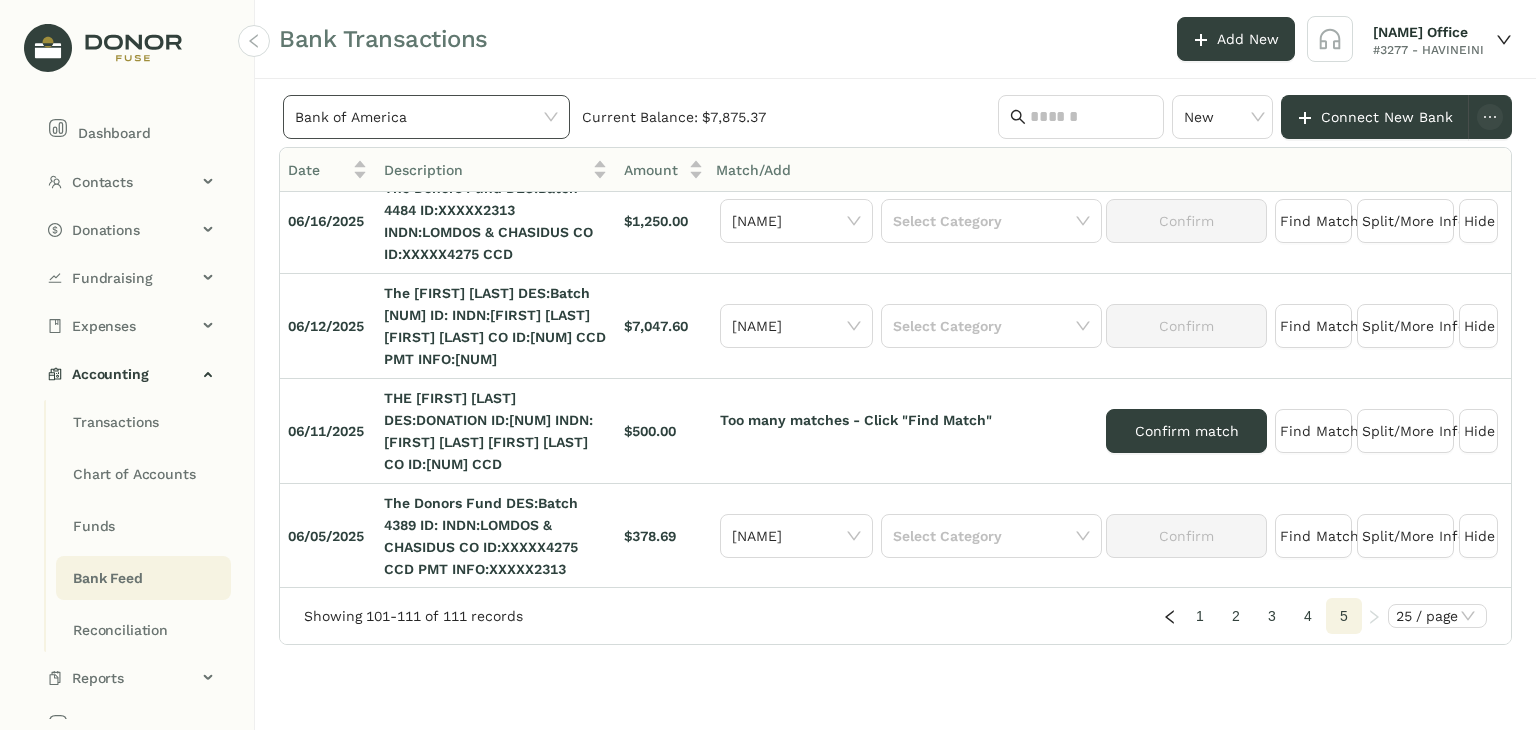 click on "Bank of America" 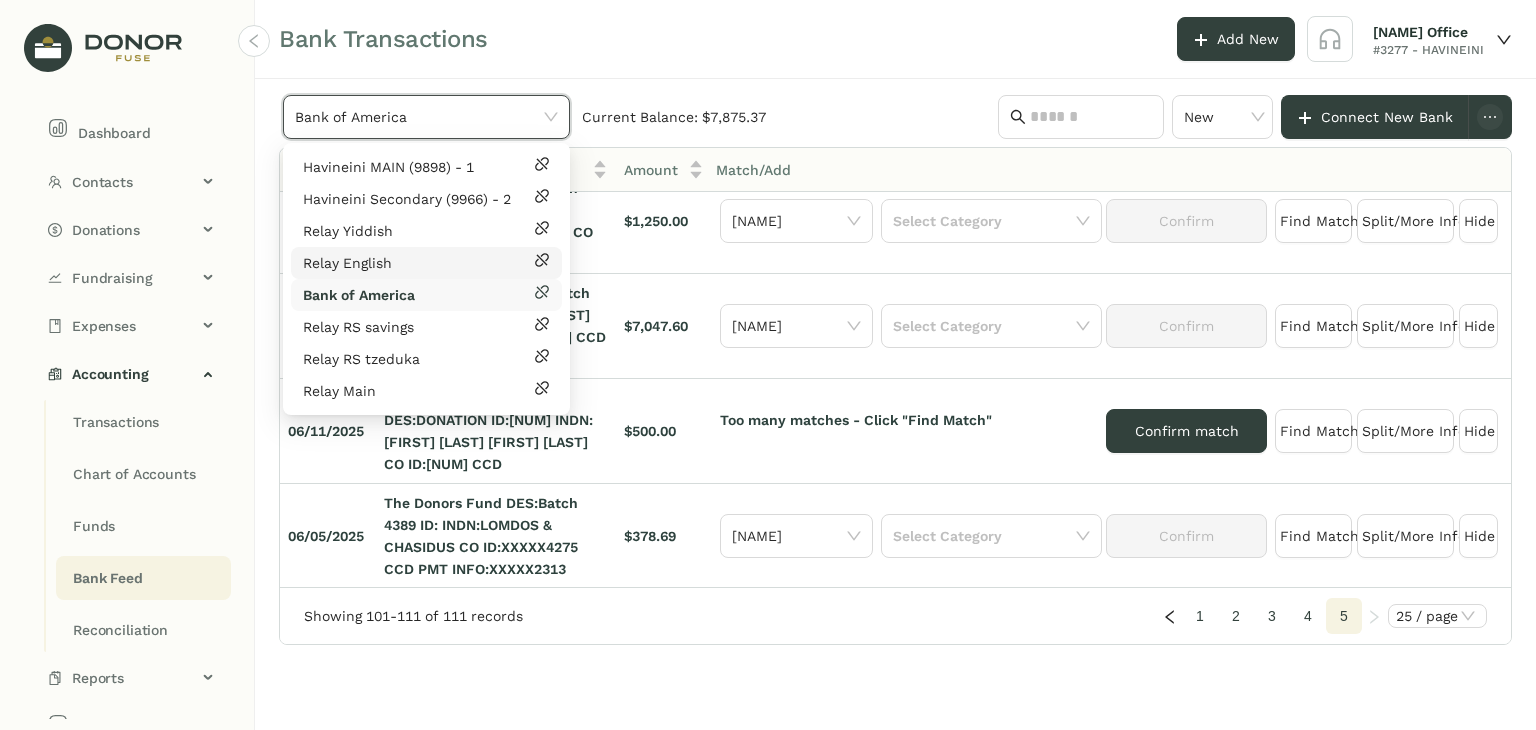 click on "Relay English" at bounding box center (426, 263) 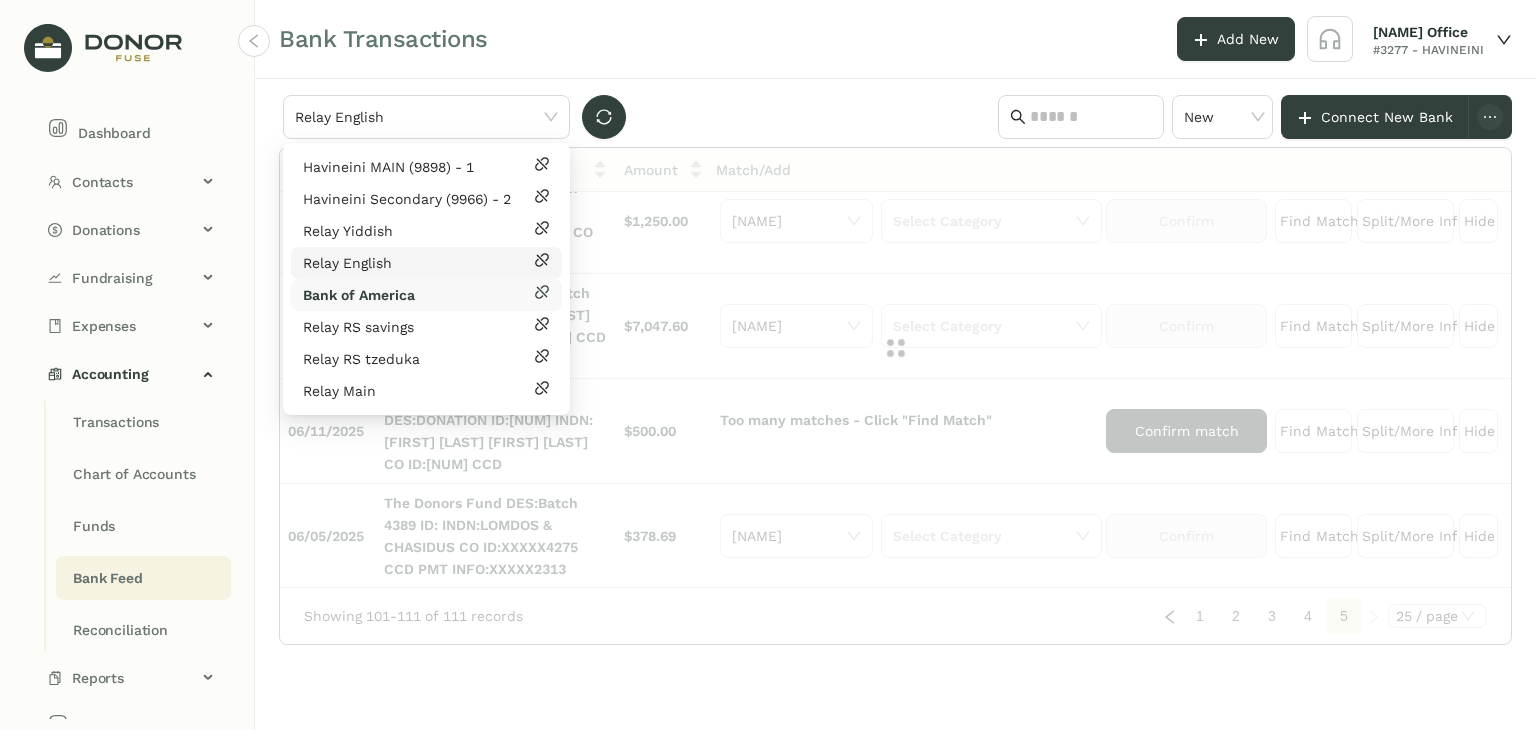 scroll, scrollTop: 0, scrollLeft: 0, axis: both 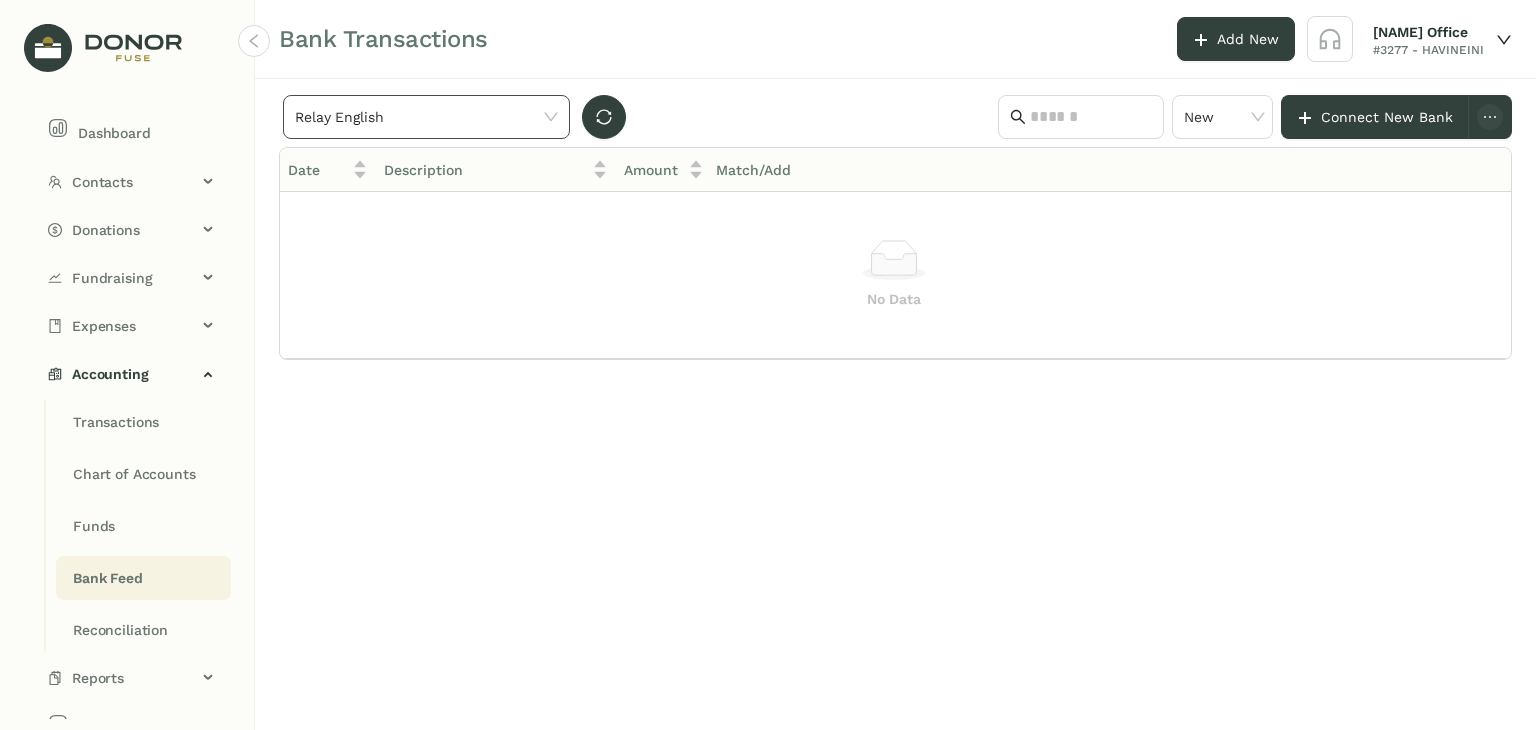 click on "Relay English" 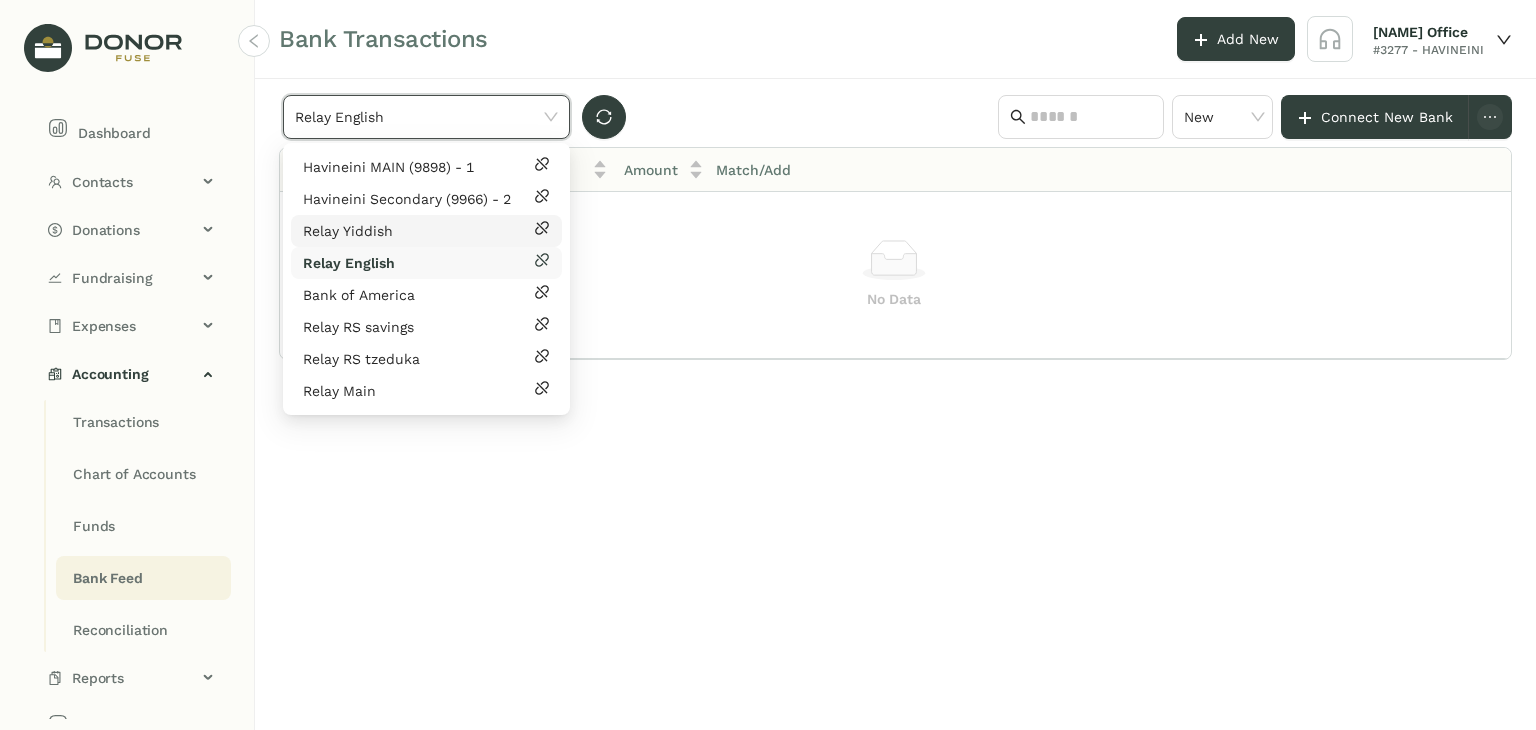 click on "Relay Yiddish" at bounding box center (426, 231) 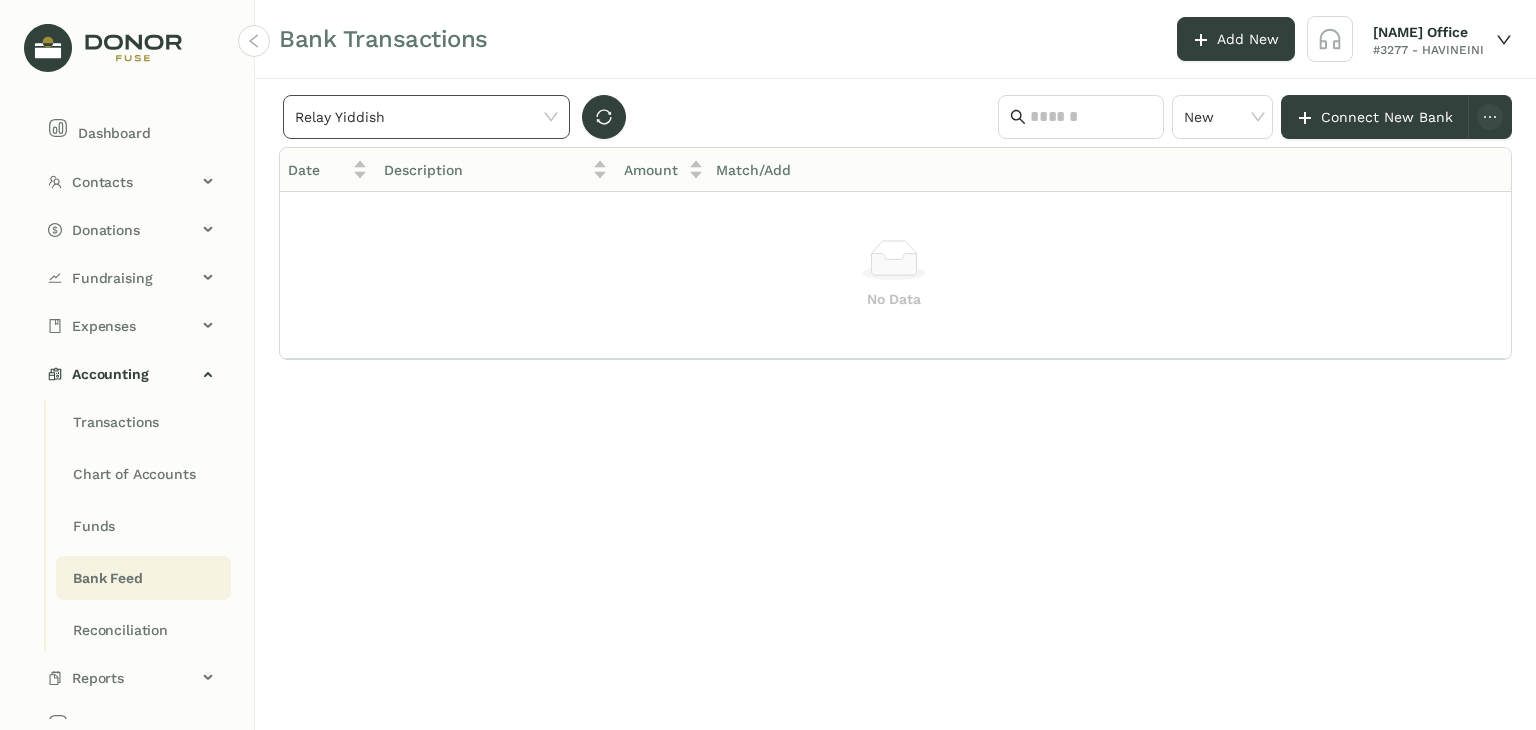 click on "Relay Yiddish" 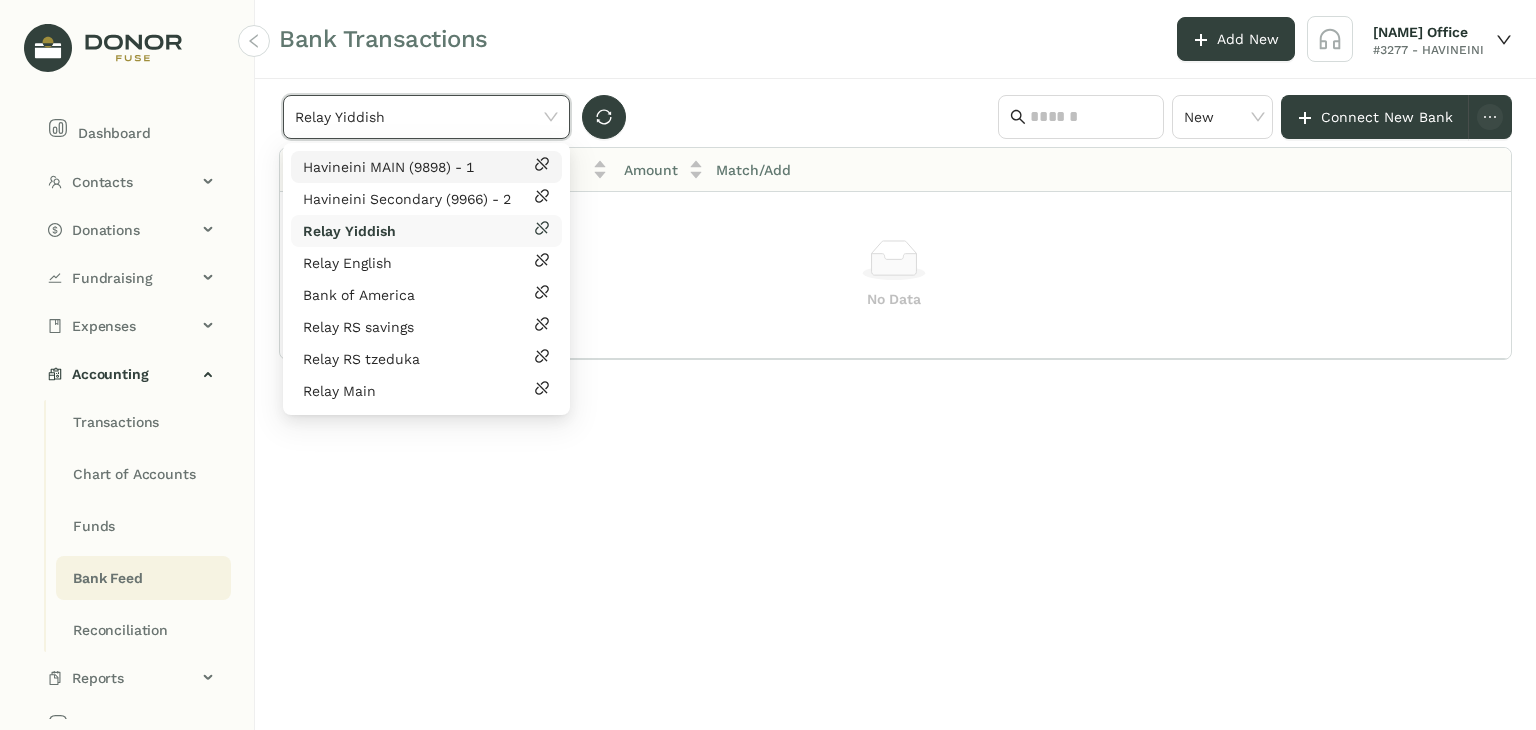 click on "Havineini MAIN (9898) - 1" at bounding box center [388, 167] 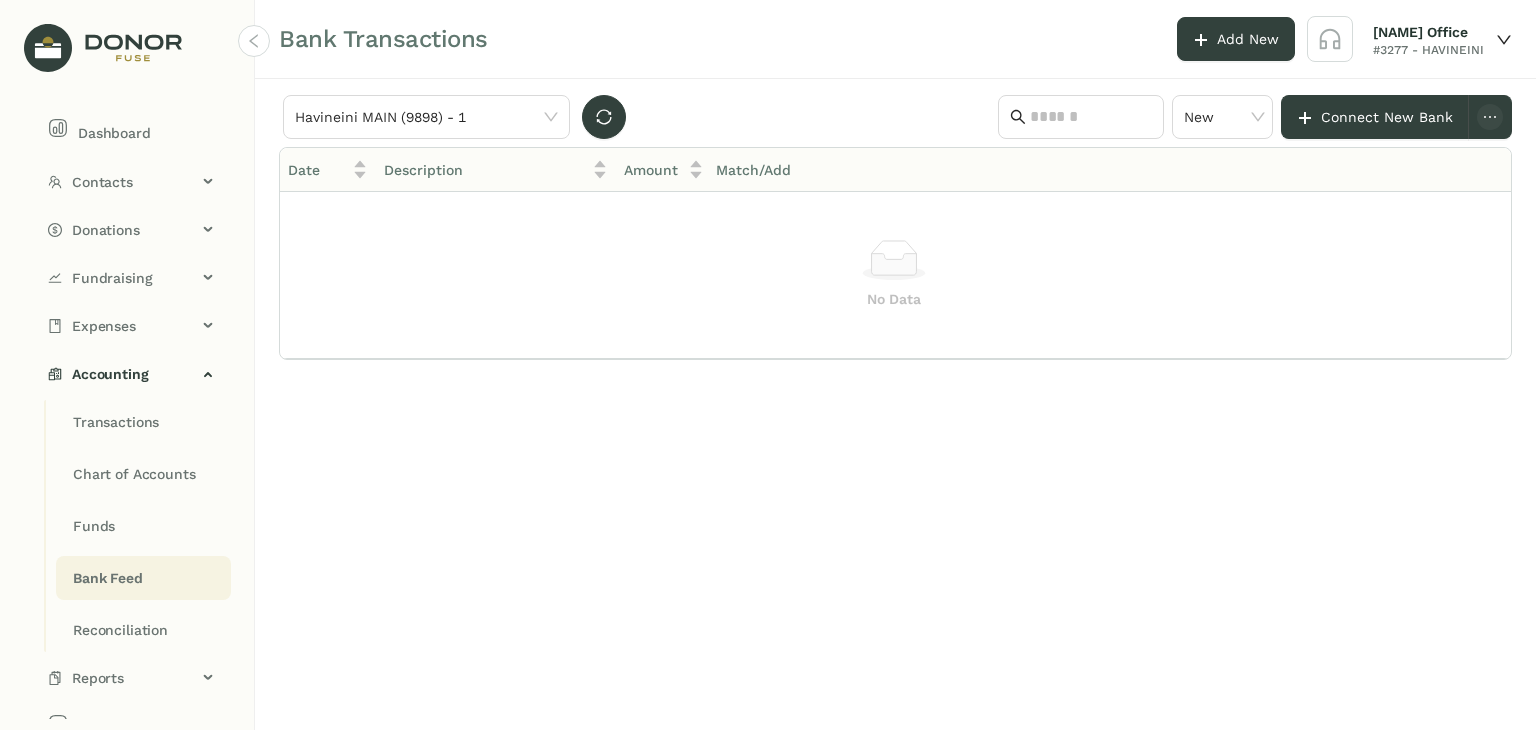 click on "Havineini MAIN (9898) - 1 New  Connect New Bank  Date Description Amount  Match/Add   No Data" 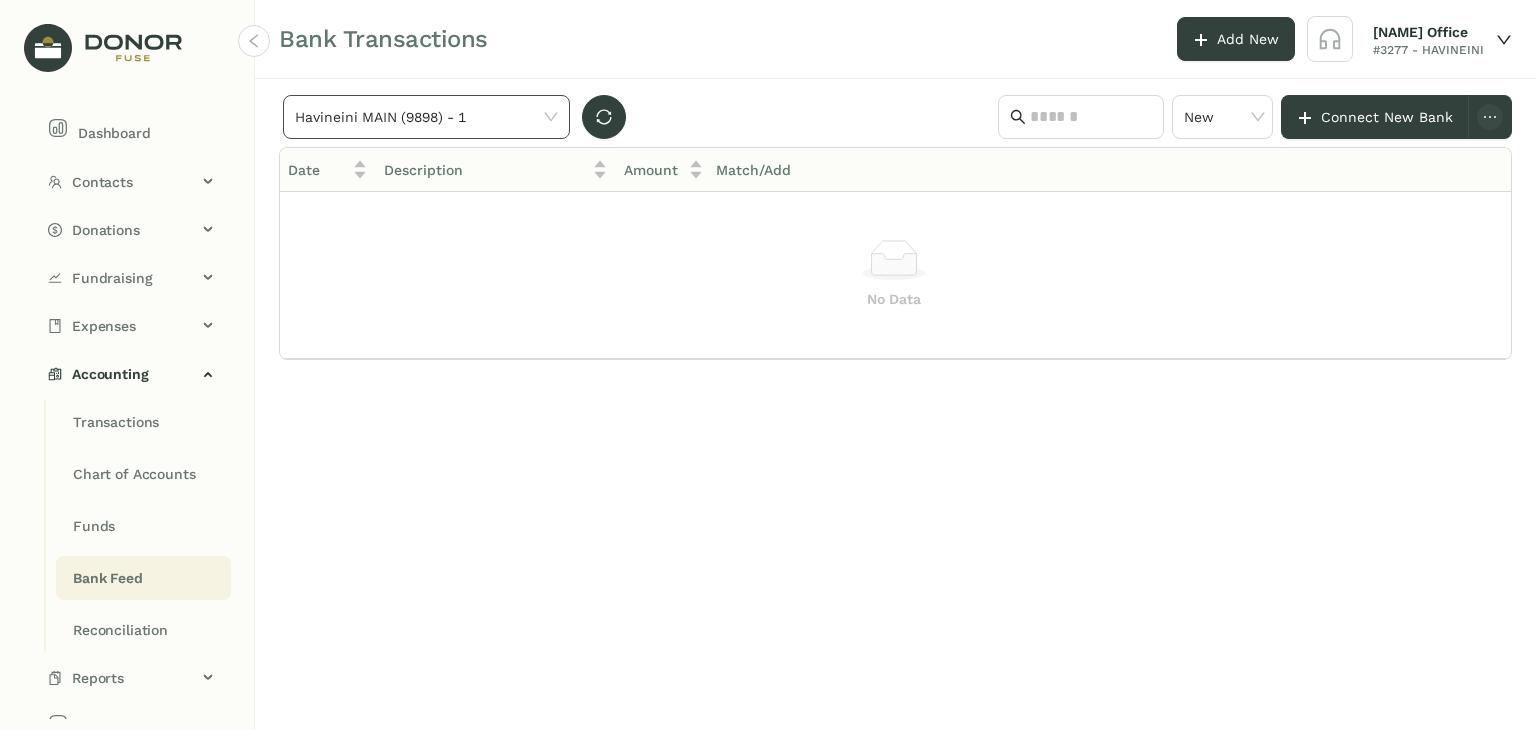 click on "Havineini MAIN (9898) - 1" 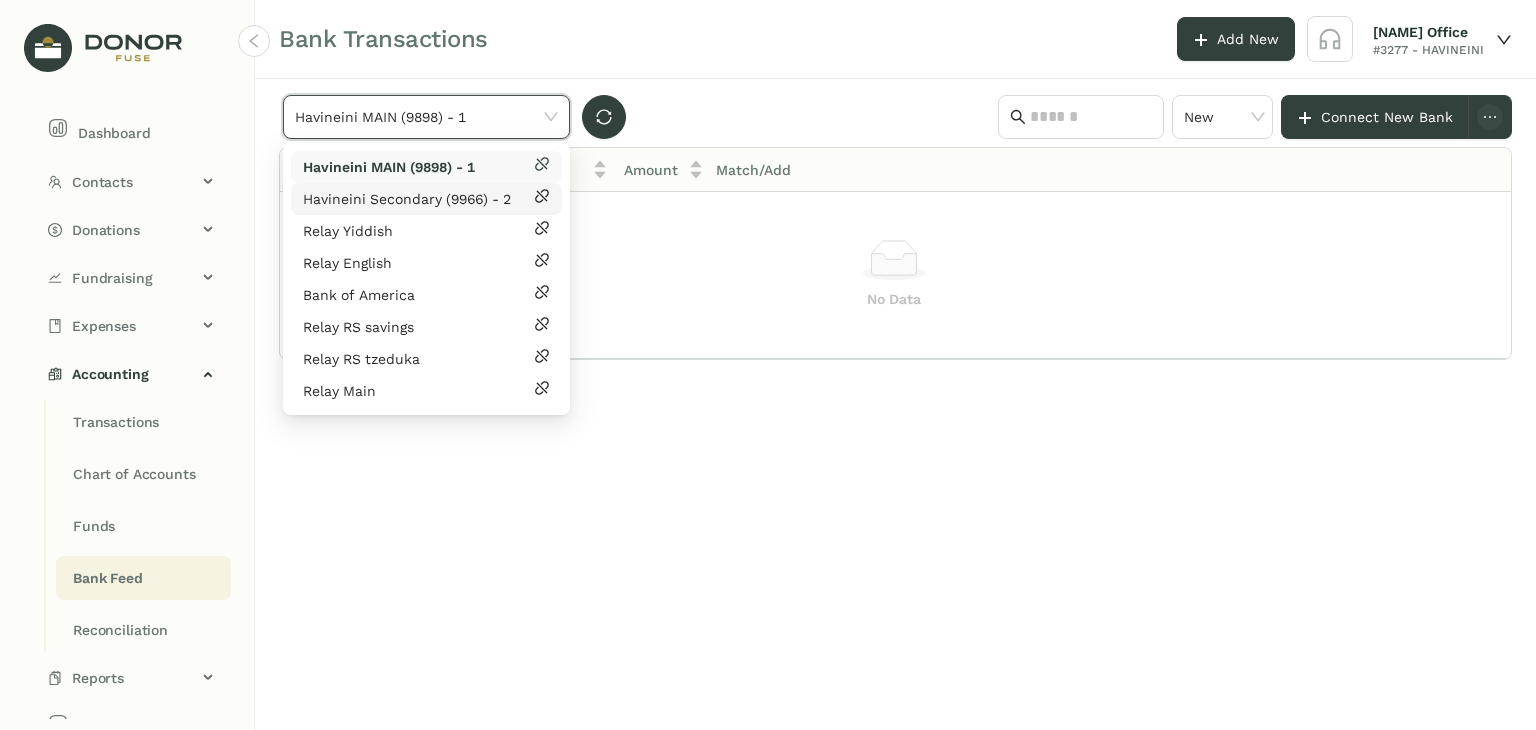 click on "Havineini Secondary (9966) - 2" at bounding box center (407, 199) 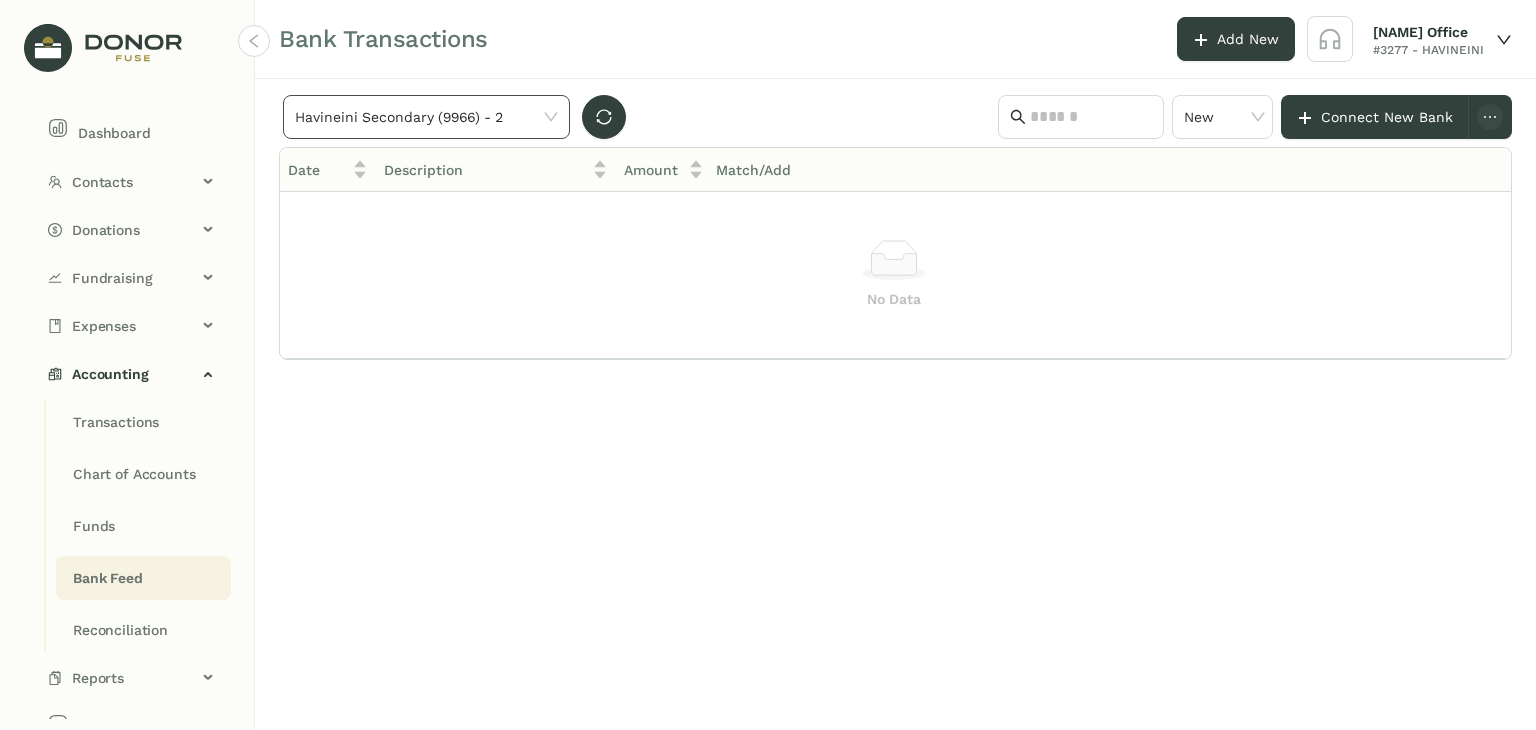 click on "Havineini Secondary (9966) - 2" 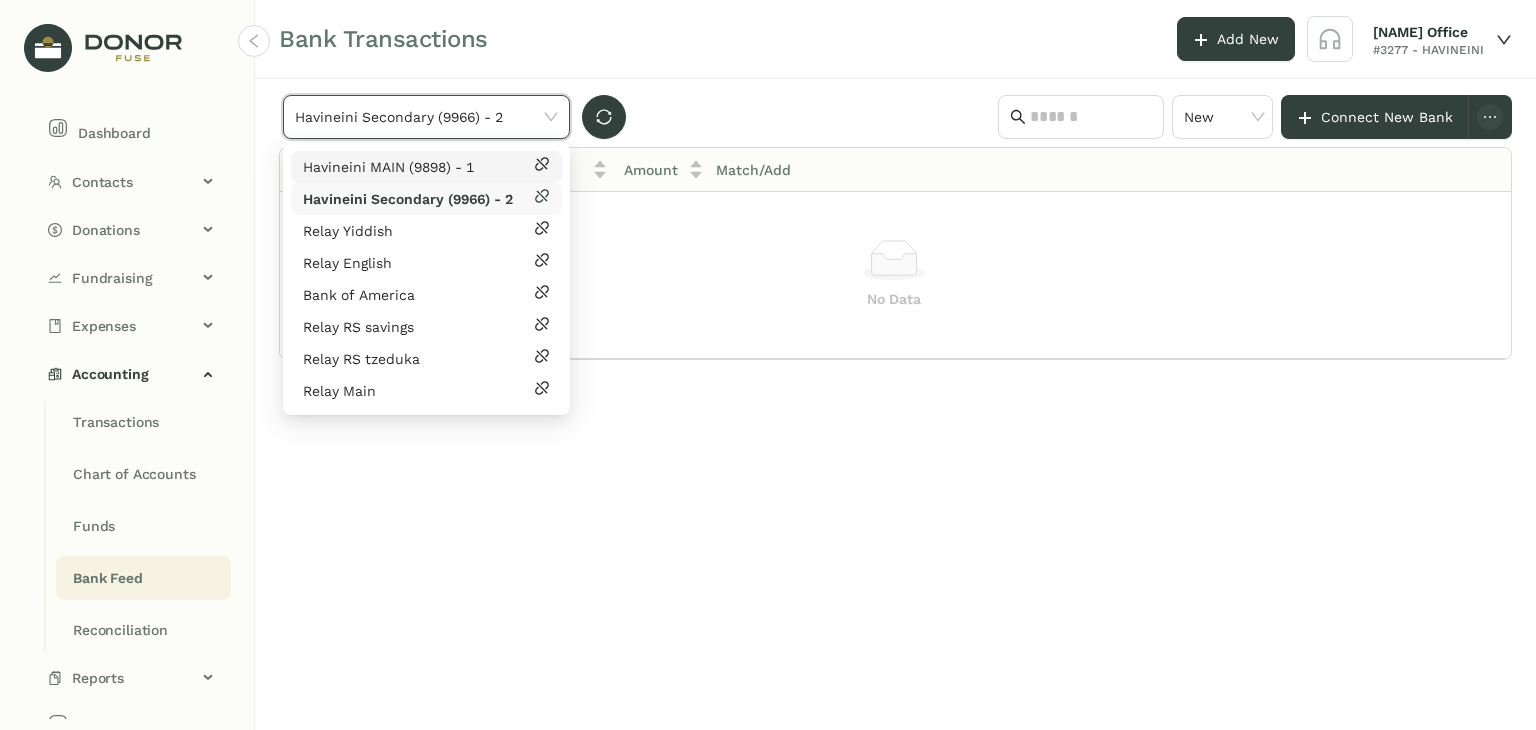 click on "Havineini MAIN (9898) - 1" at bounding box center [388, 167] 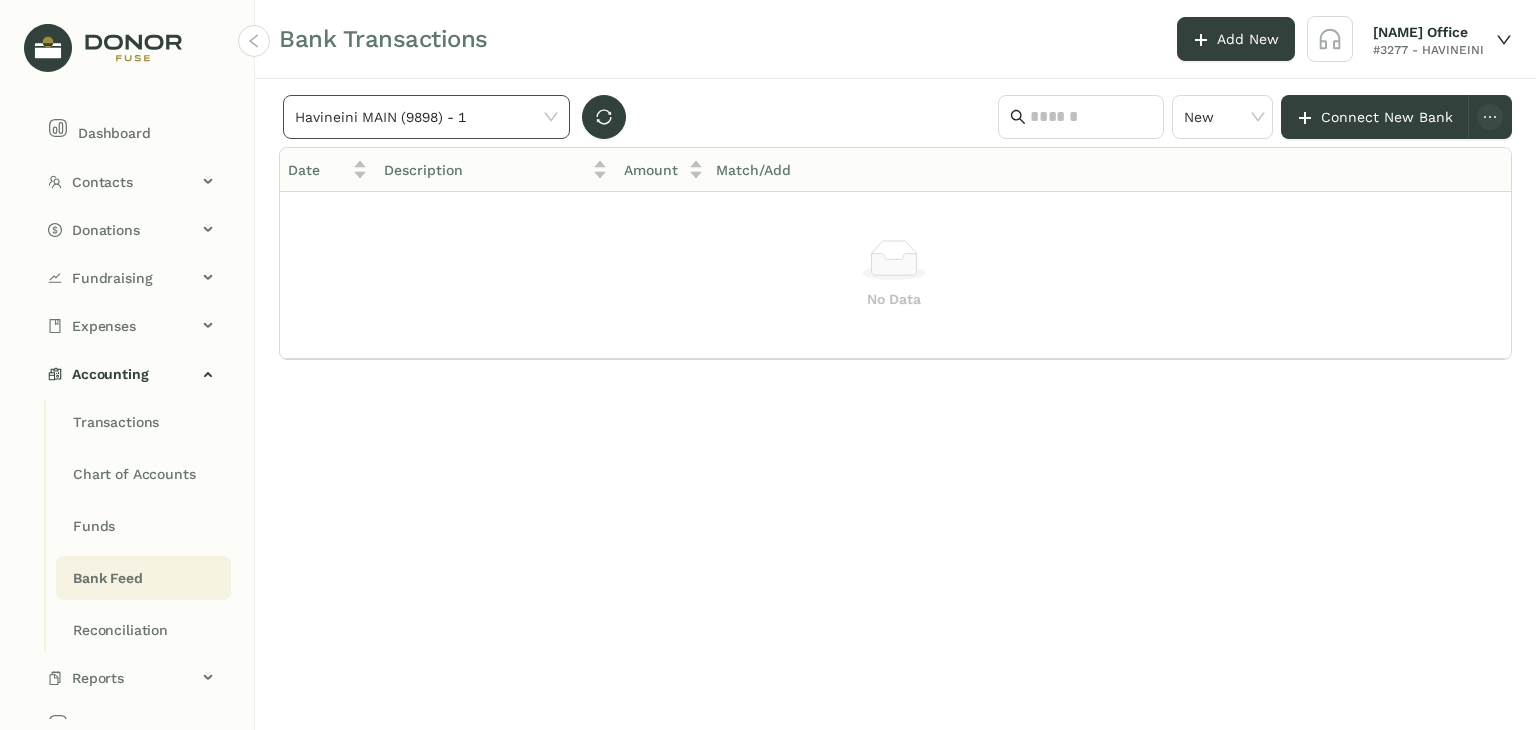 click on "Havineini MAIN (9898) - 1" 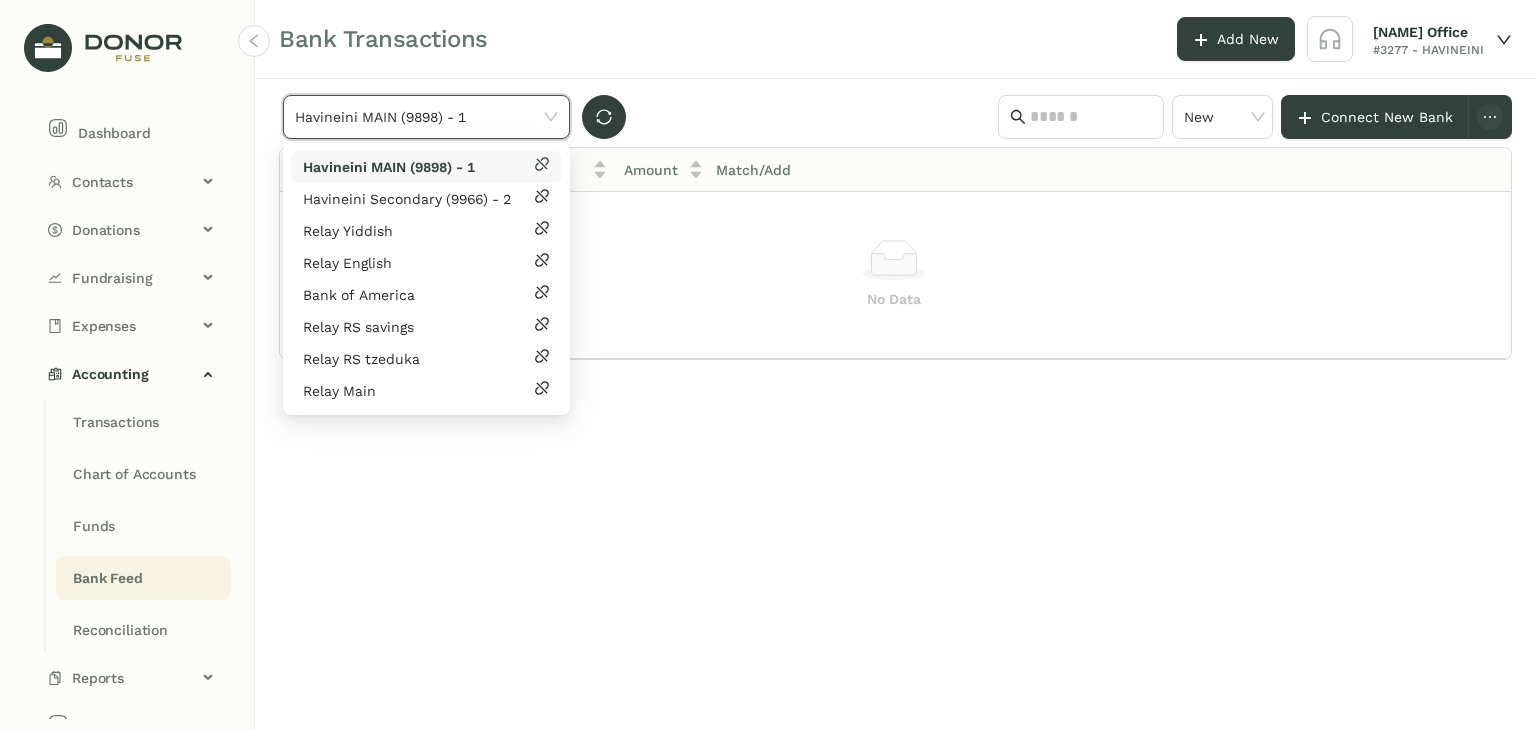 click on "Havineini MAIN (9898) - 1" at bounding box center (389, 167) 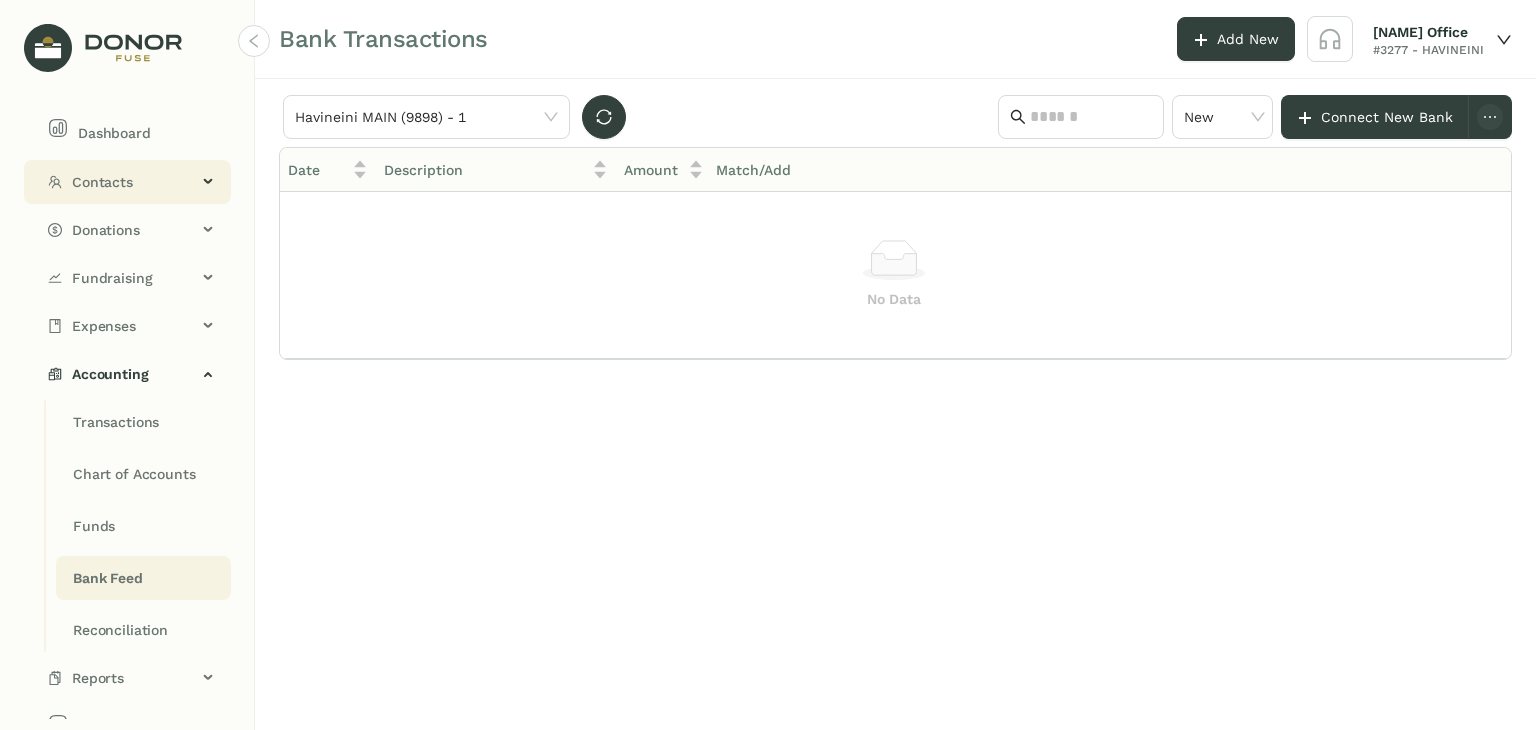 click on "Contacts" 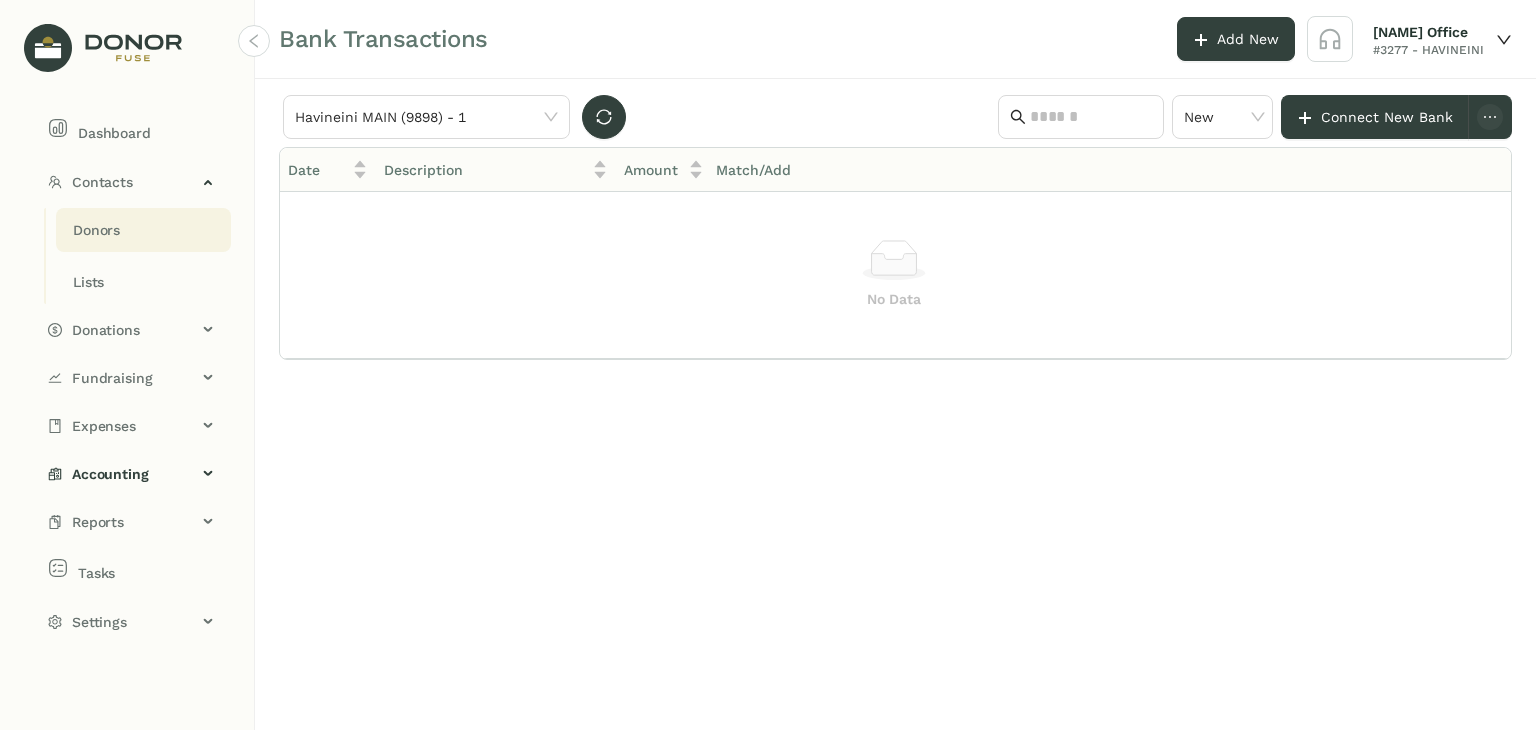 click on "Donors" 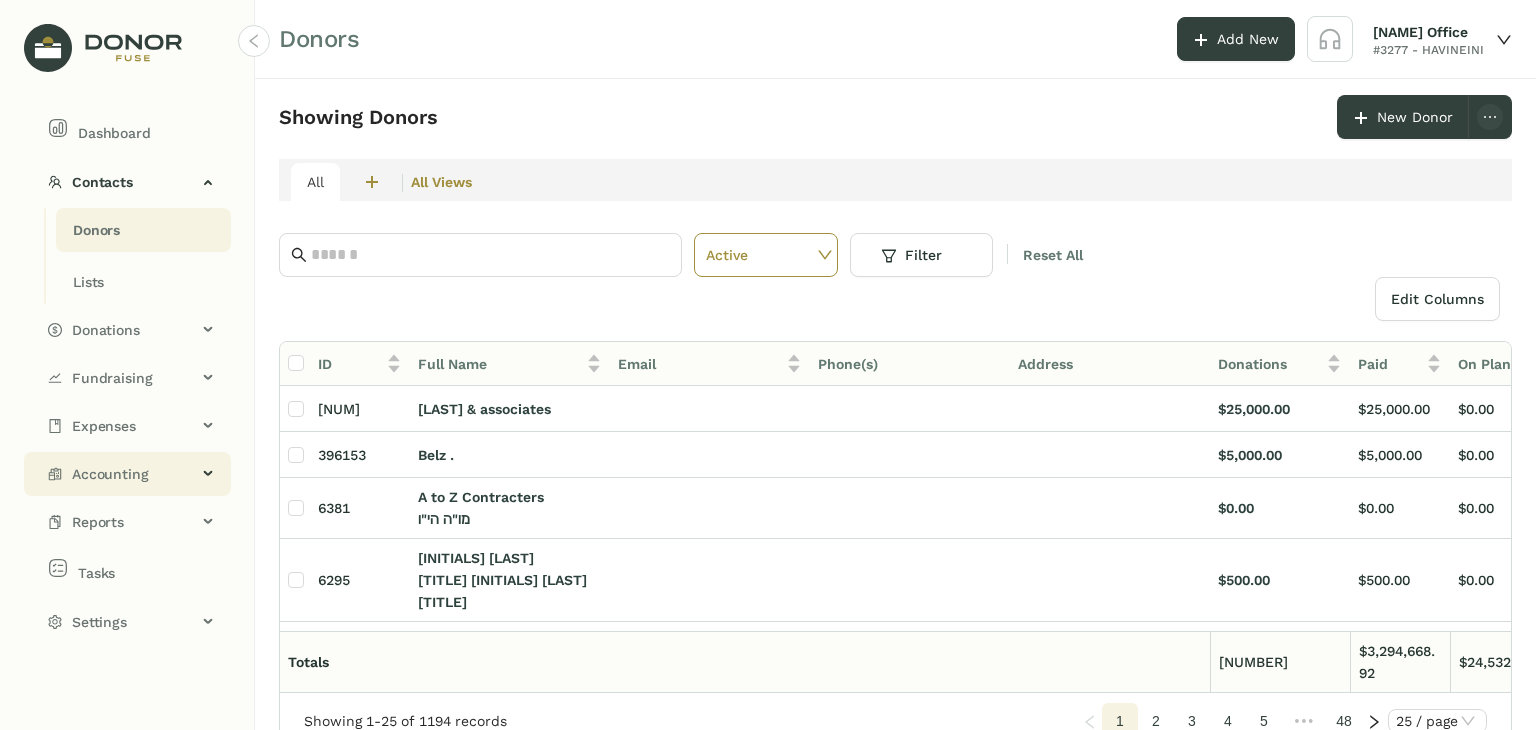 click on "Accounting" 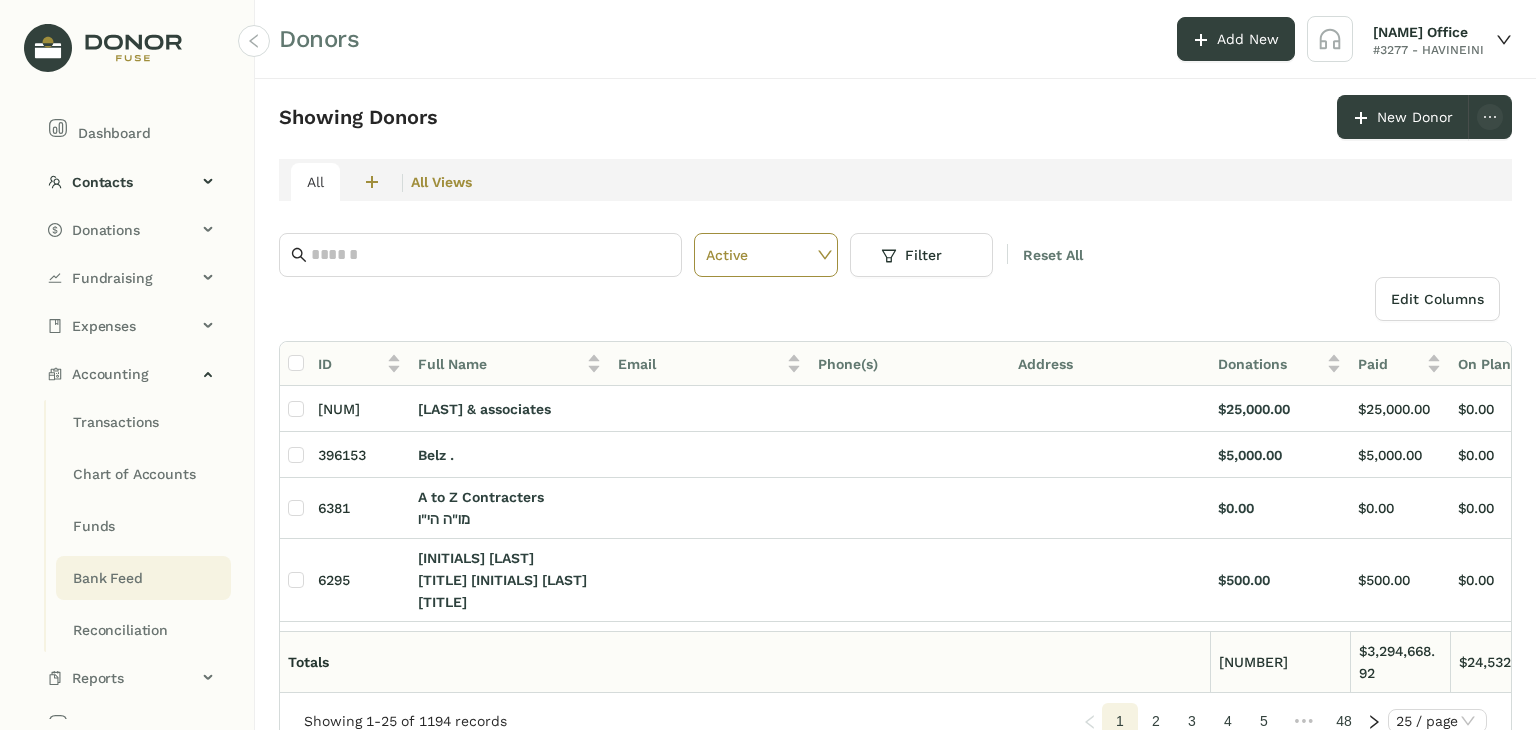 click on "Bank Feed" 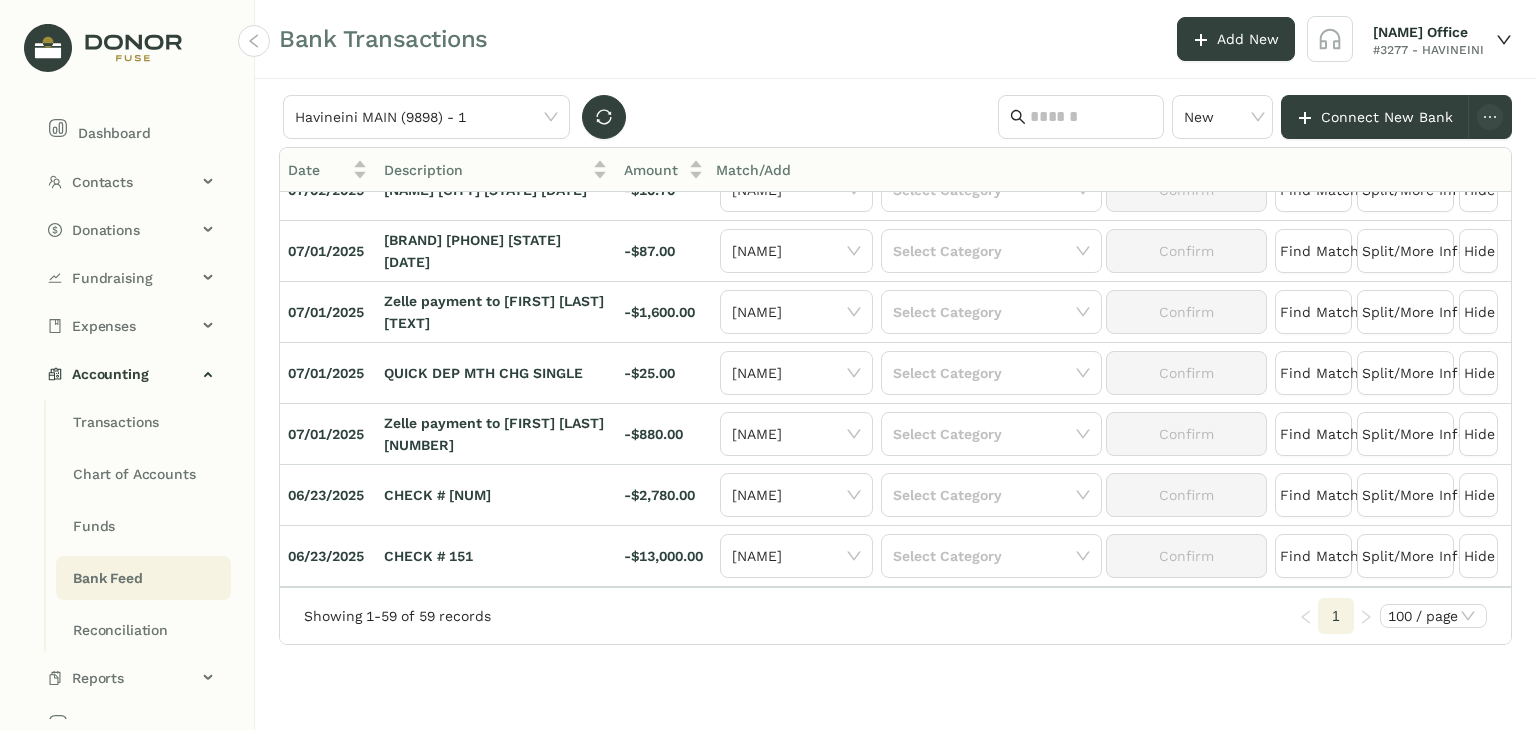 scroll, scrollTop: 7680, scrollLeft: 0, axis: vertical 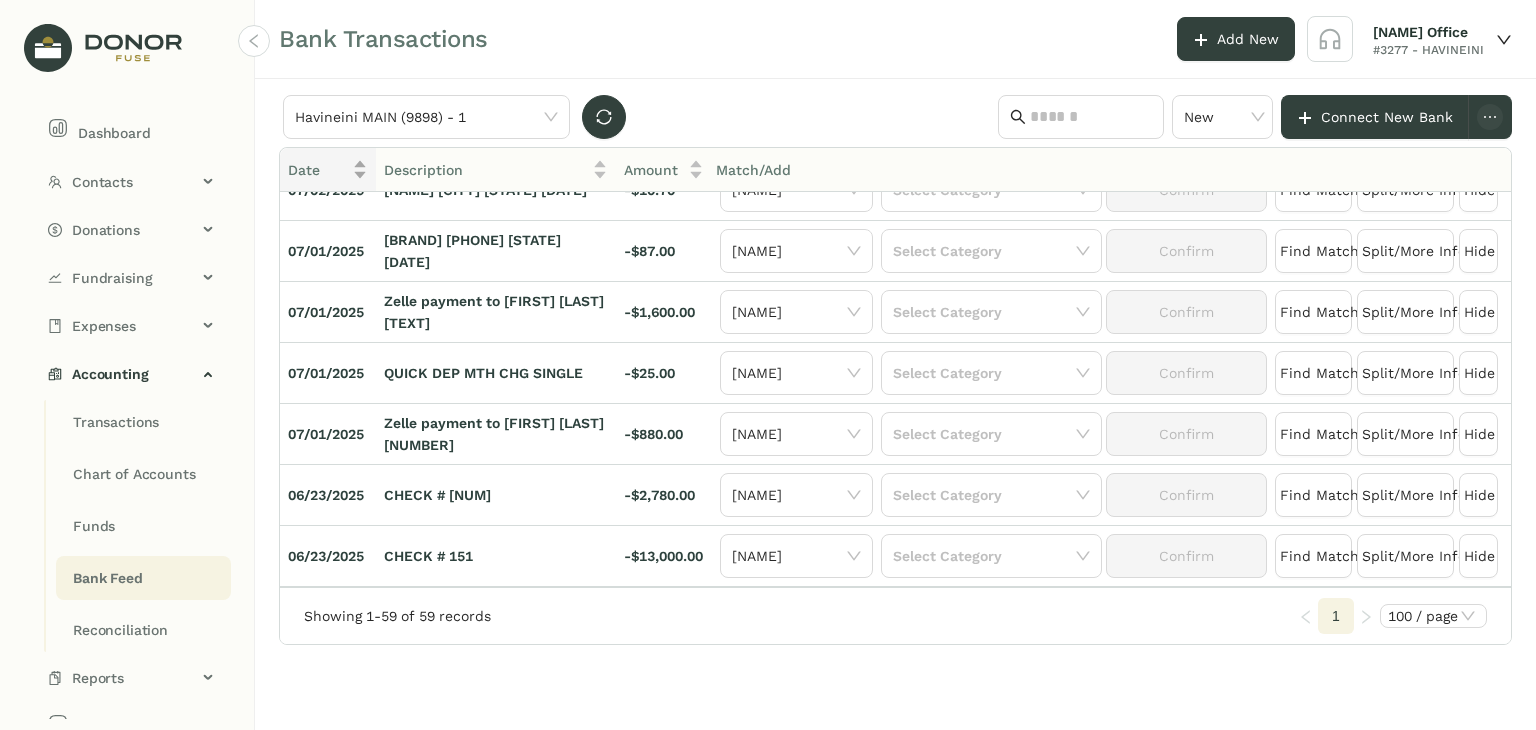 click on "Date" 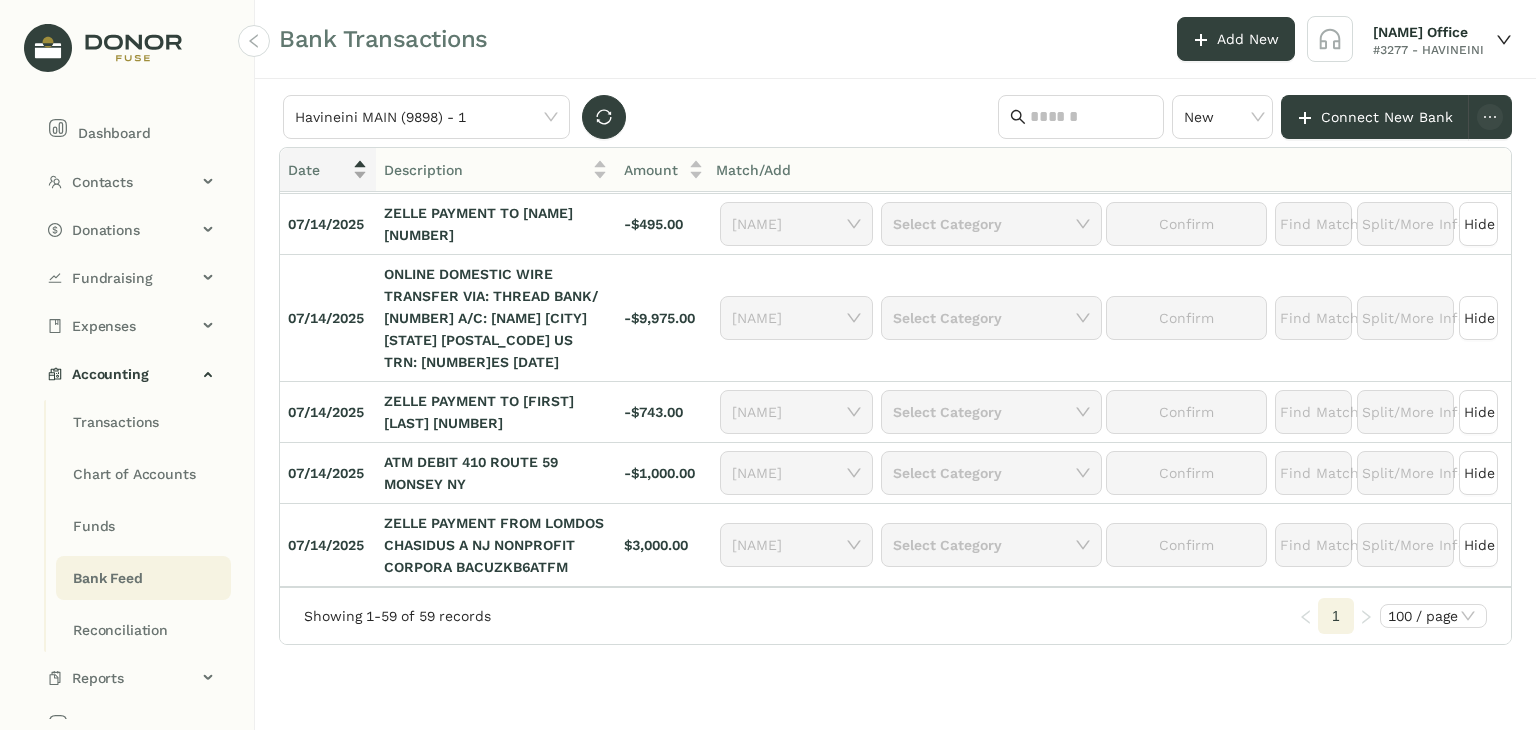 click on "Date" 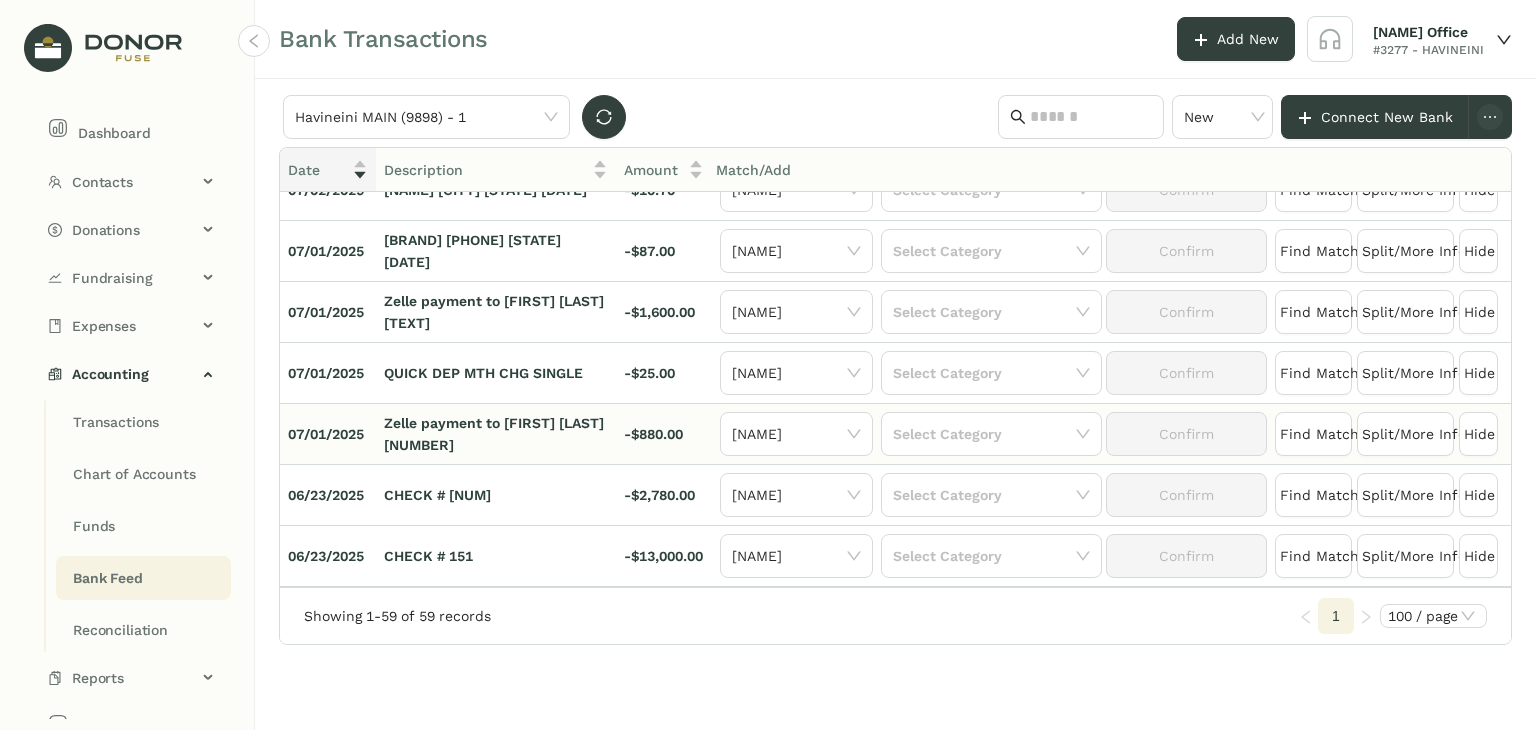 scroll, scrollTop: 7480, scrollLeft: 0, axis: vertical 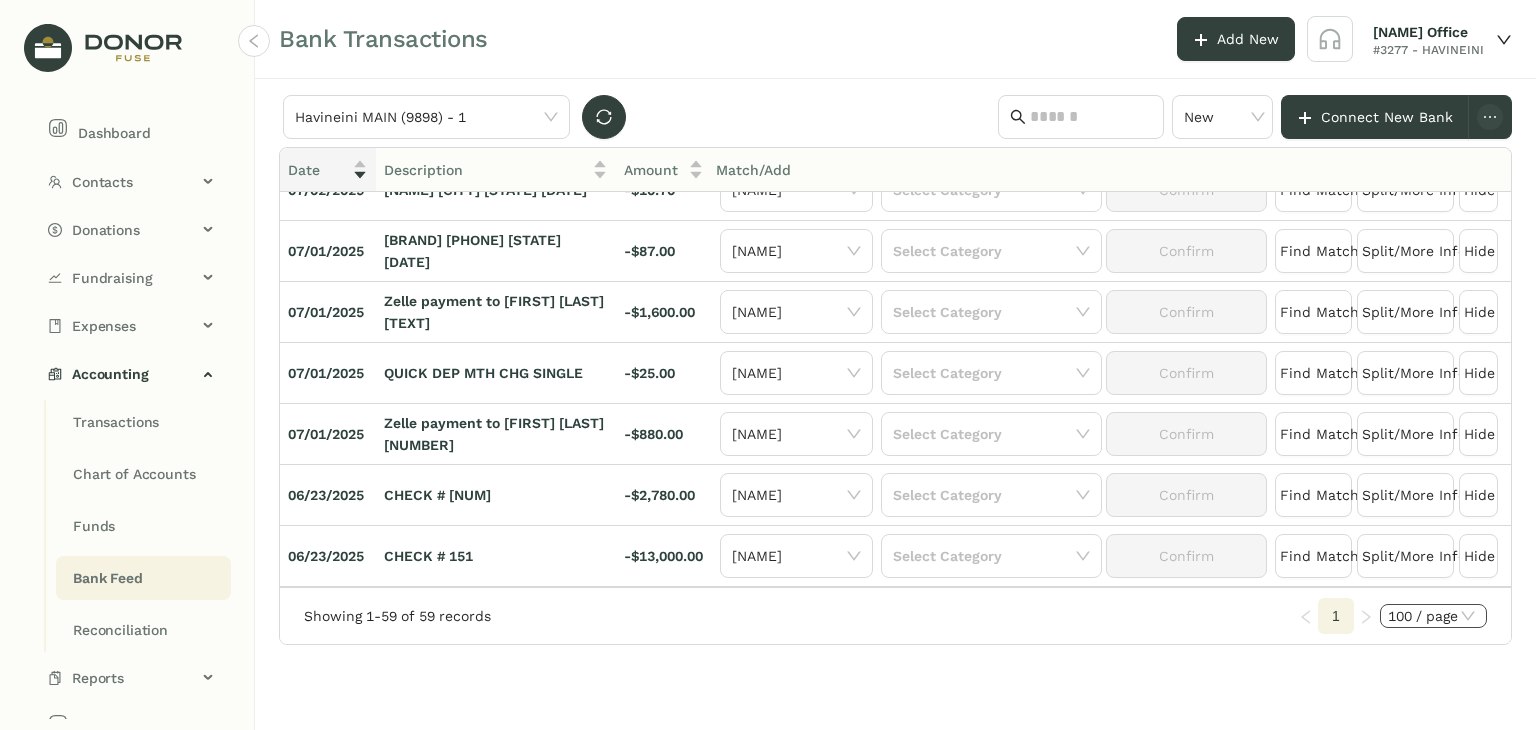 click on "100 / page" 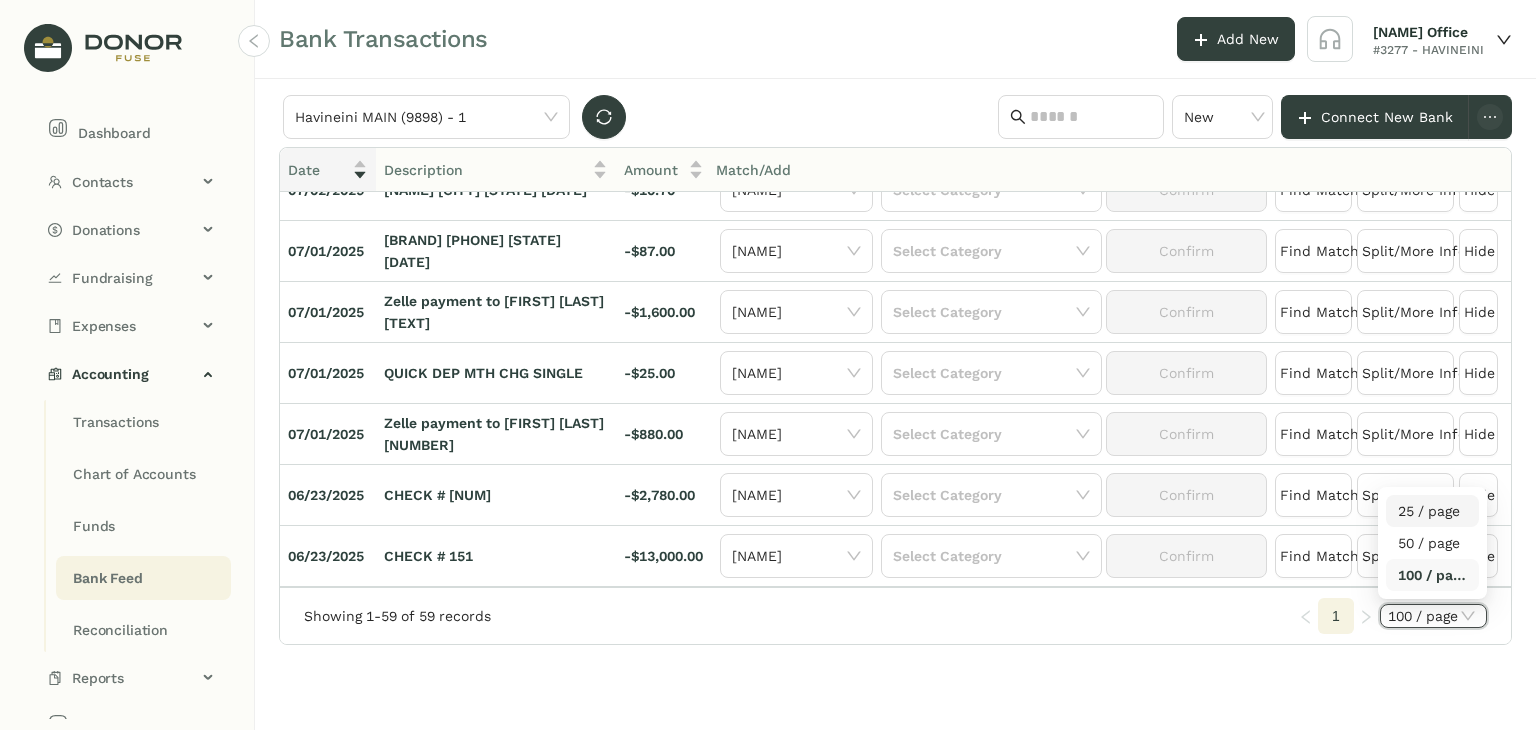 click on "25 / page" at bounding box center [1432, 511] 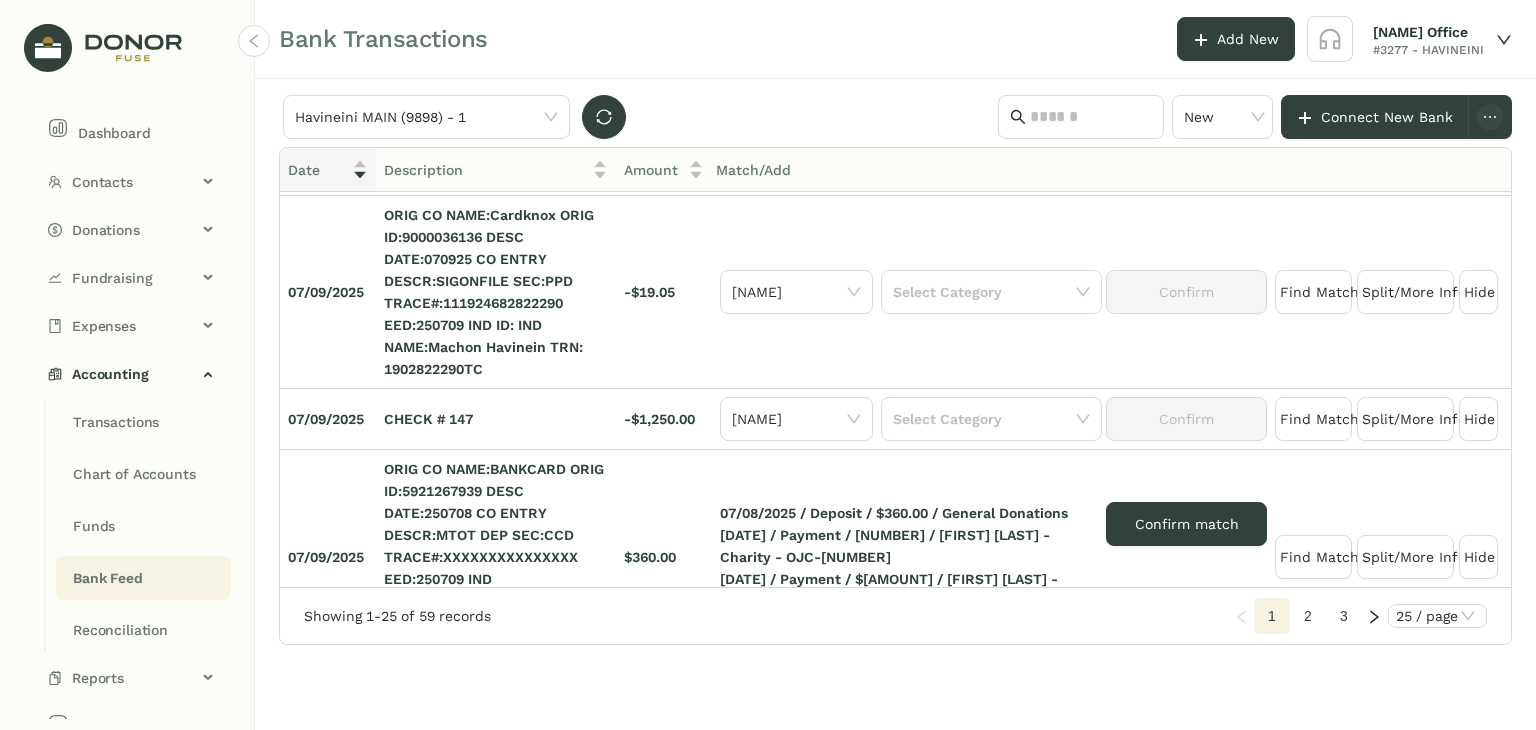 scroll, scrollTop: 2596, scrollLeft: 0, axis: vertical 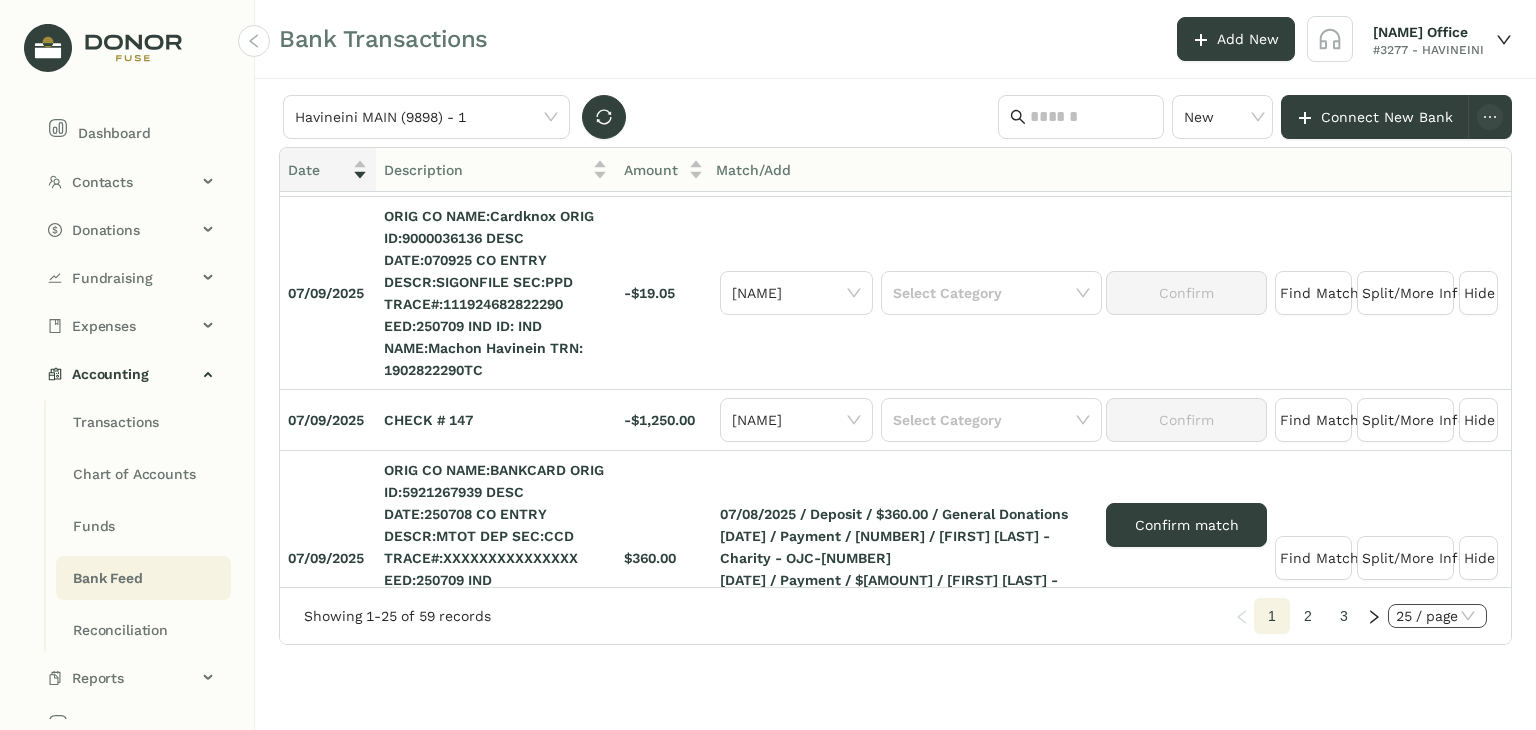 click on "25 / page" 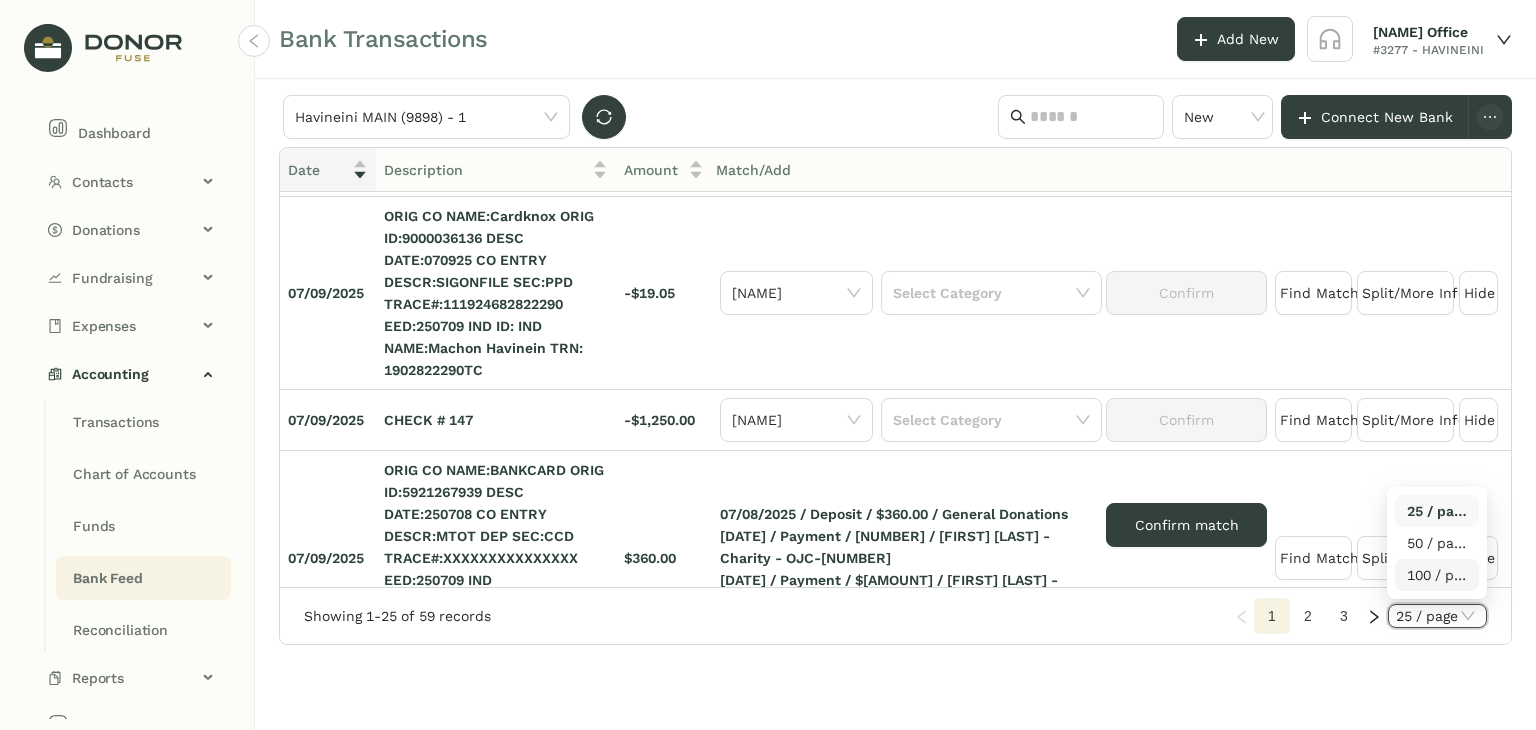 click on "100 / page" at bounding box center (1437, 575) 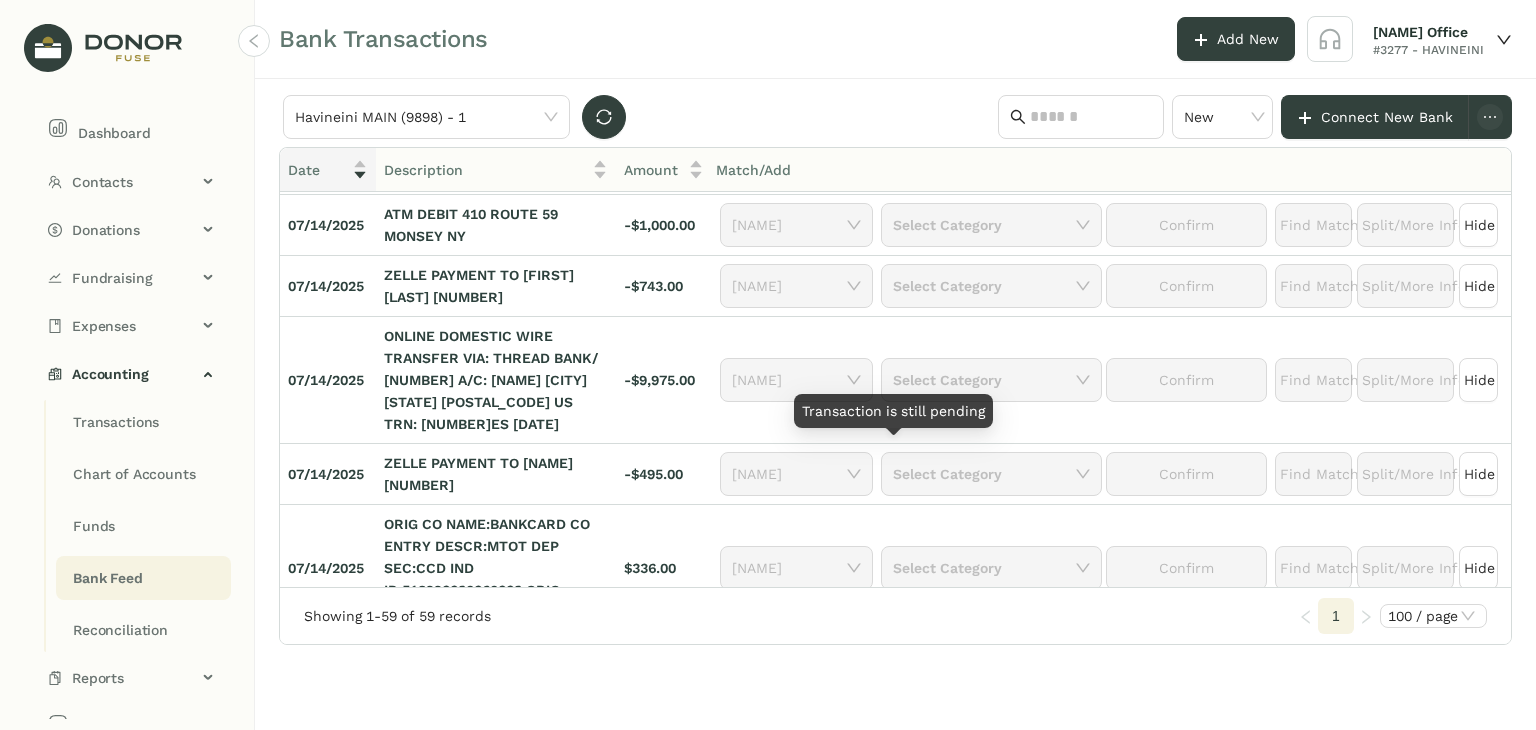 scroll, scrollTop: 0, scrollLeft: 0, axis: both 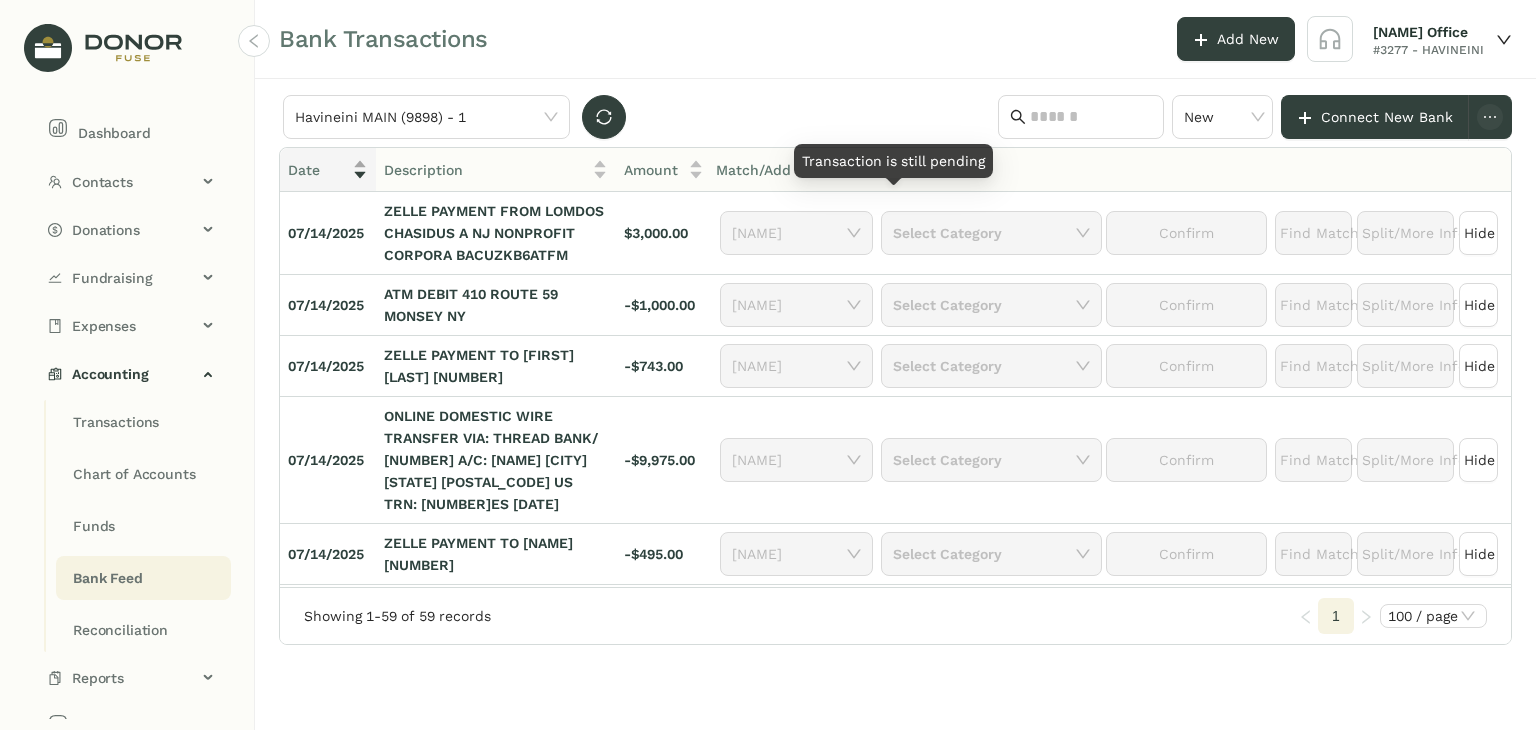 click on "Date" 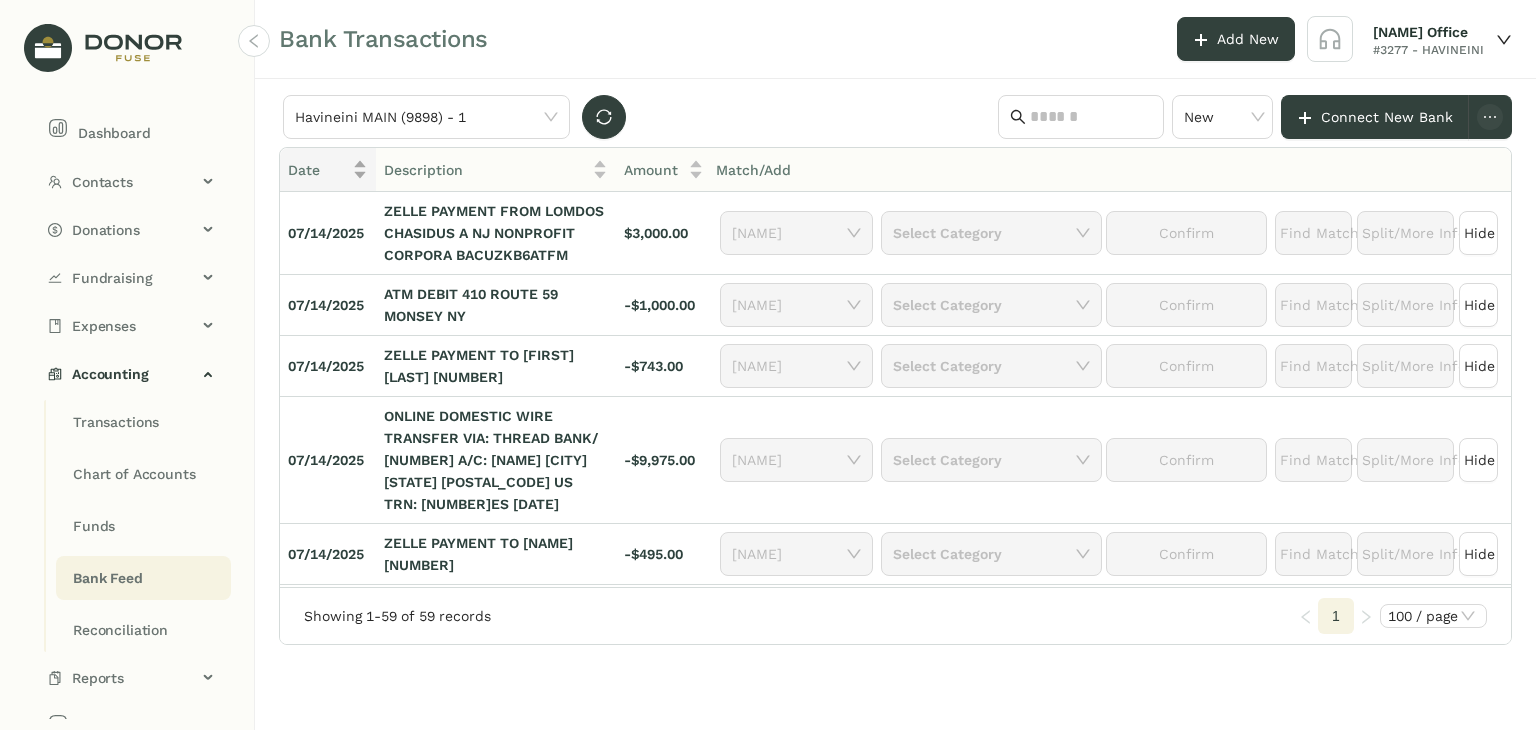 click on "Date" 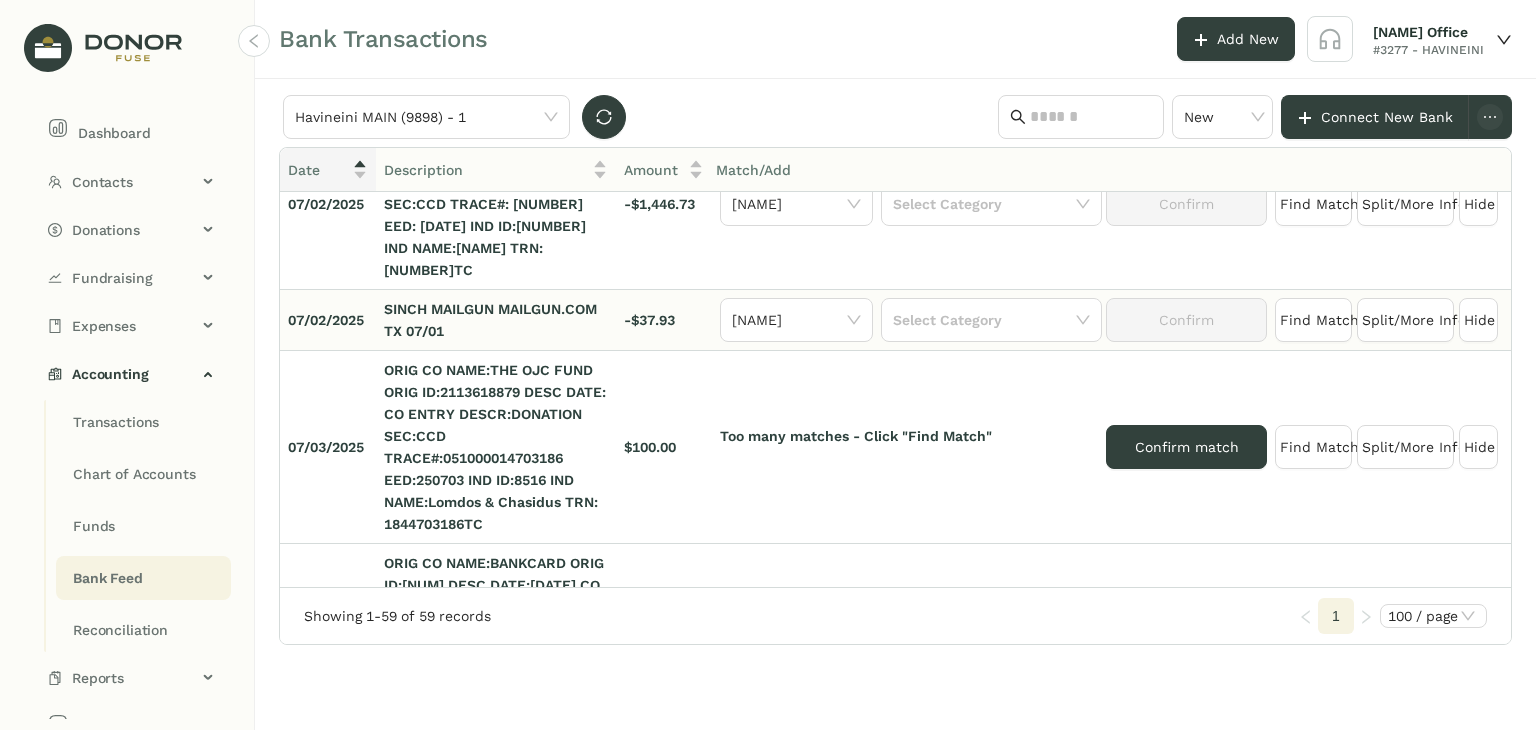 scroll, scrollTop: 1000, scrollLeft: 0, axis: vertical 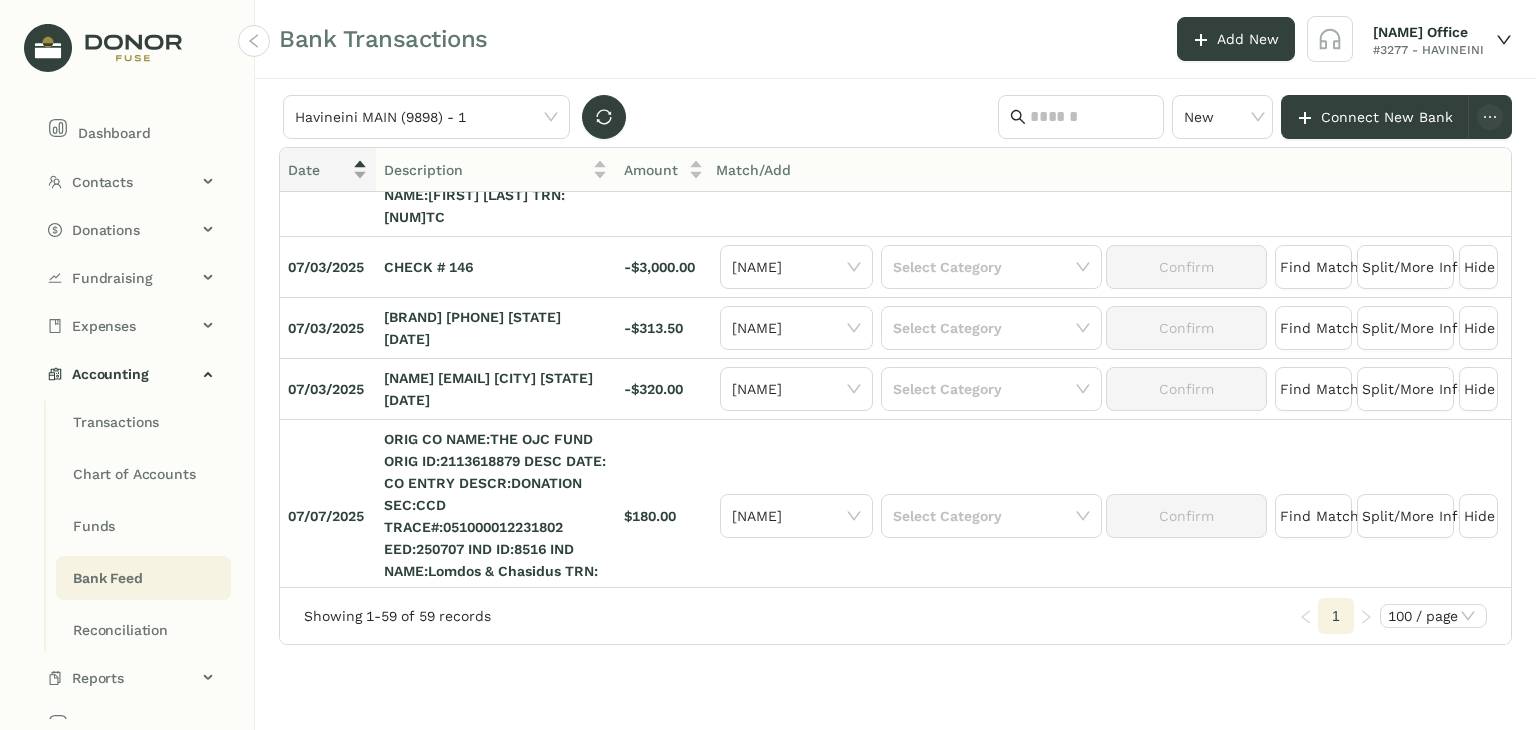 click on "Date" 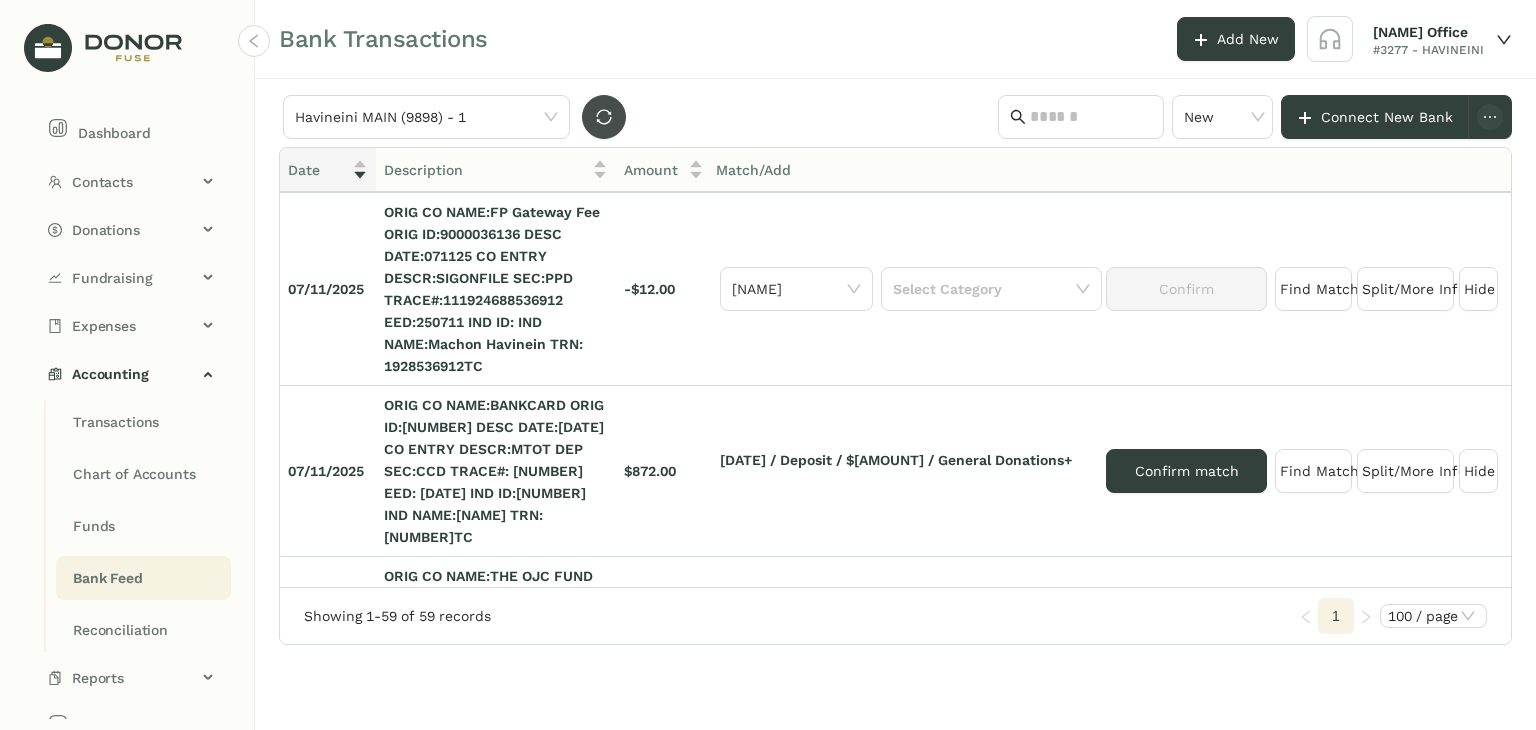 click 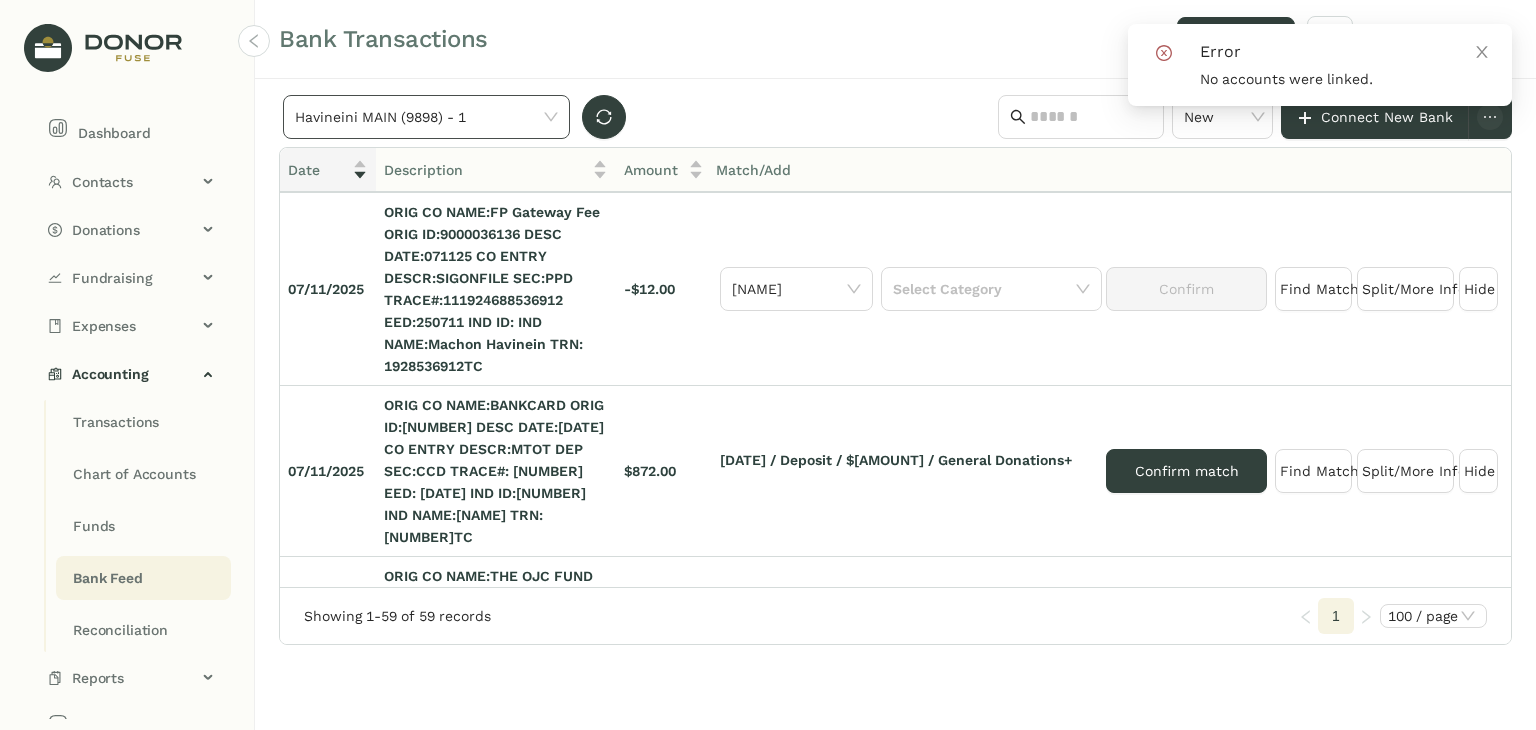 click on "Havineini MAIN (9898) - 1" 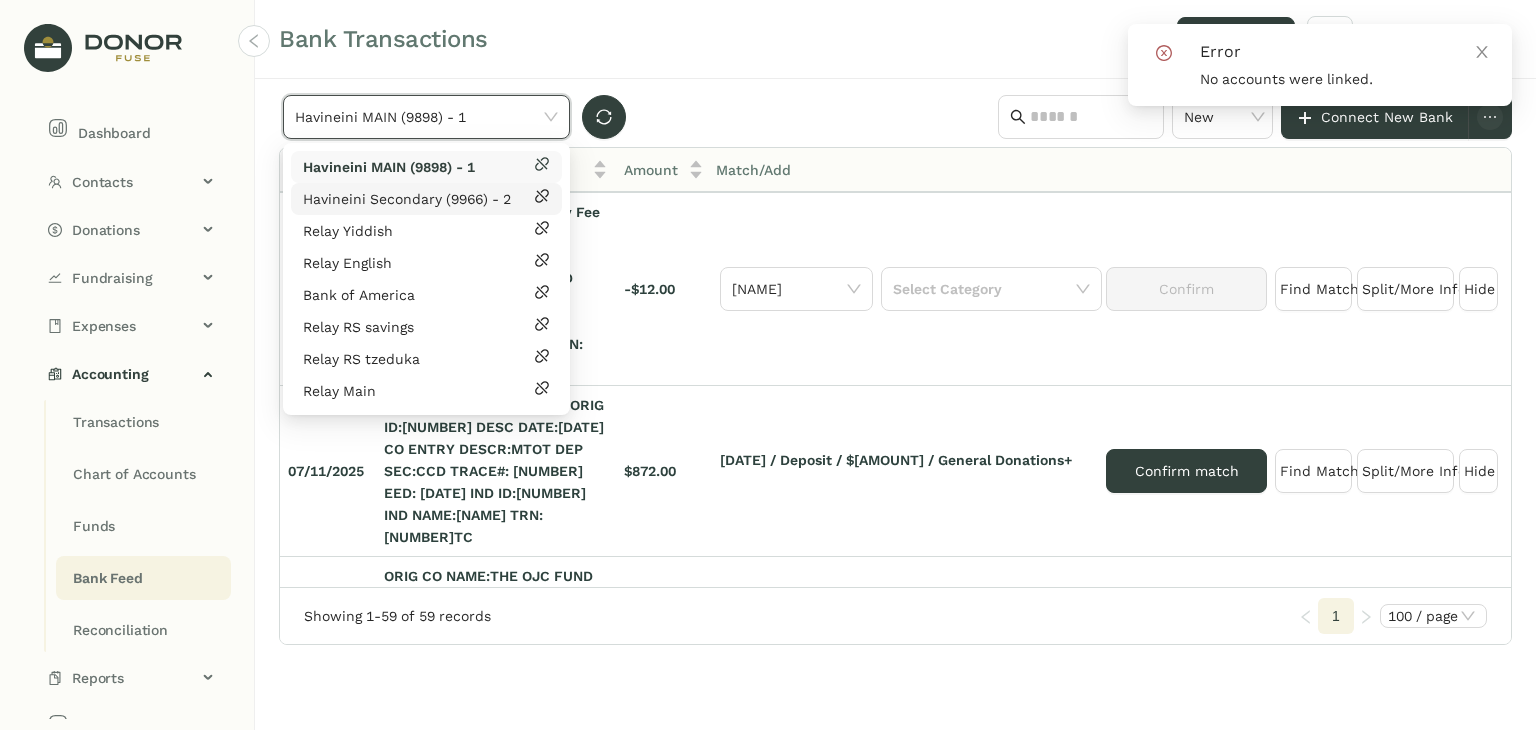 click on "Havineini Secondary (9966) - 2" at bounding box center [407, 199] 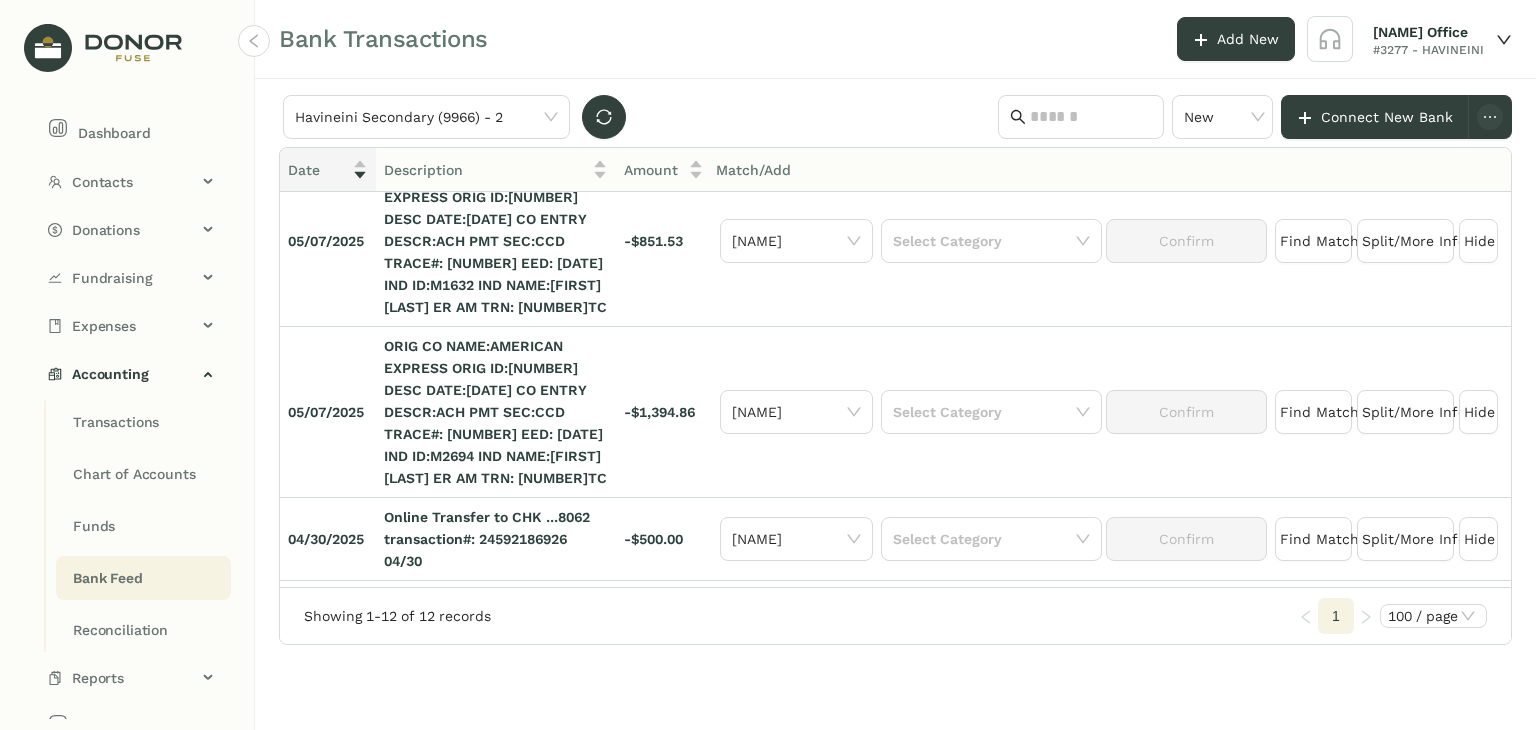 scroll, scrollTop: 593, scrollLeft: 0, axis: vertical 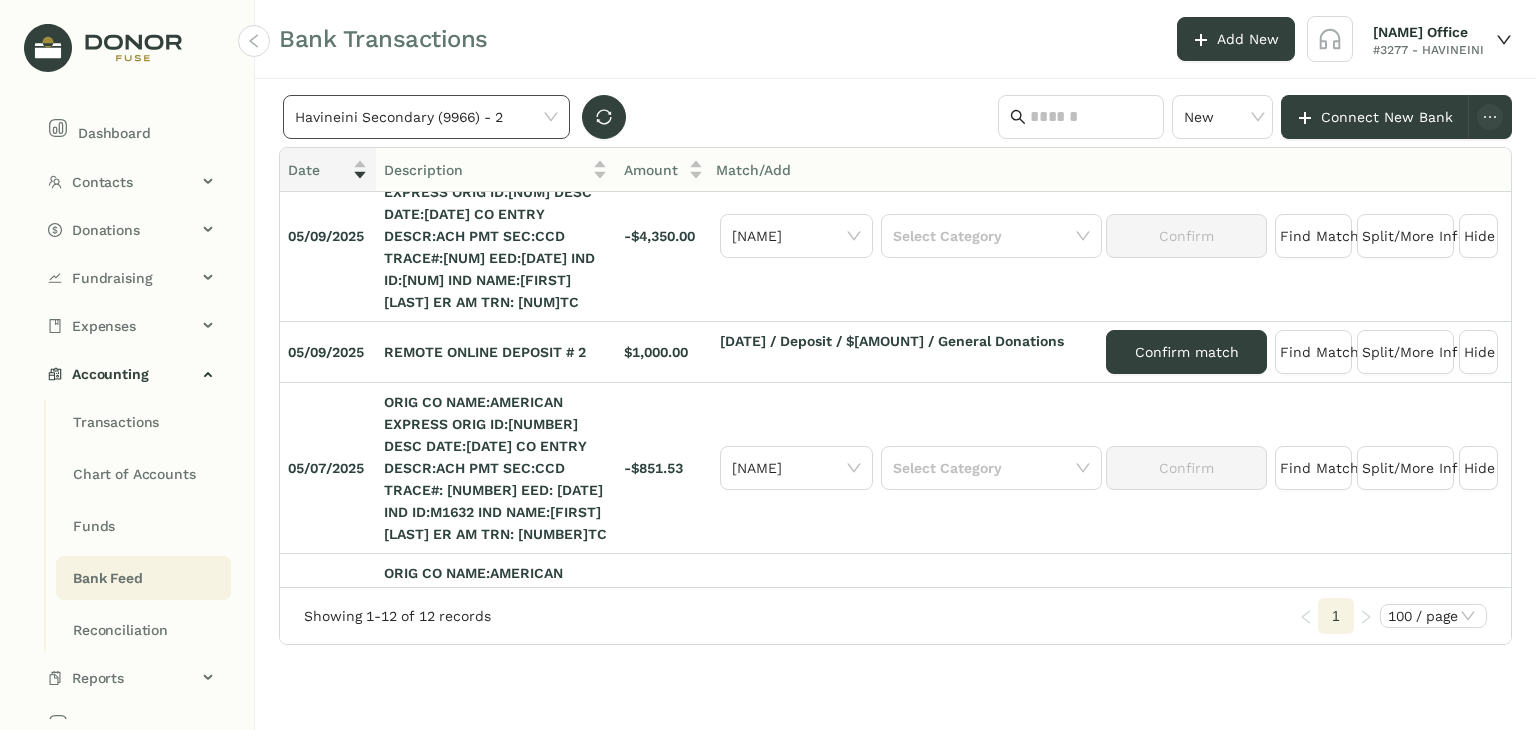 click on "Havineini Secondary (9966) - 2" 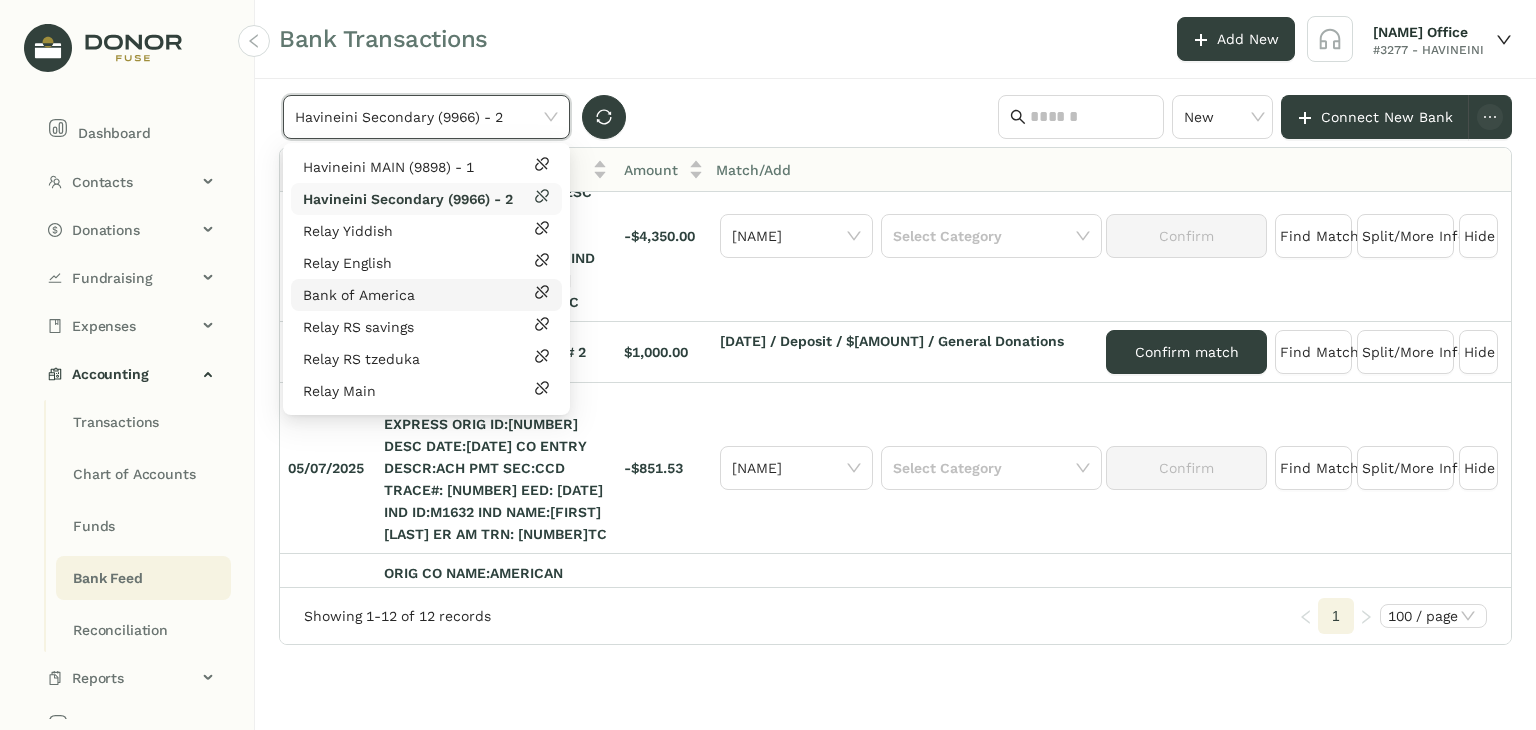 scroll, scrollTop: 352, scrollLeft: 0, axis: vertical 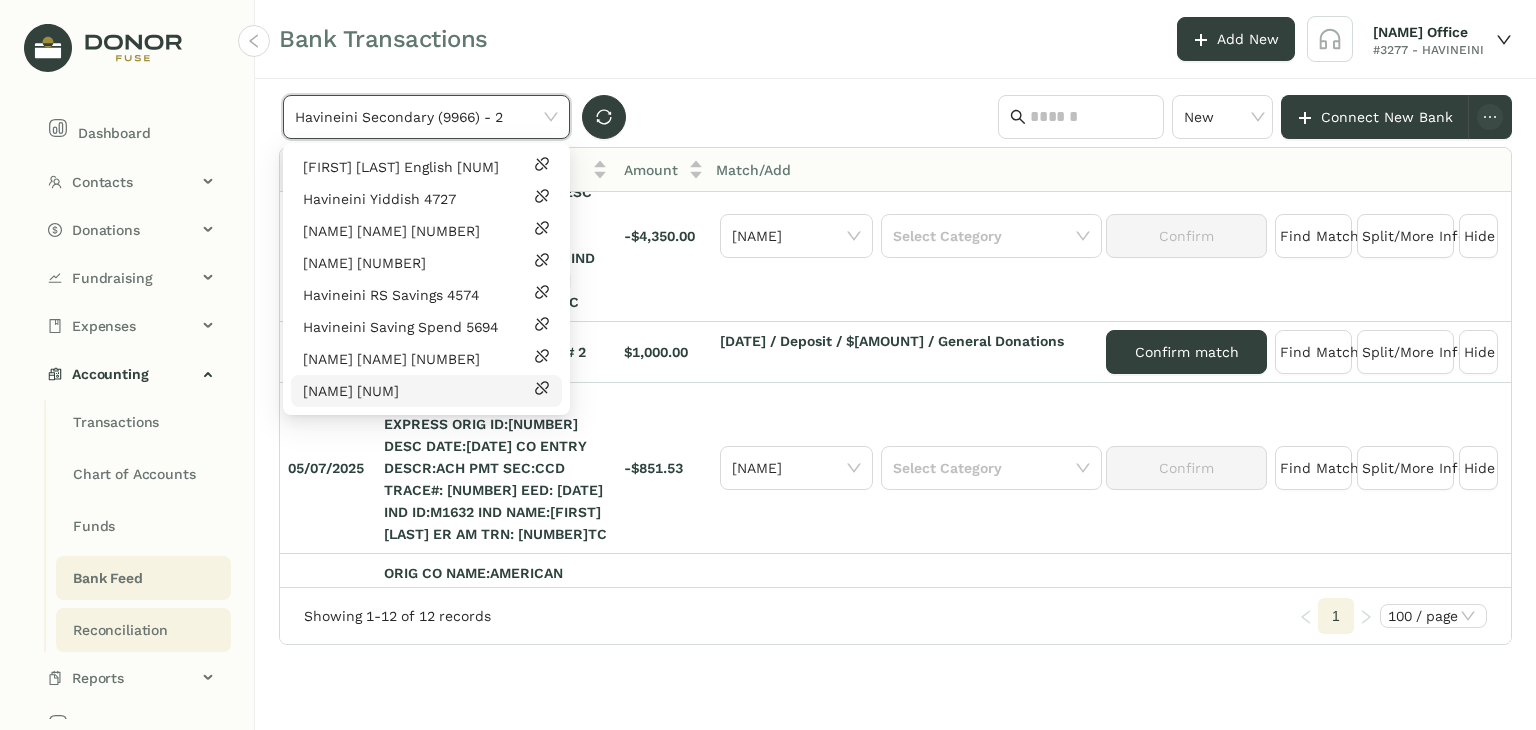 click on "Reconciliation" 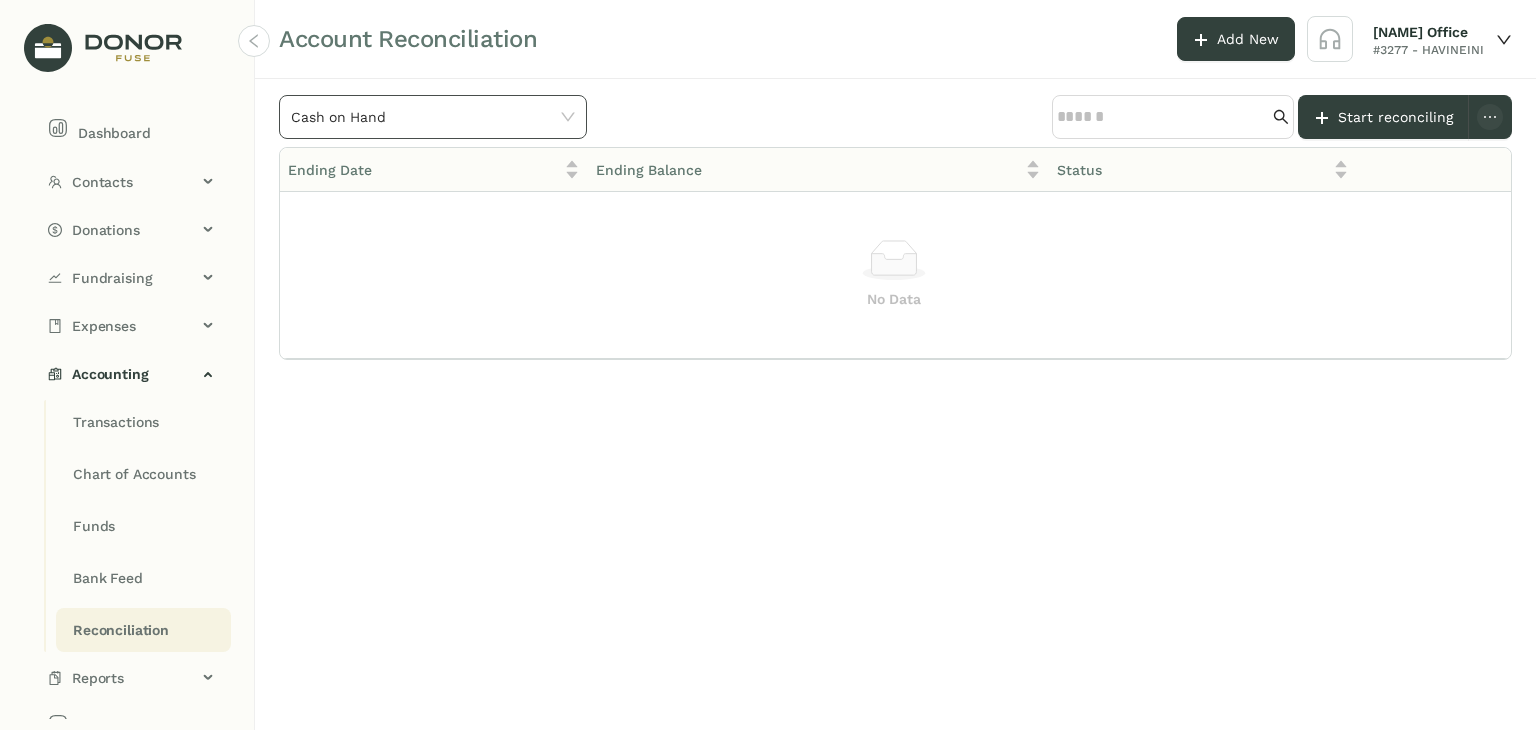 click on "Cash on Hand" 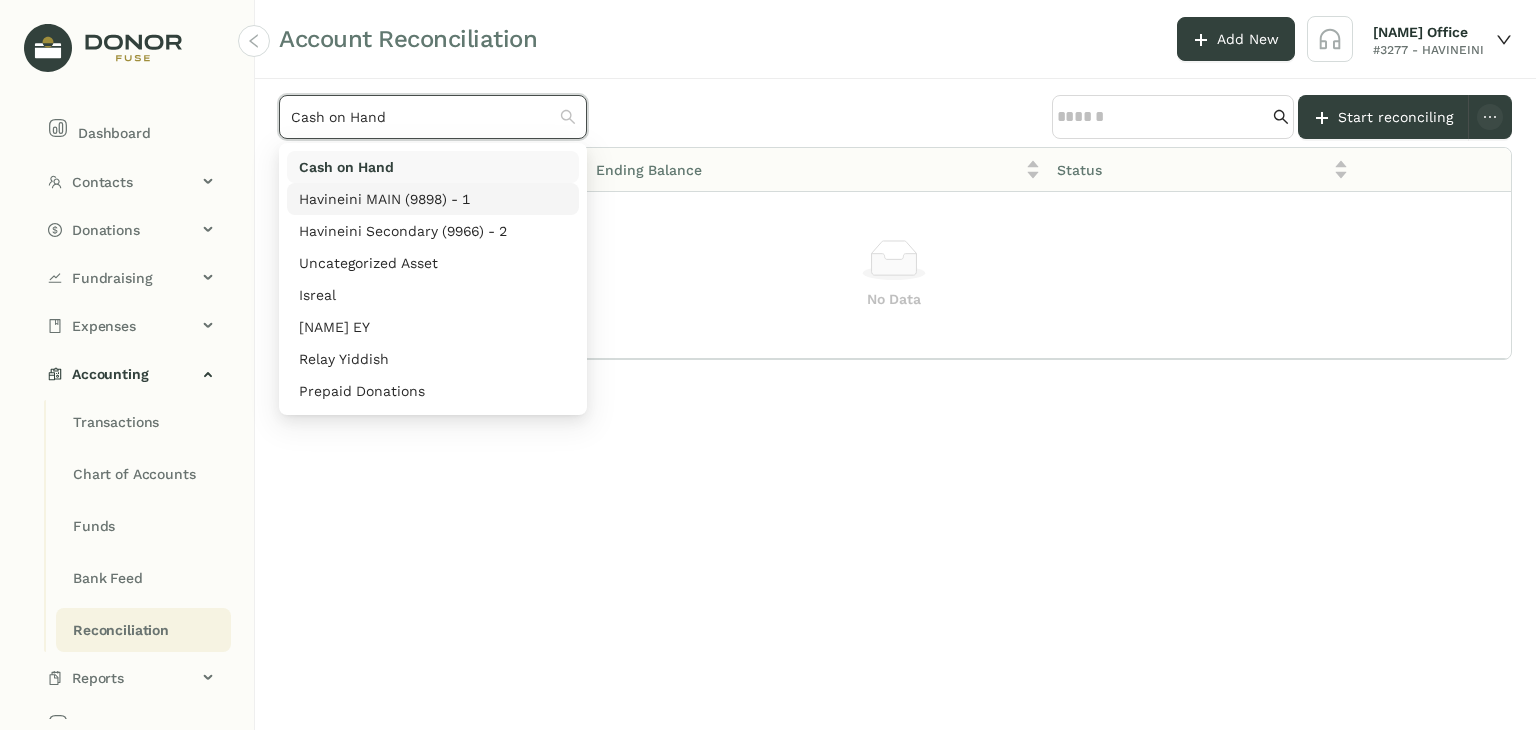 click on "Havineini MAIN (9898) - 1" at bounding box center (433, 199) 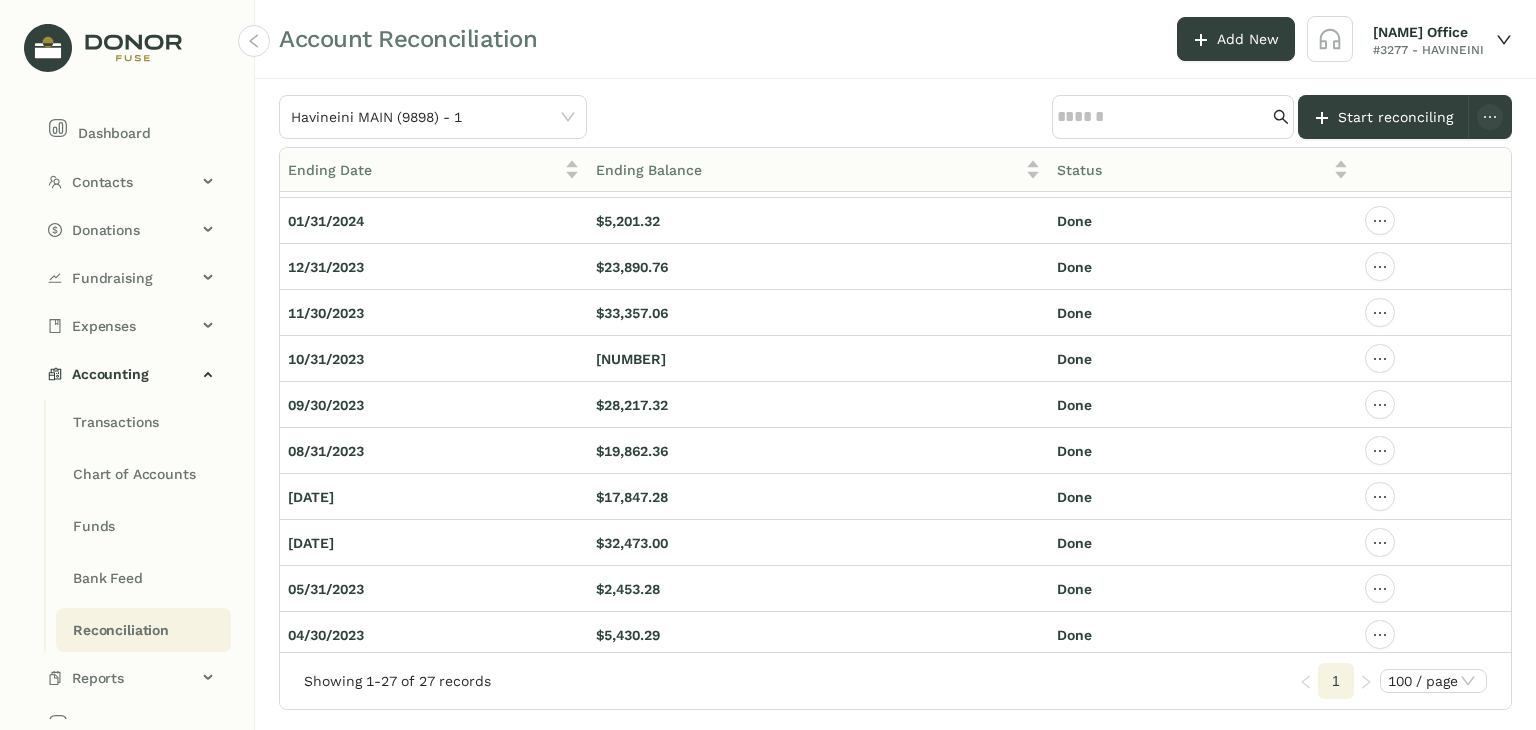scroll, scrollTop: 0, scrollLeft: 0, axis: both 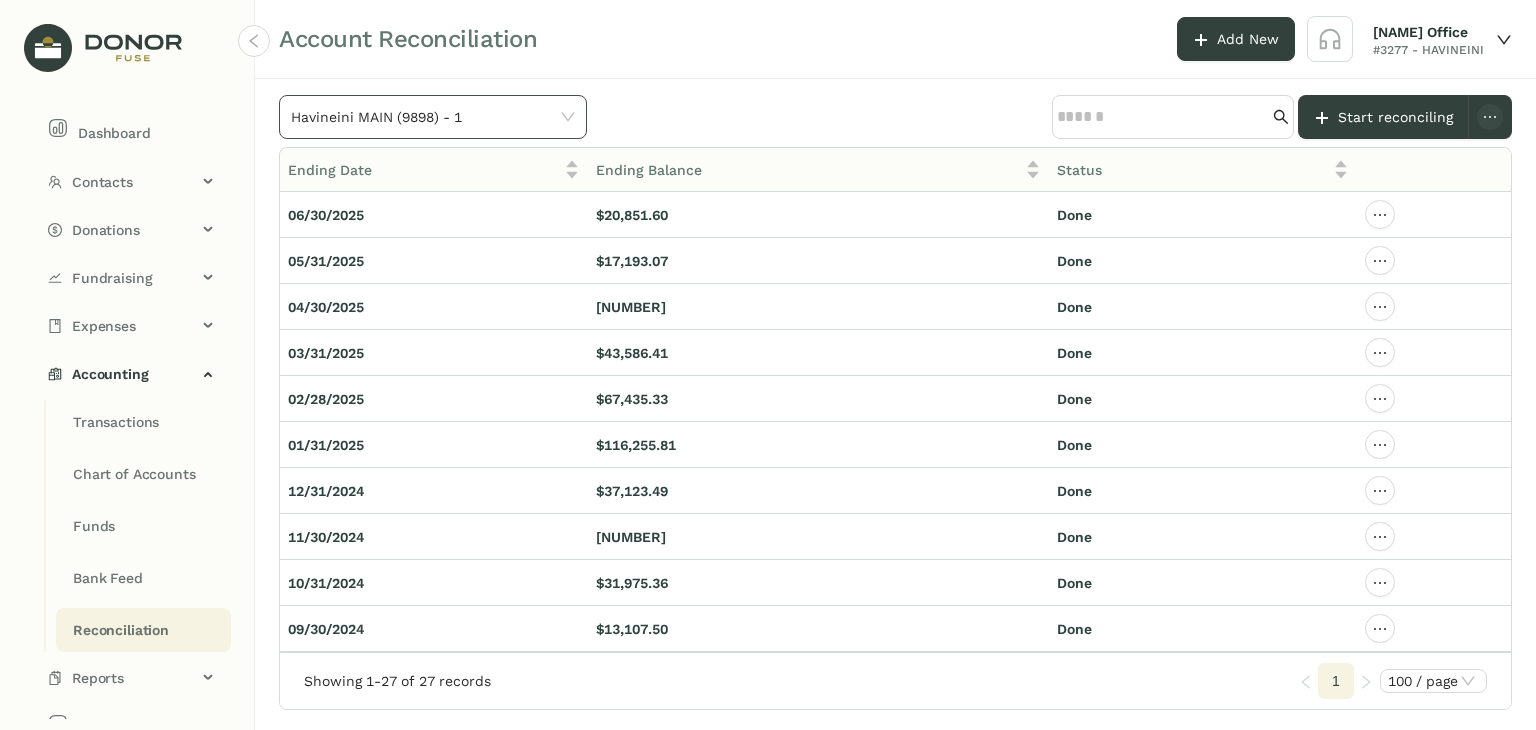 click on "Havineini MAIN (9898) - 1" 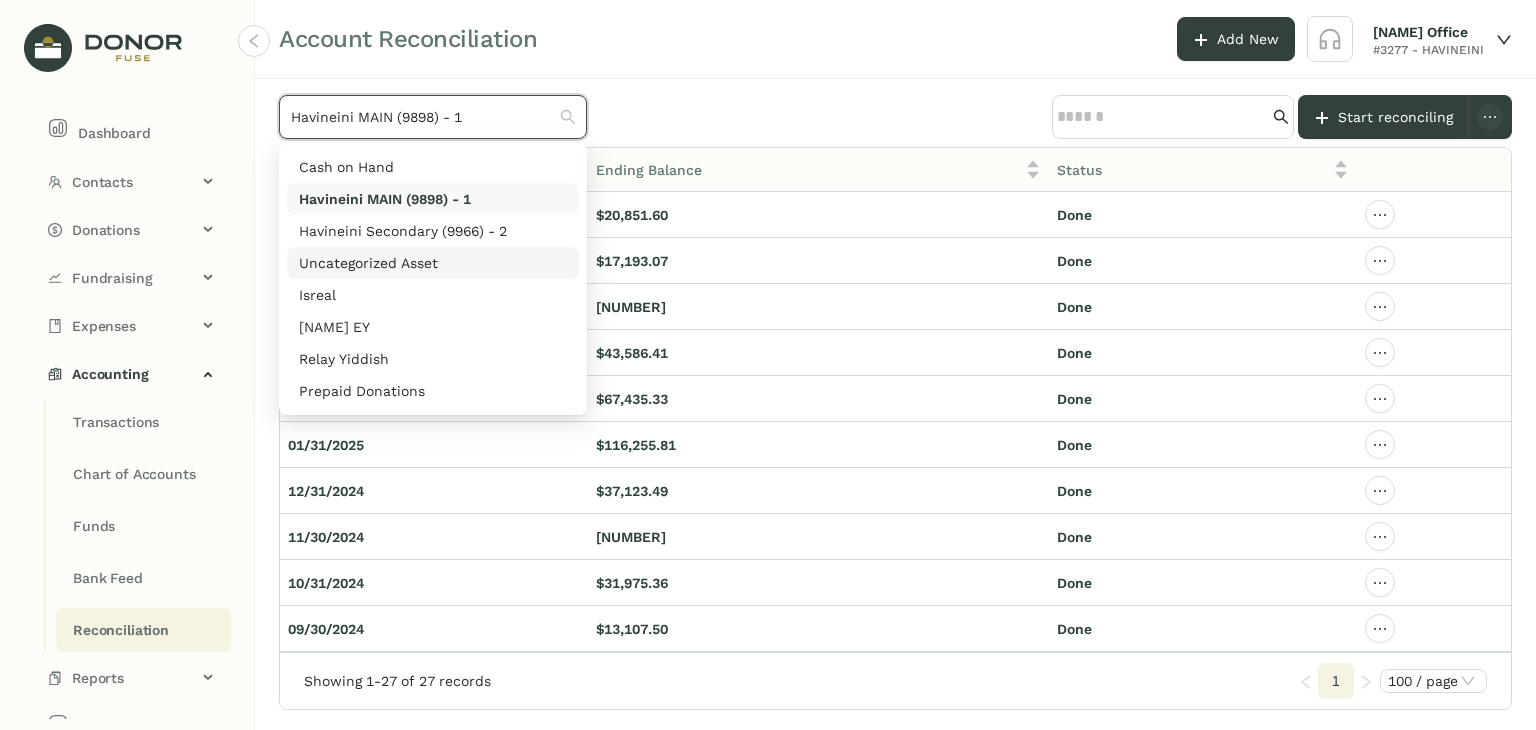 click on "Uncategorized Asset" at bounding box center [433, 263] 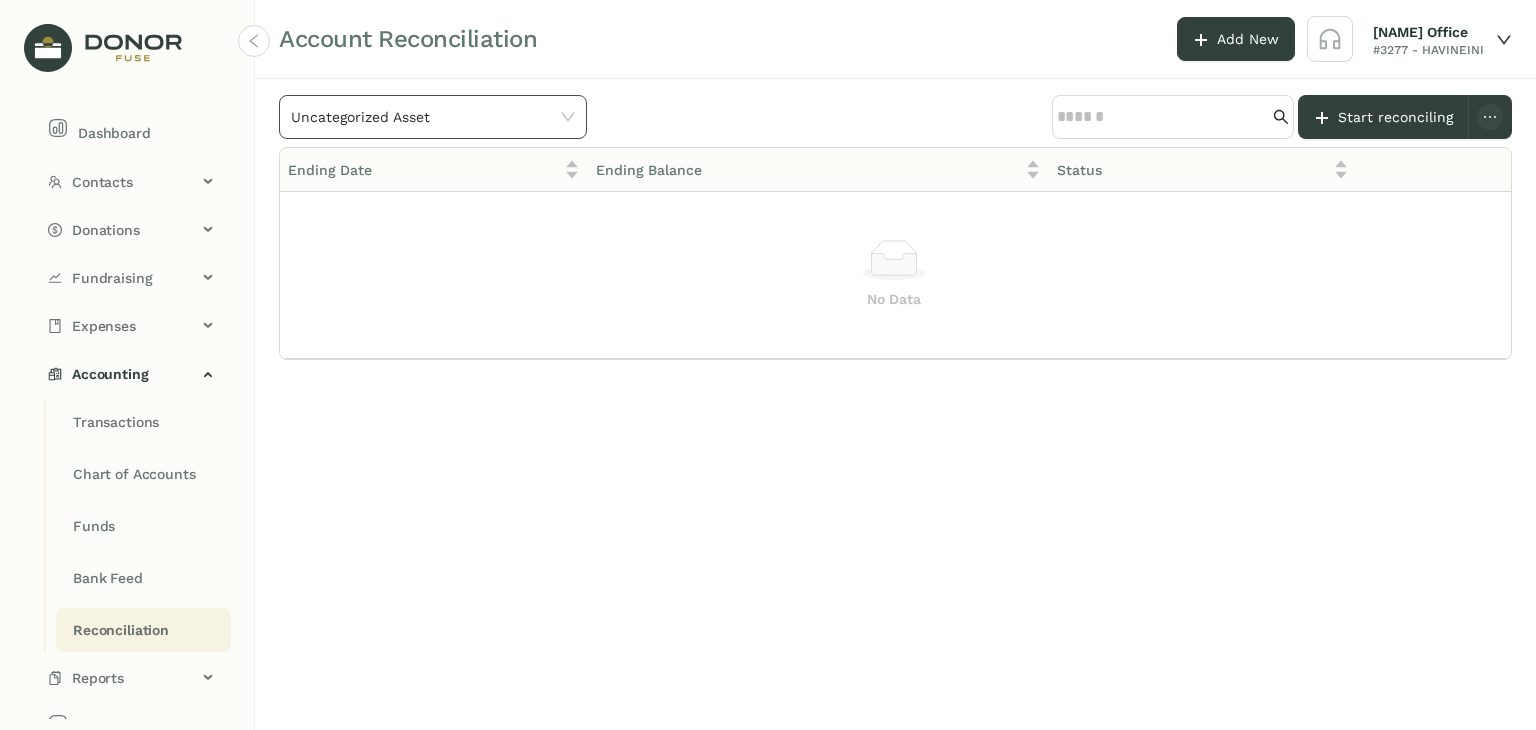 click on "Uncategorized Asset" 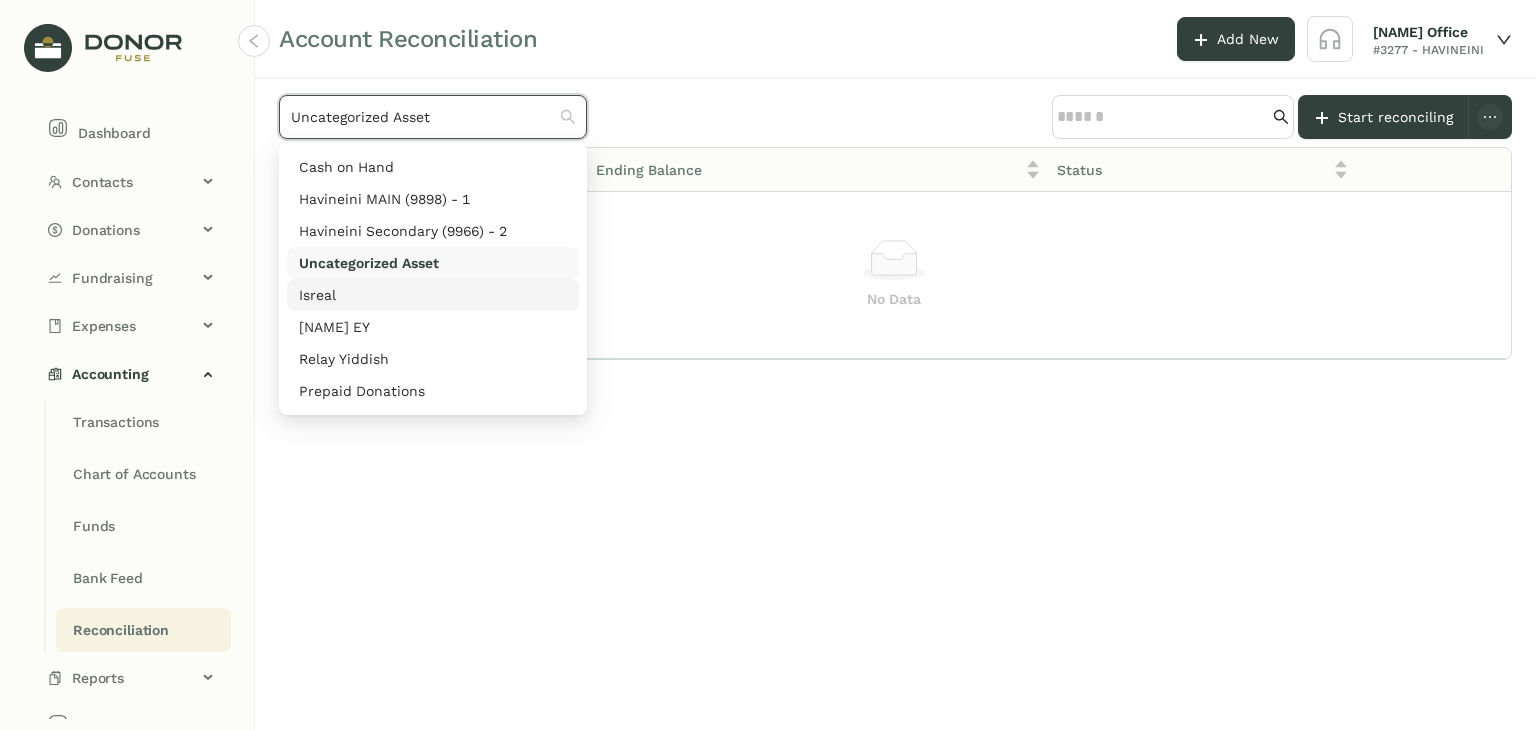 click on "Isreal" at bounding box center (433, 295) 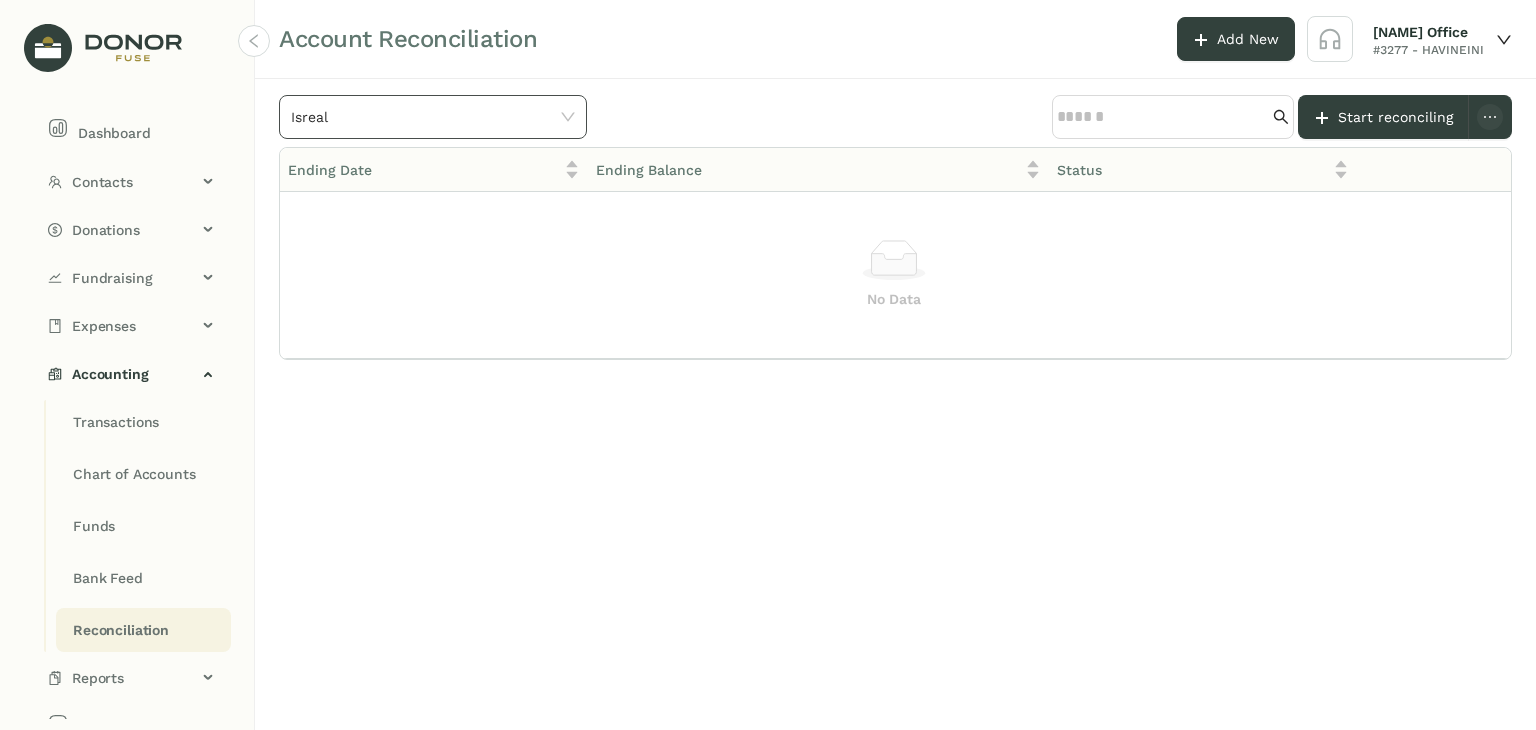 click on "Isreal" 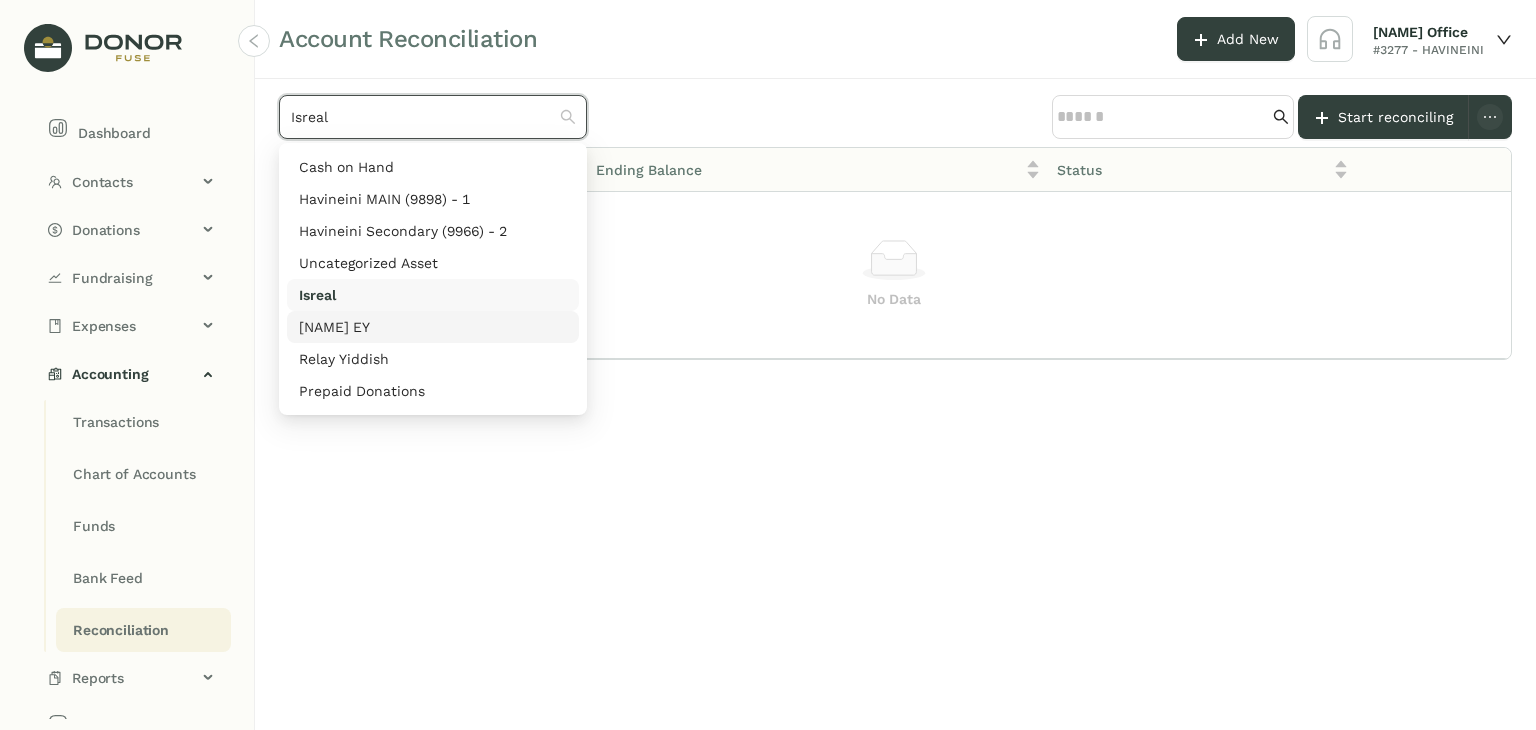 click on "[NAME] EY" at bounding box center [433, 327] 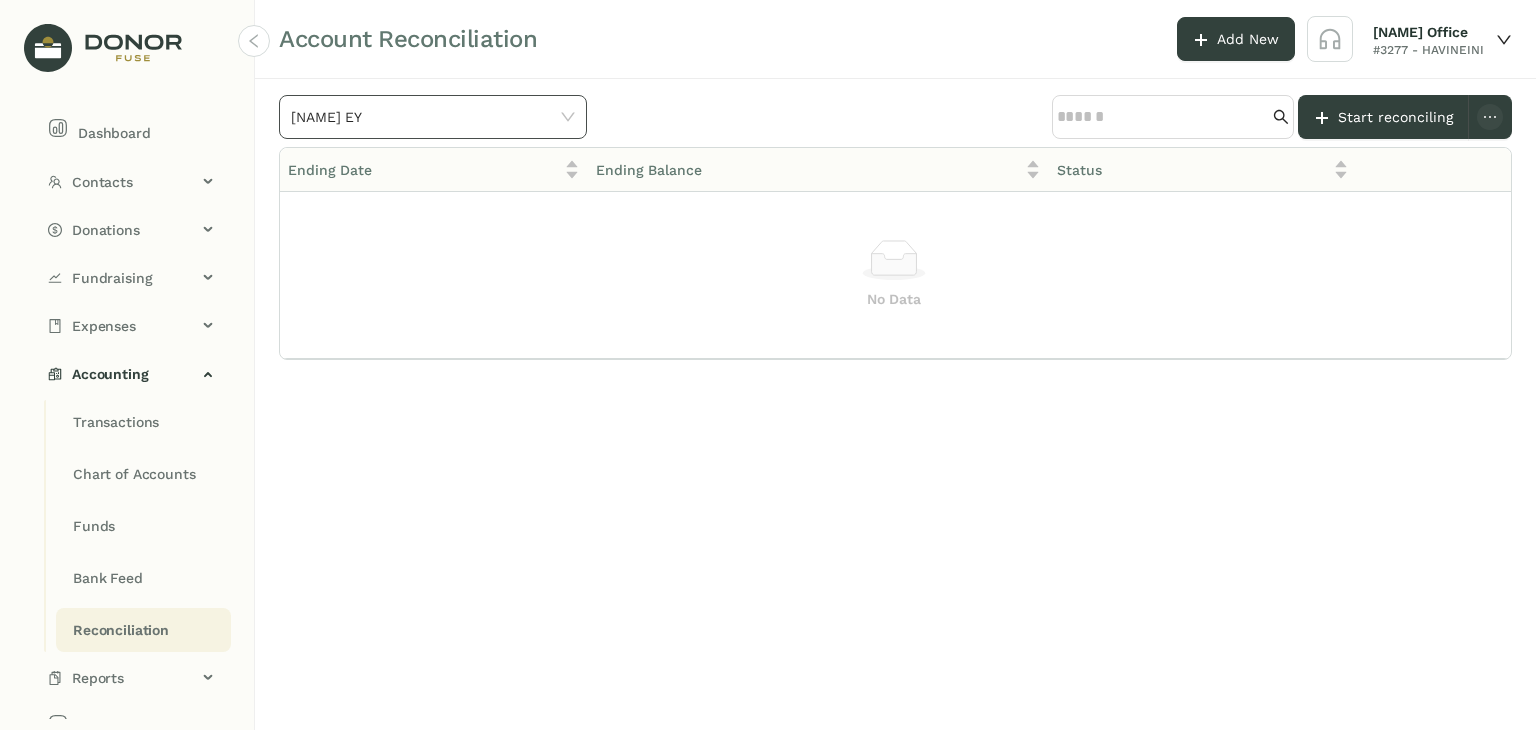 click on "[NAME] EY" 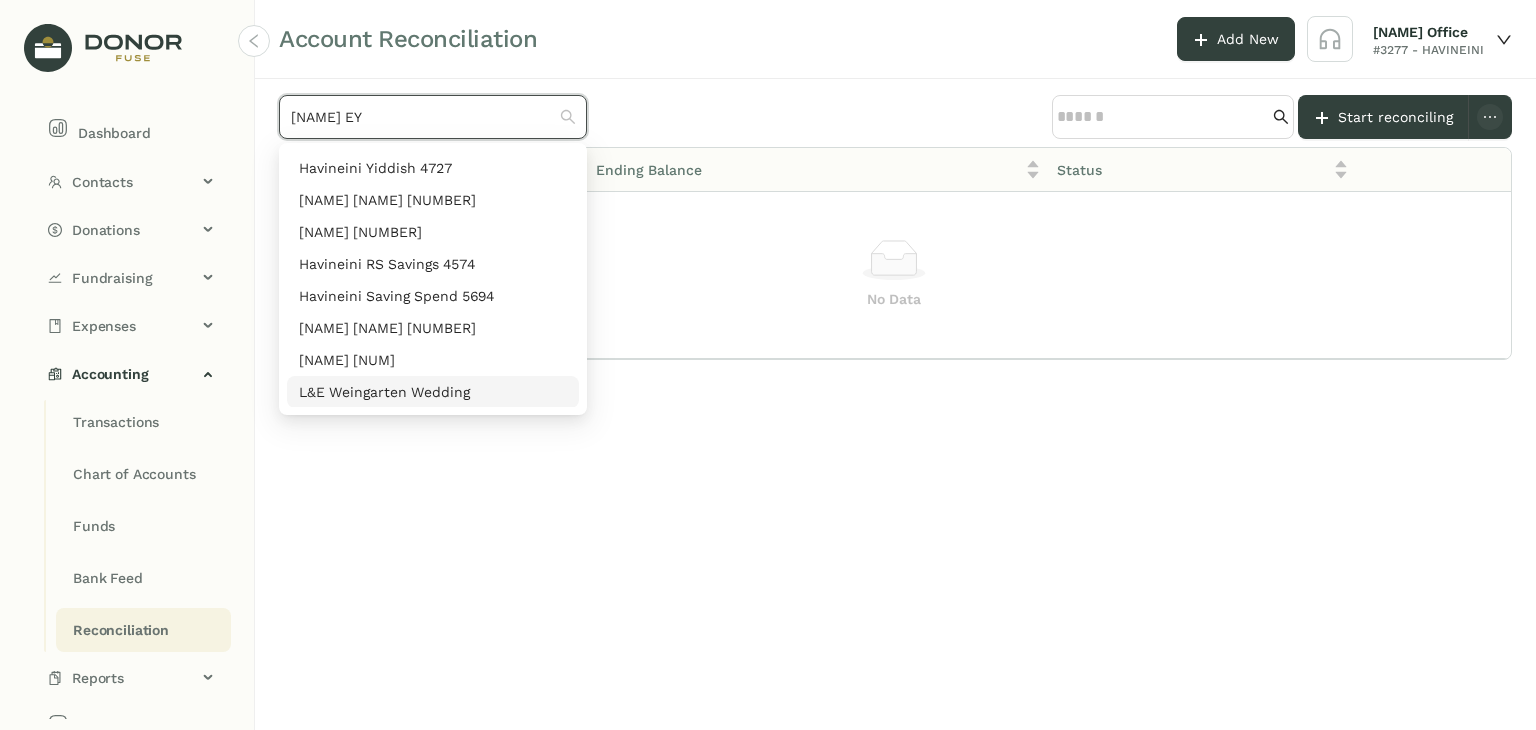 scroll, scrollTop: 768, scrollLeft: 0, axis: vertical 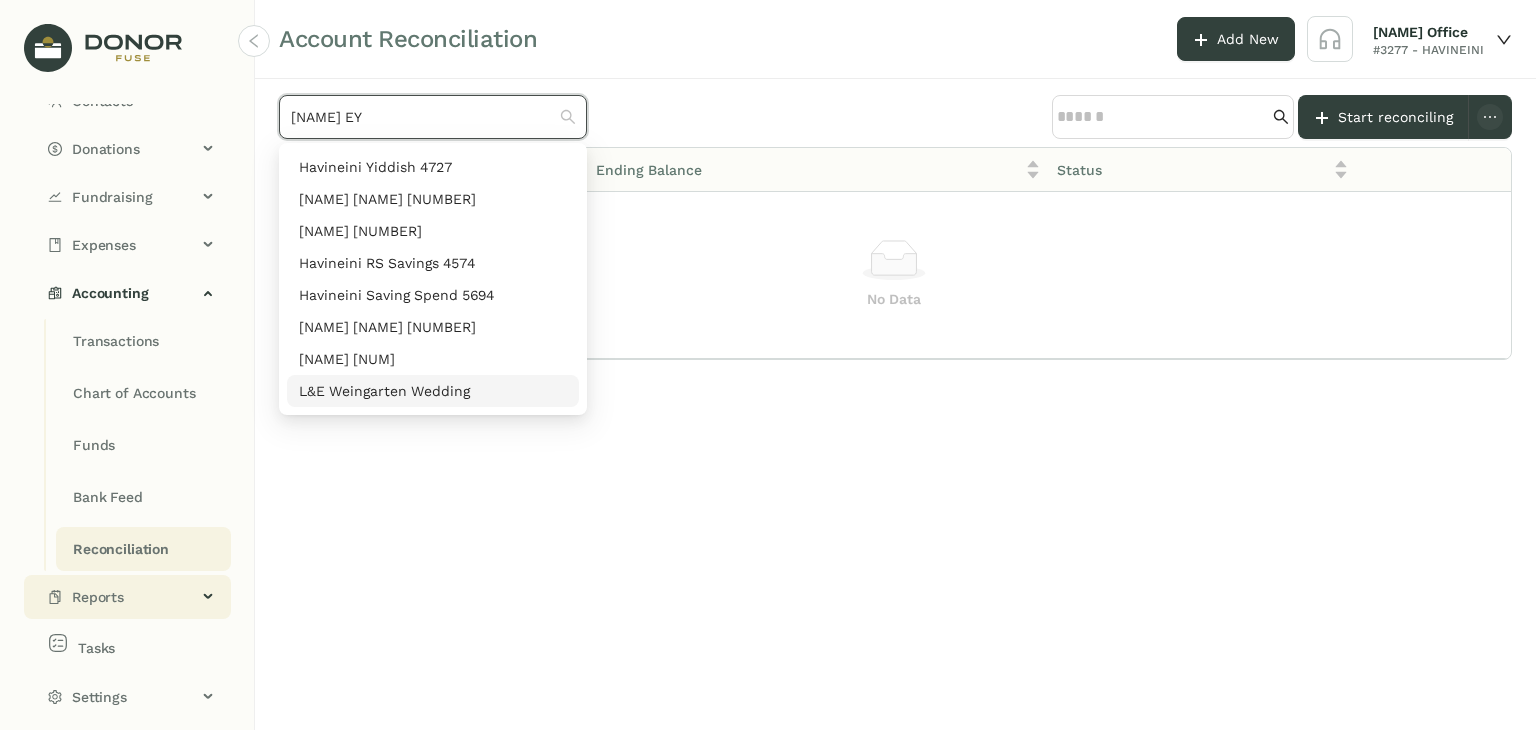 click on "Reports" 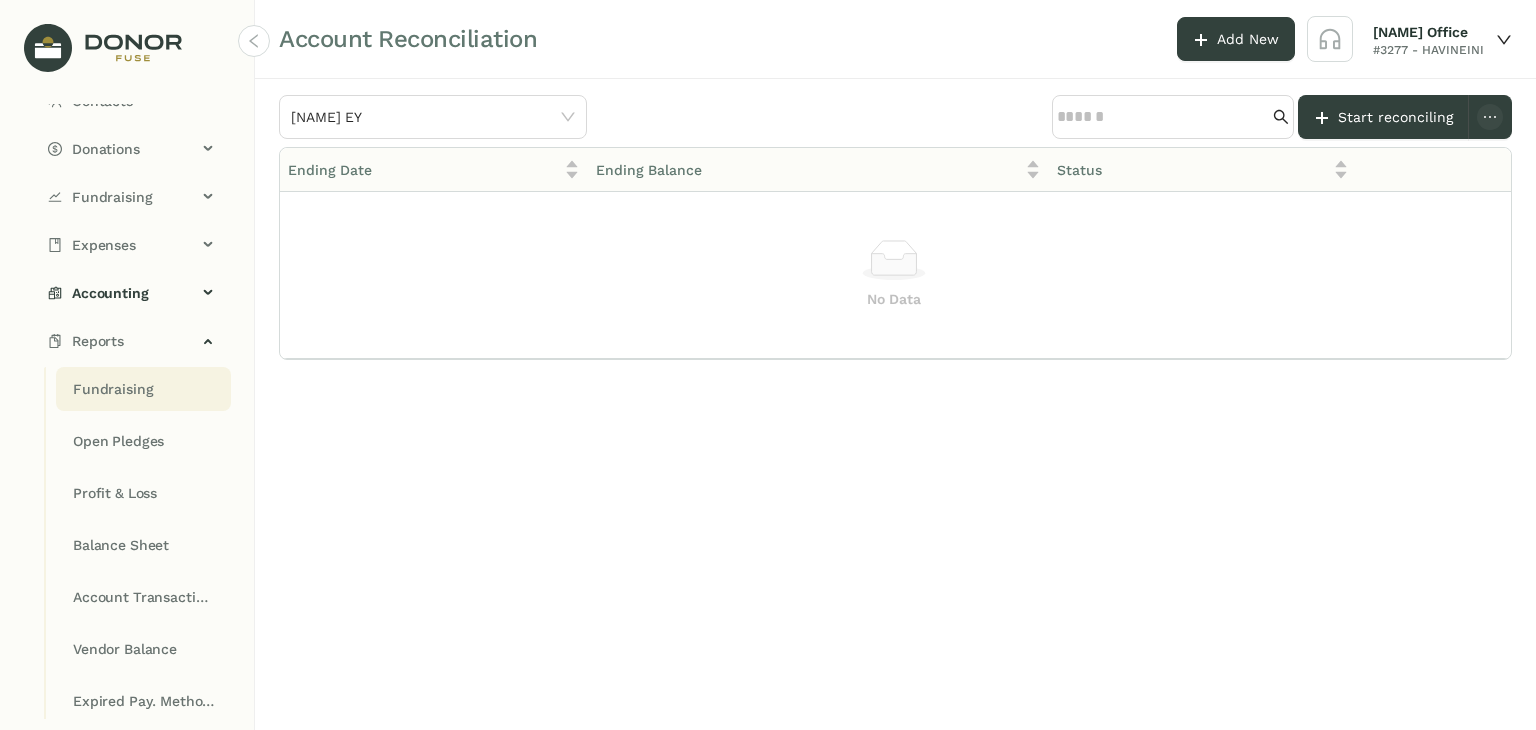 click on "Fundraising" 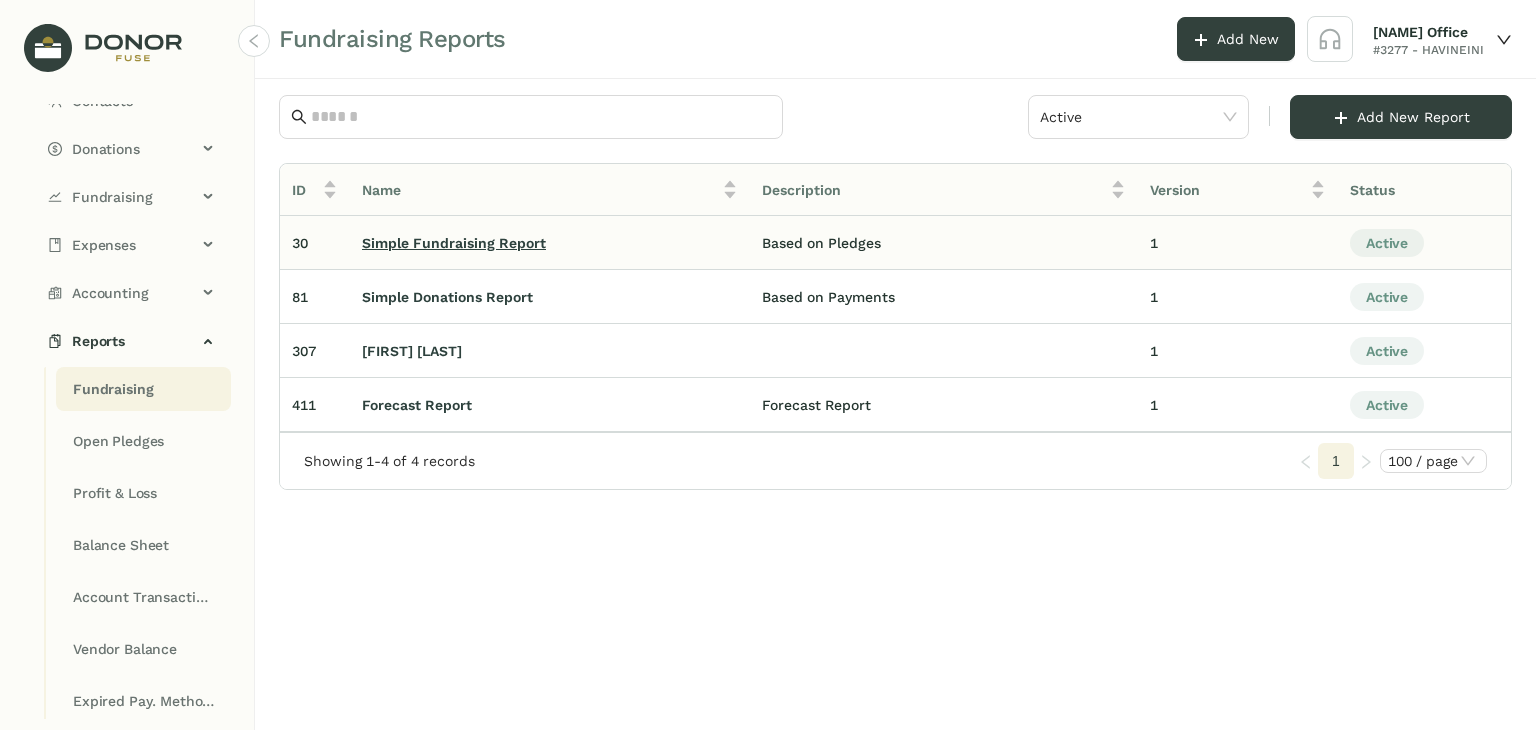 click on "Simple Fundraising Report" 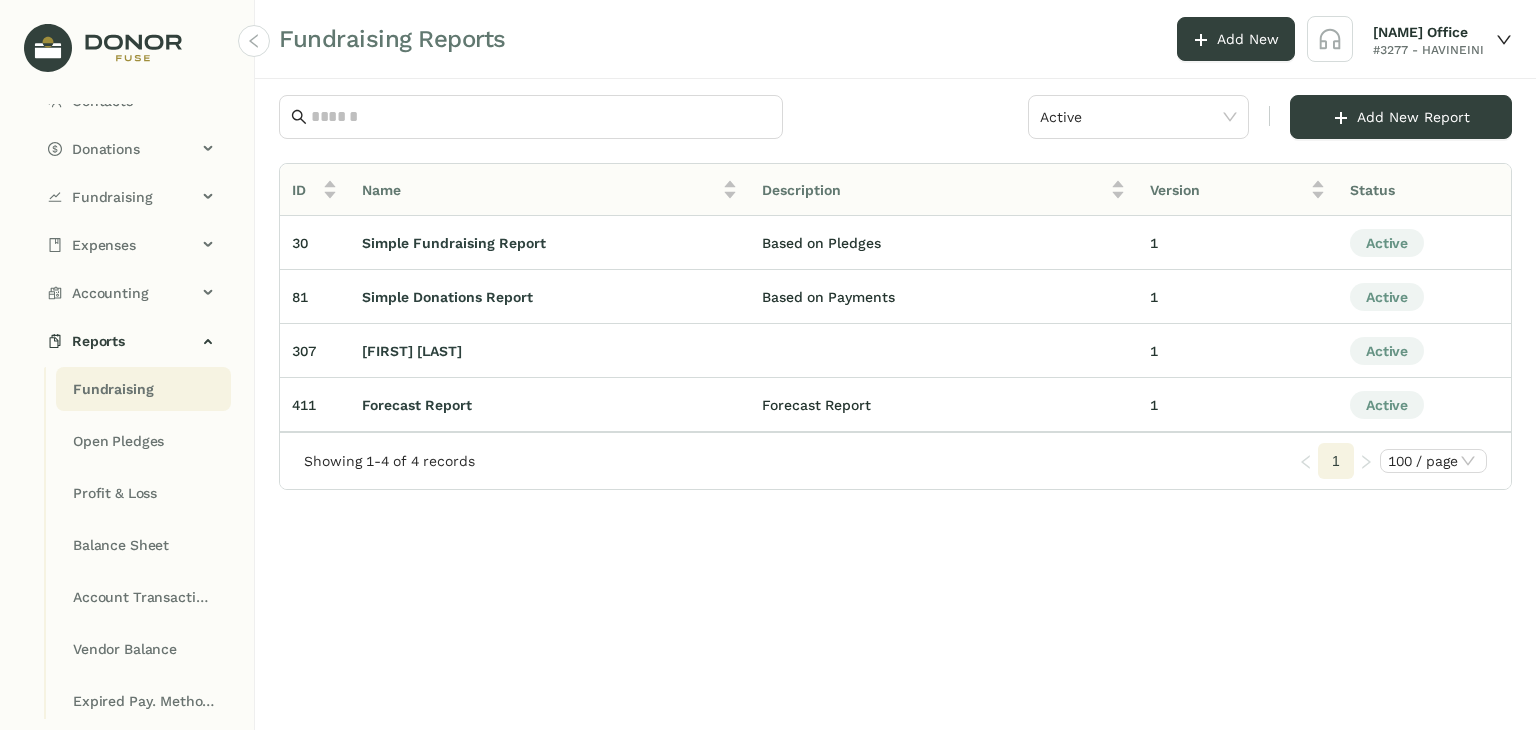 scroll, scrollTop: 0, scrollLeft: 66, axis: horizontal 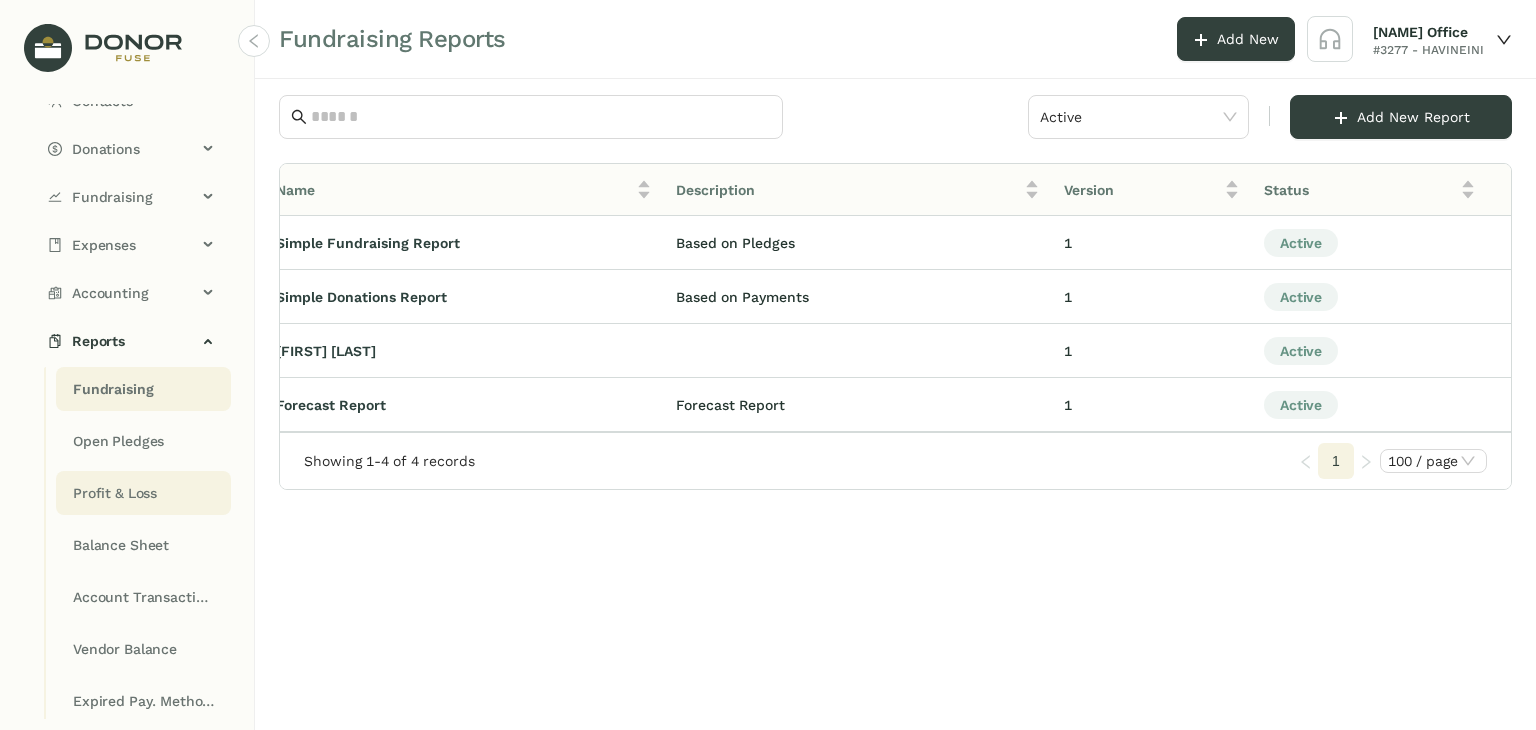click on "Profit & Loss" 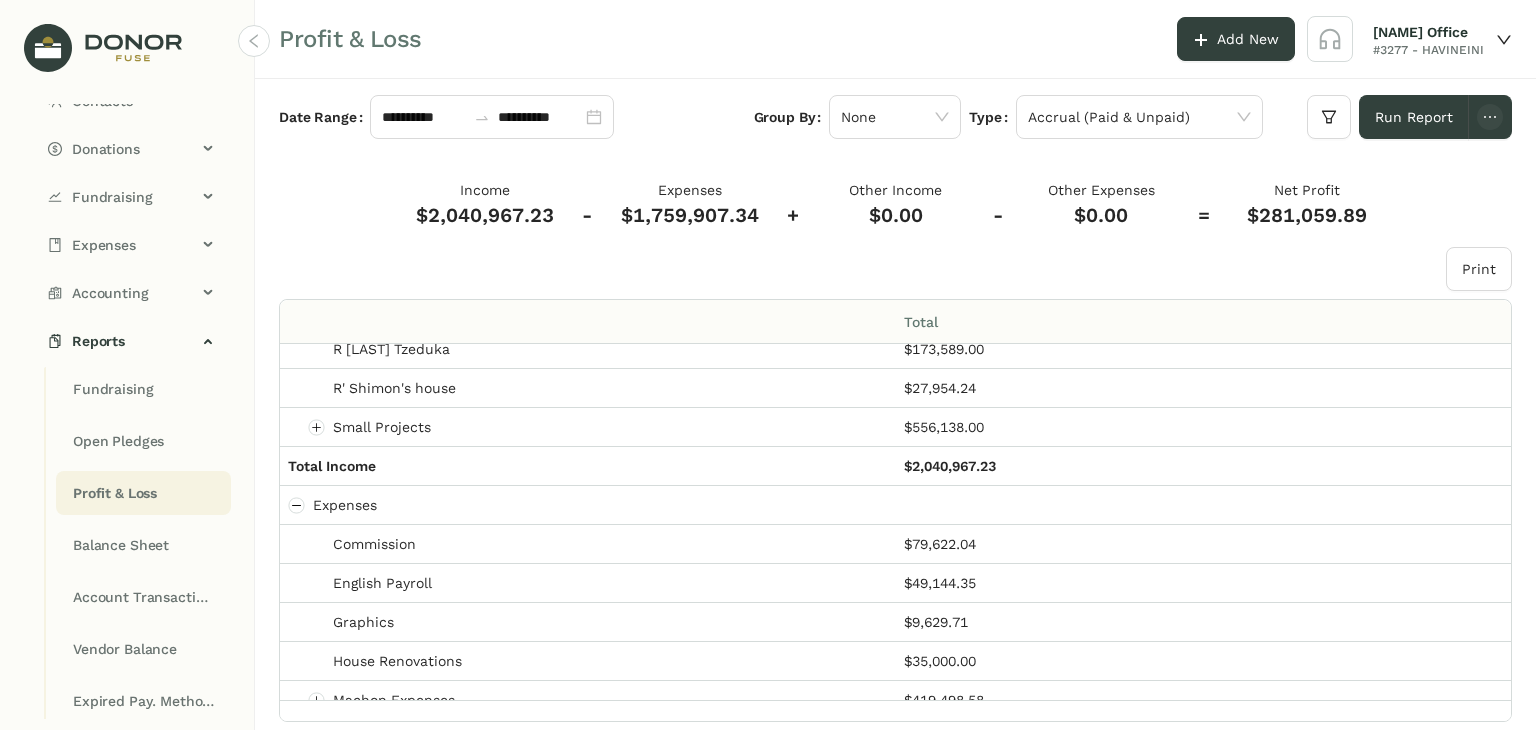 scroll, scrollTop: 300, scrollLeft: 0, axis: vertical 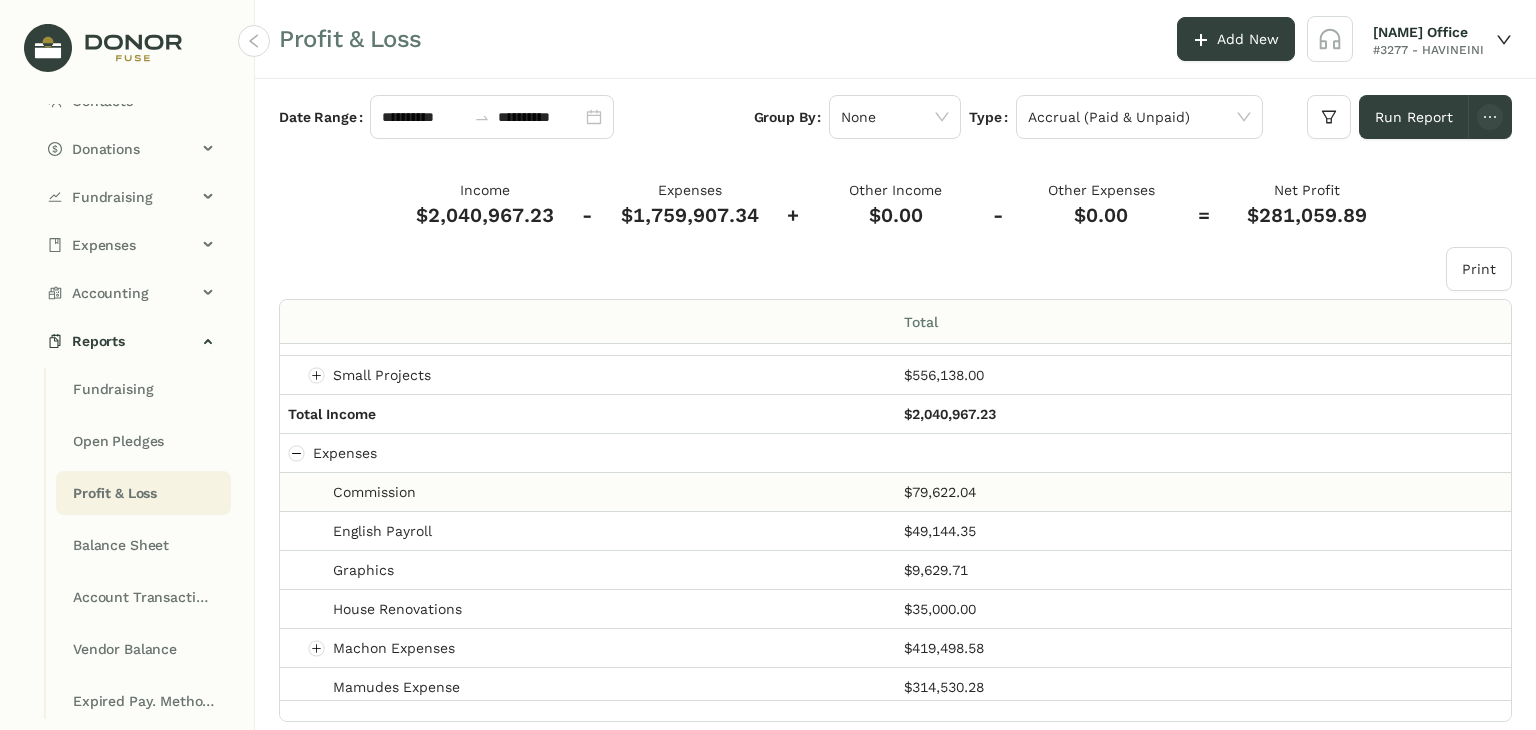 click on "Commission" at bounding box center [374, 492] 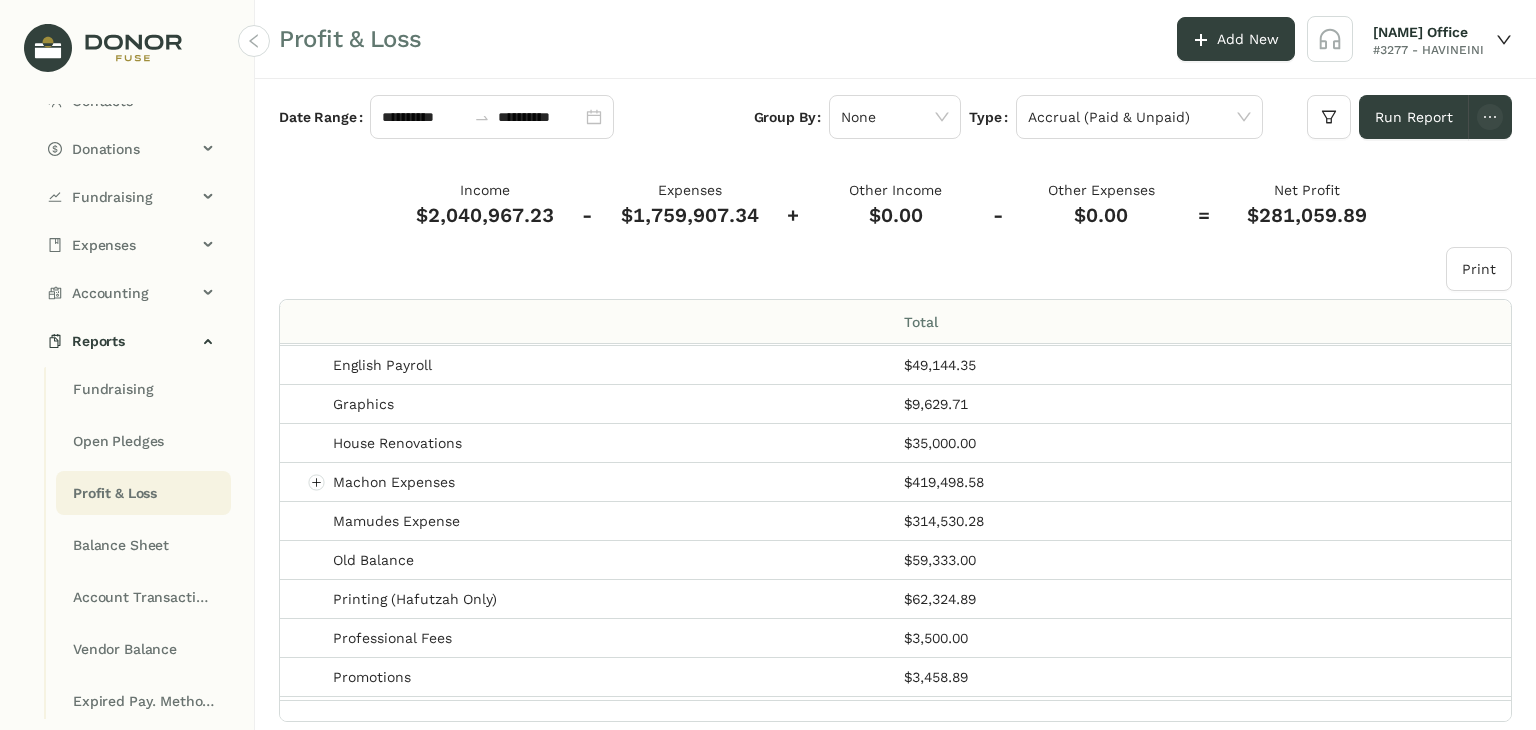 scroll, scrollTop: 500, scrollLeft: 0, axis: vertical 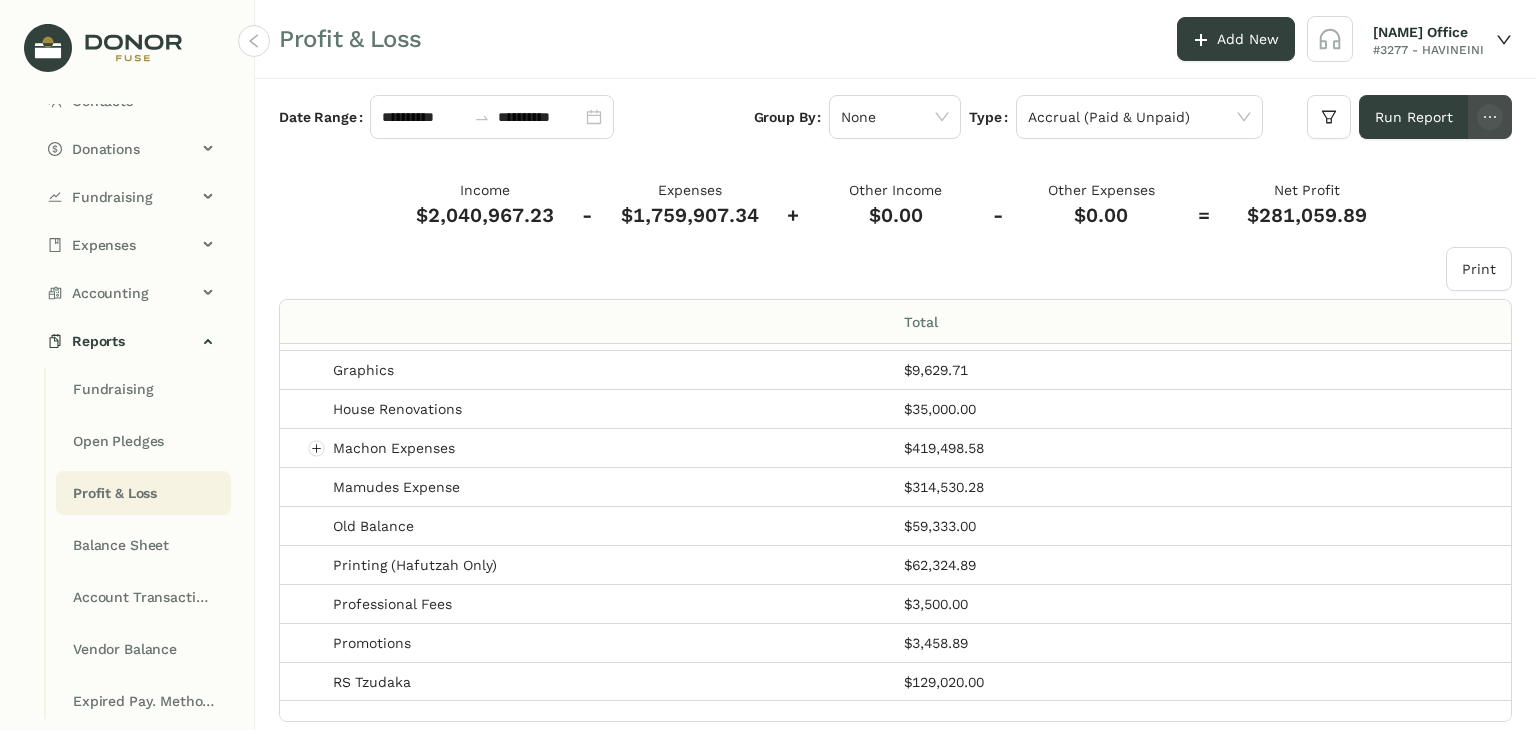 click 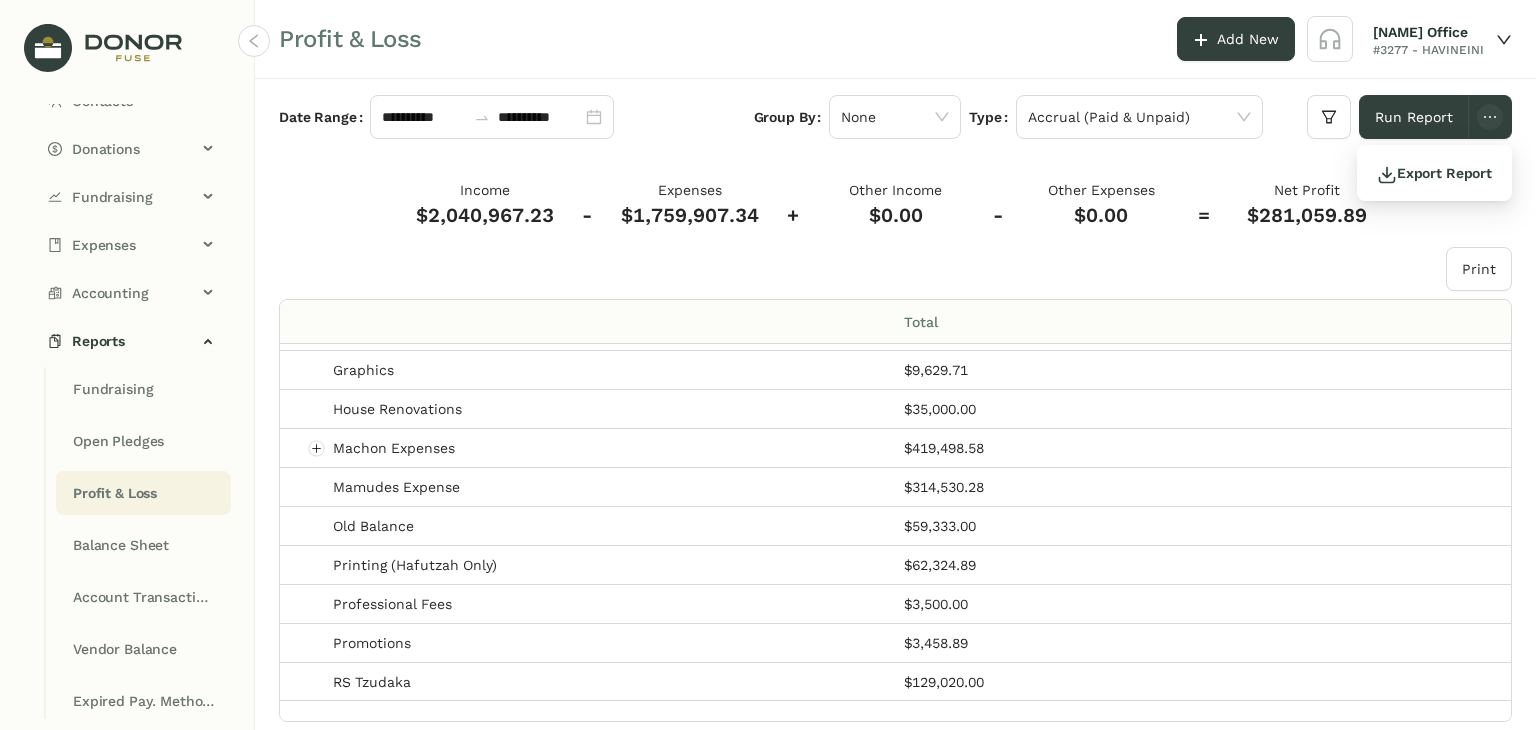 click on "Income $2,040,967.23    -    Expenses $1,759,907.34    +    Other Income $0.00    -    Other Expenses $0.00    =    Net Profit $281,059.89" 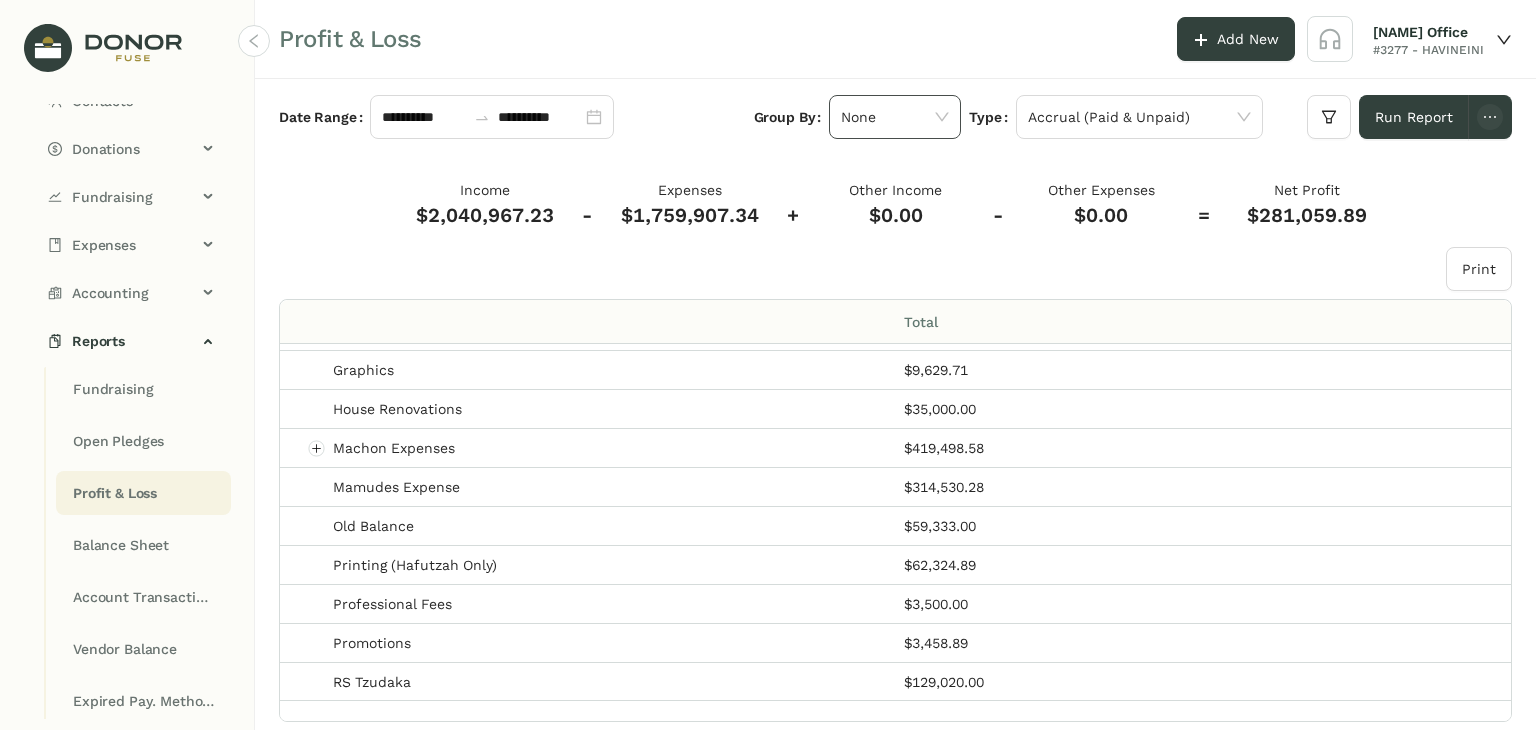 click 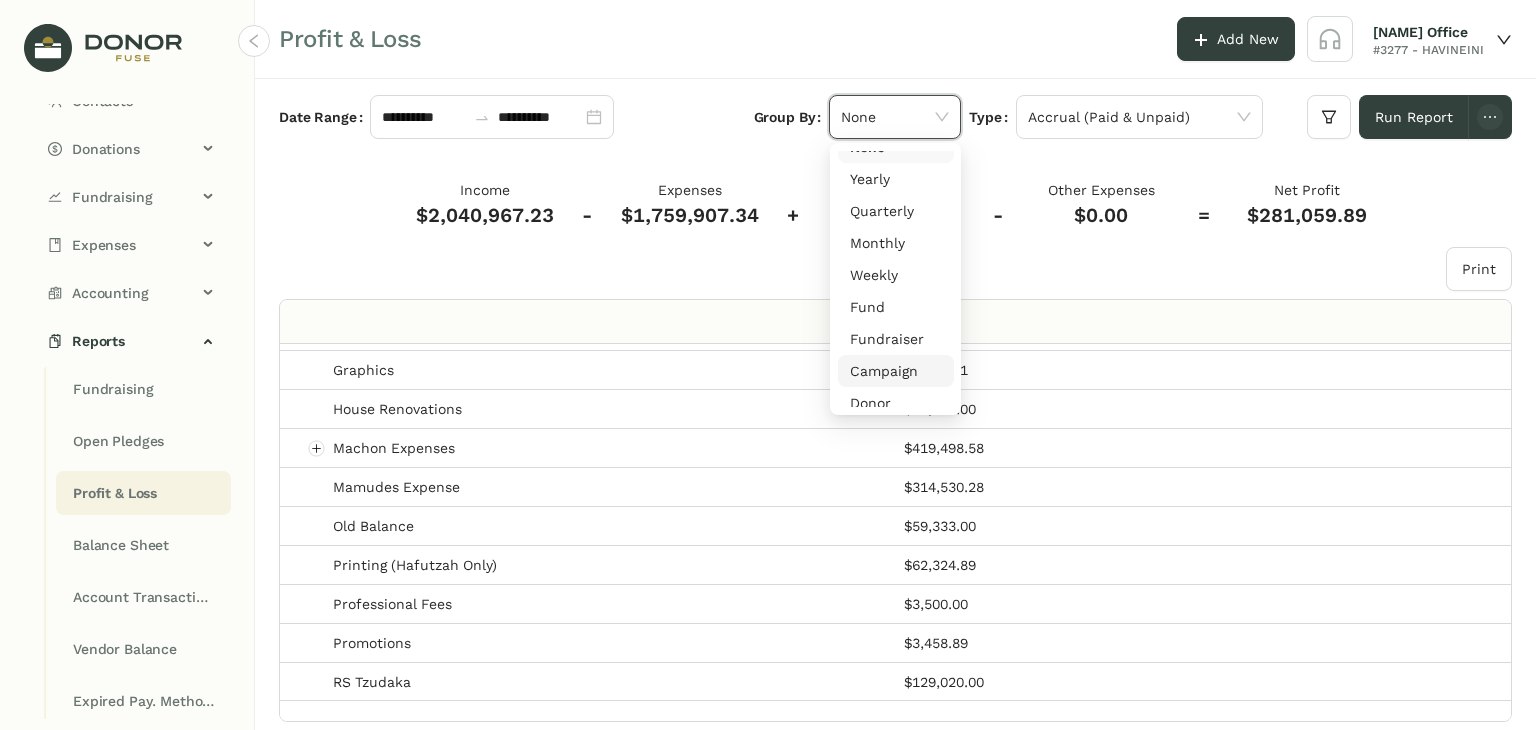 scroll, scrollTop: 32, scrollLeft: 0, axis: vertical 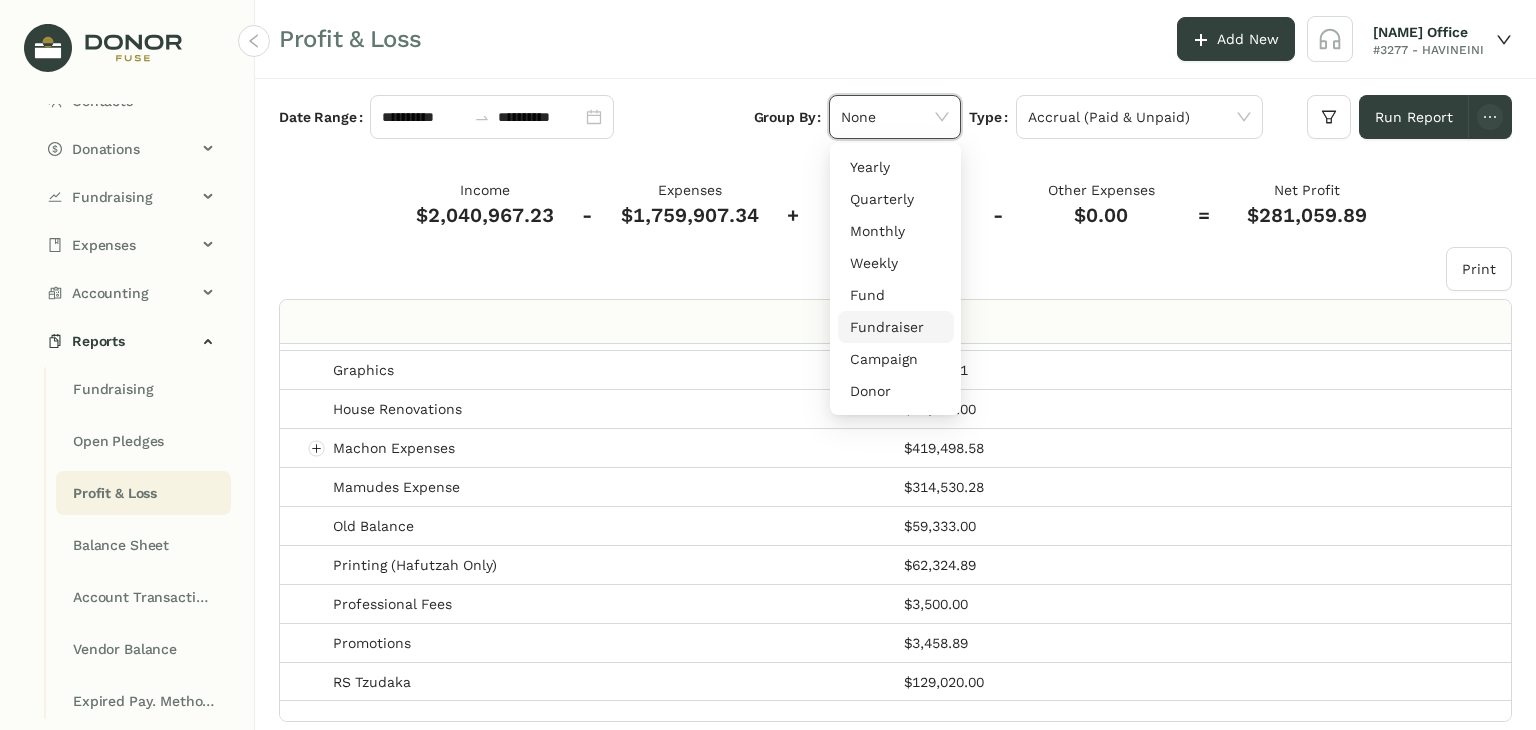 click on "Fundraiser" at bounding box center (896, 327) 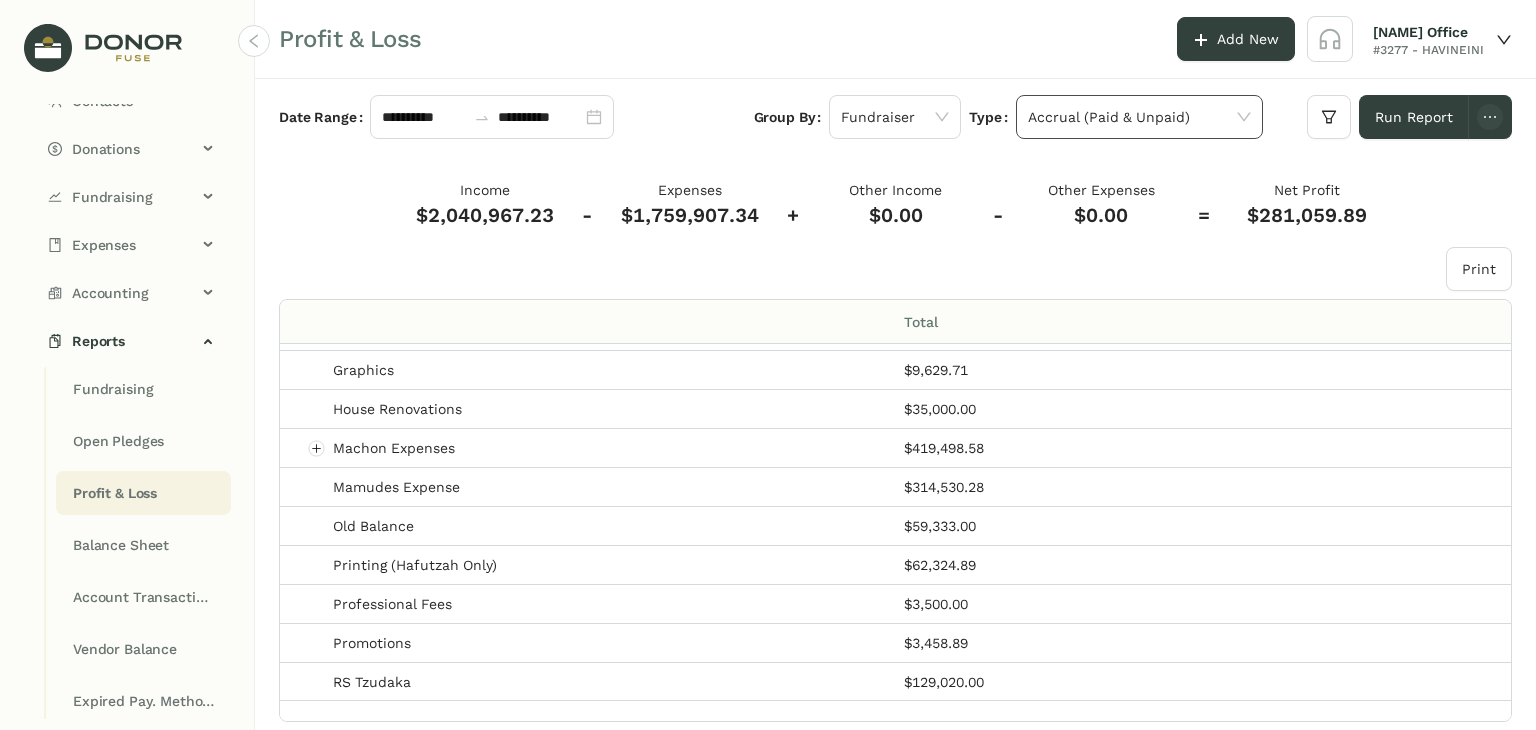 click on "Accrual (Paid & Unpaid)" 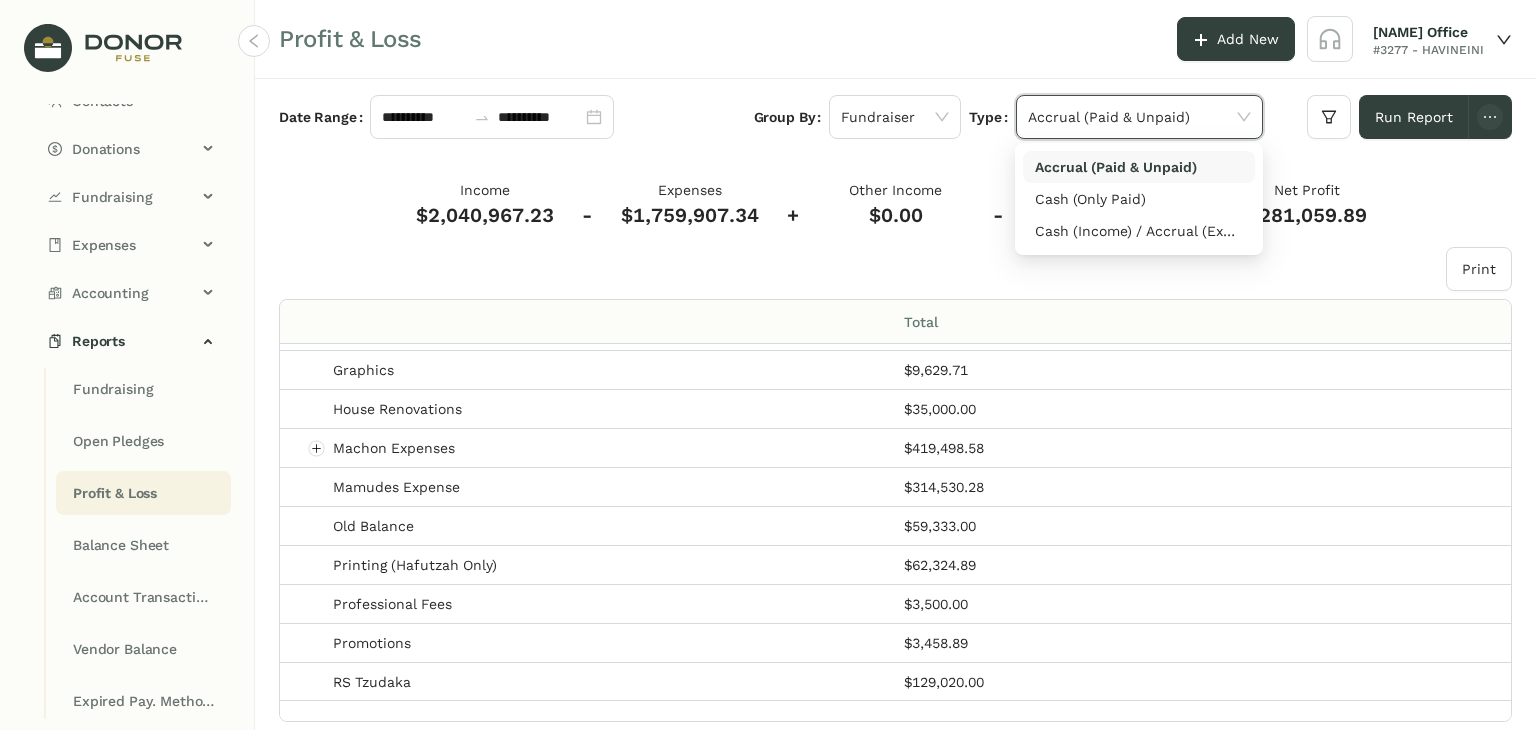 click on "Type Accrual (Paid & Unpaid)" 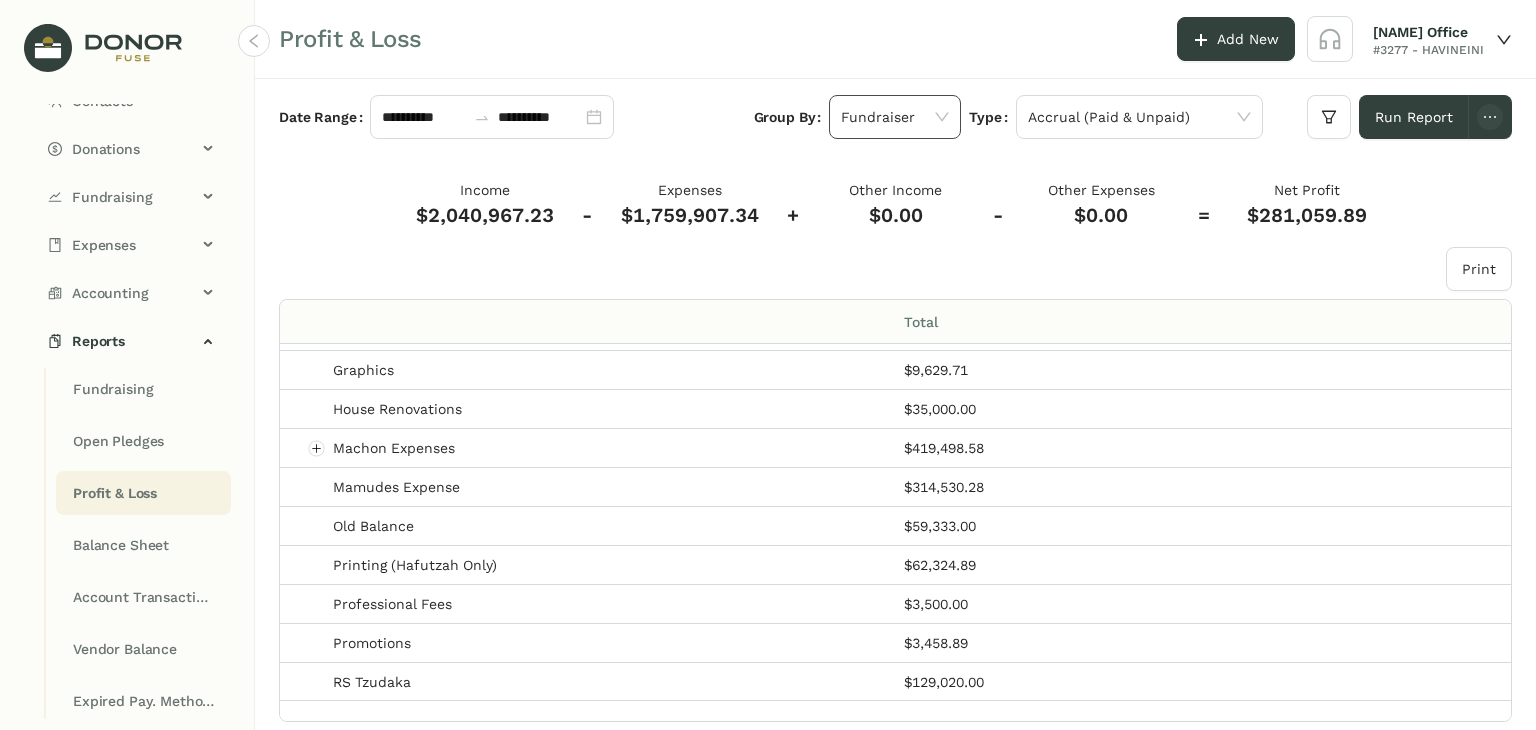 click on "Fundraiser" 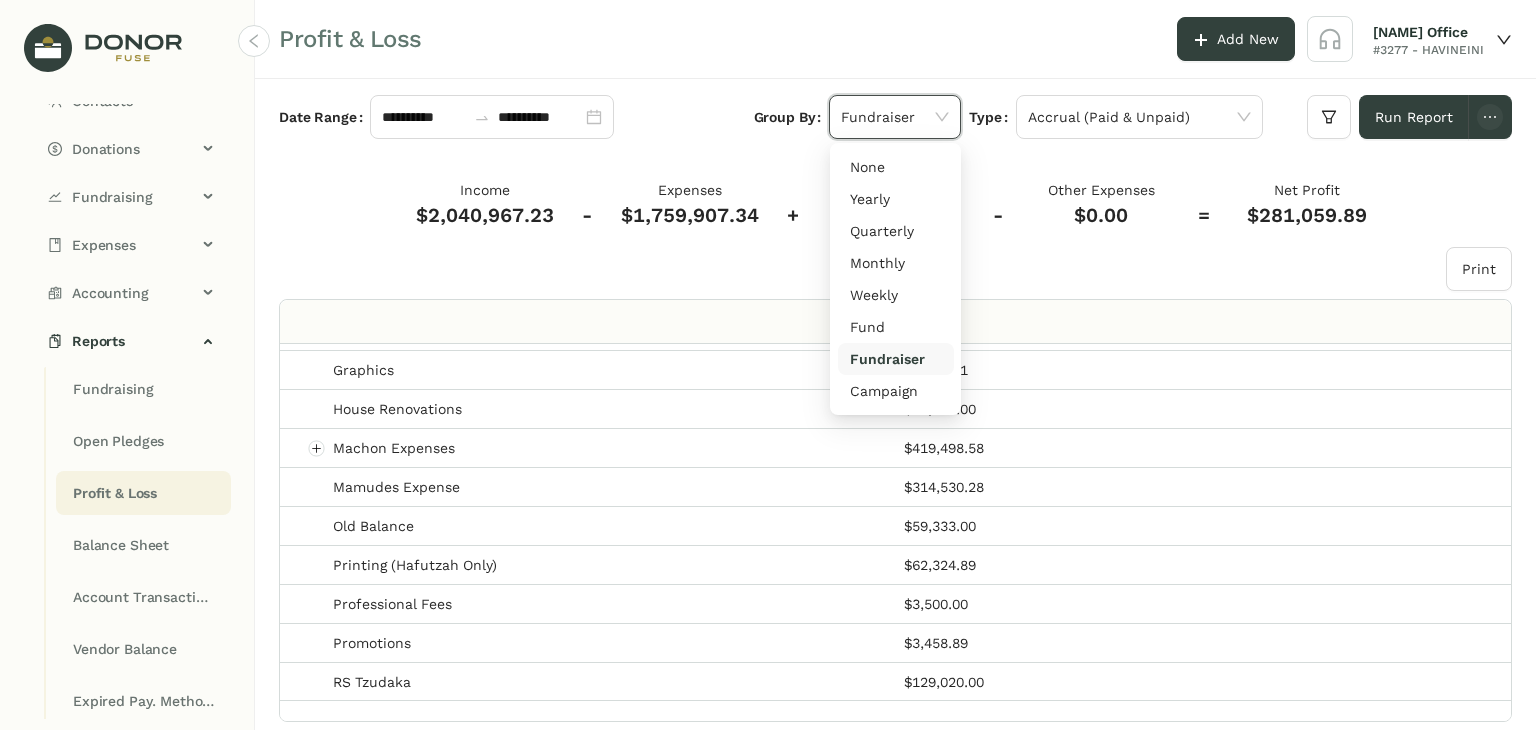 click on "None Yearly Quarterly Monthly Weekly Fund Fundraiser Campaign Donor" at bounding box center (896, 279) 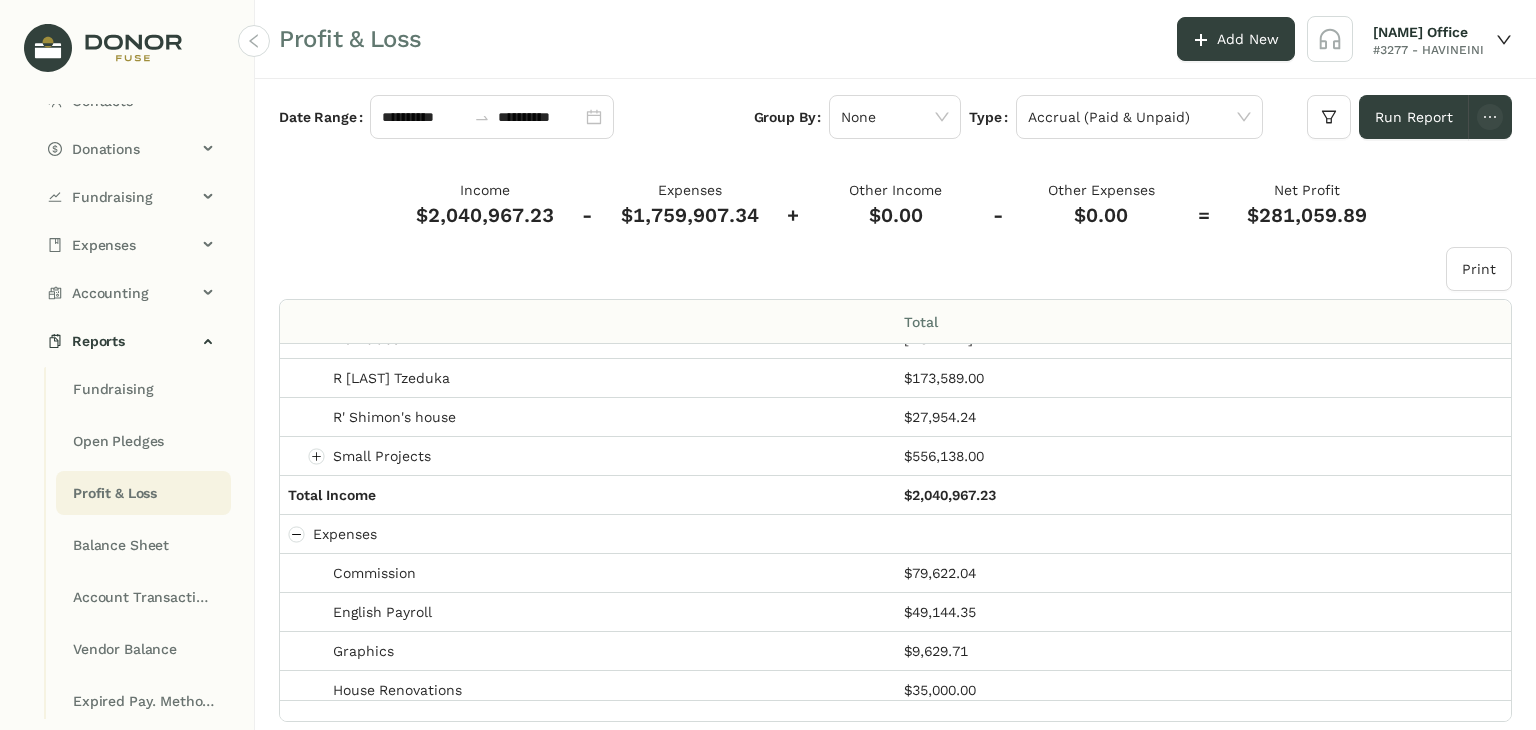 scroll, scrollTop: 0, scrollLeft: 0, axis: both 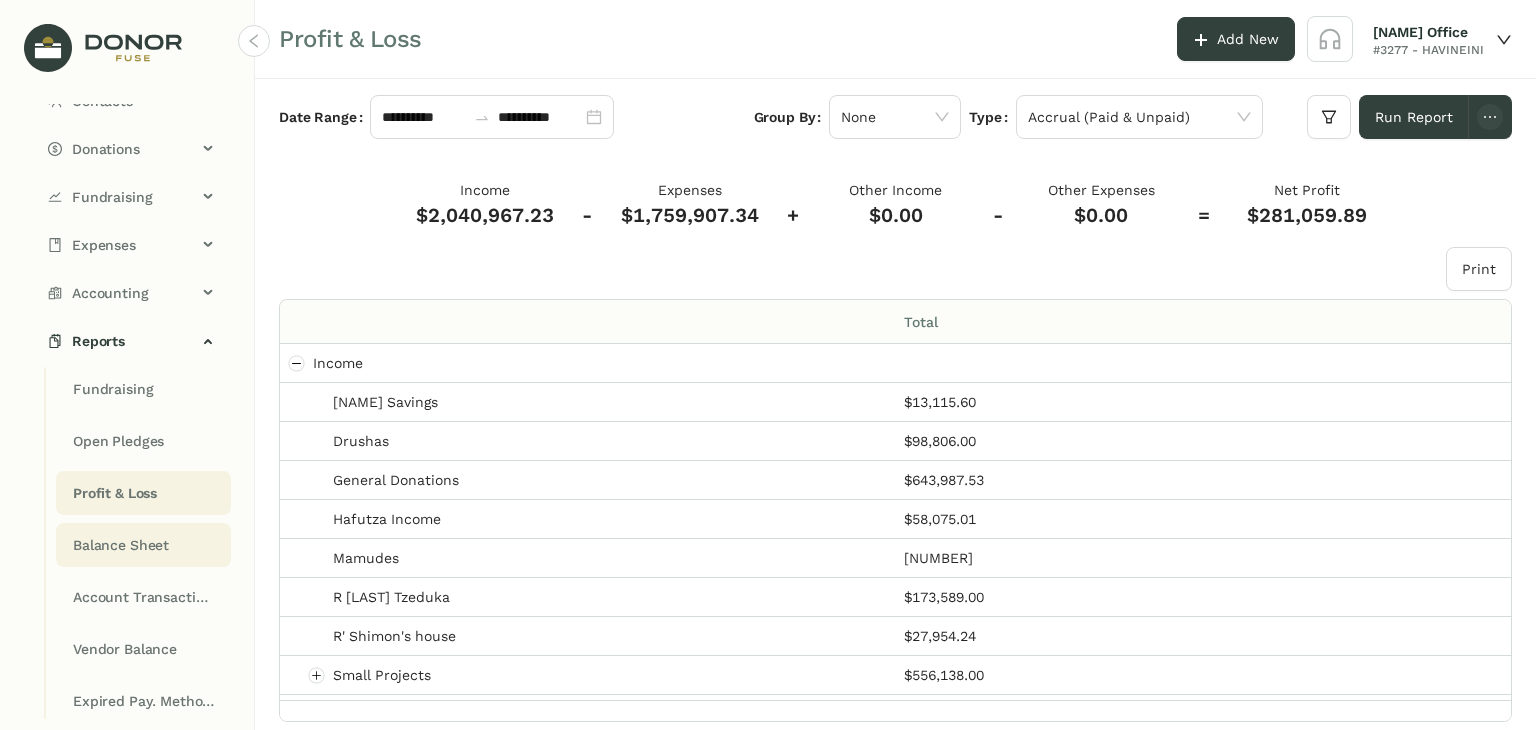 click on "Balance Sheet" 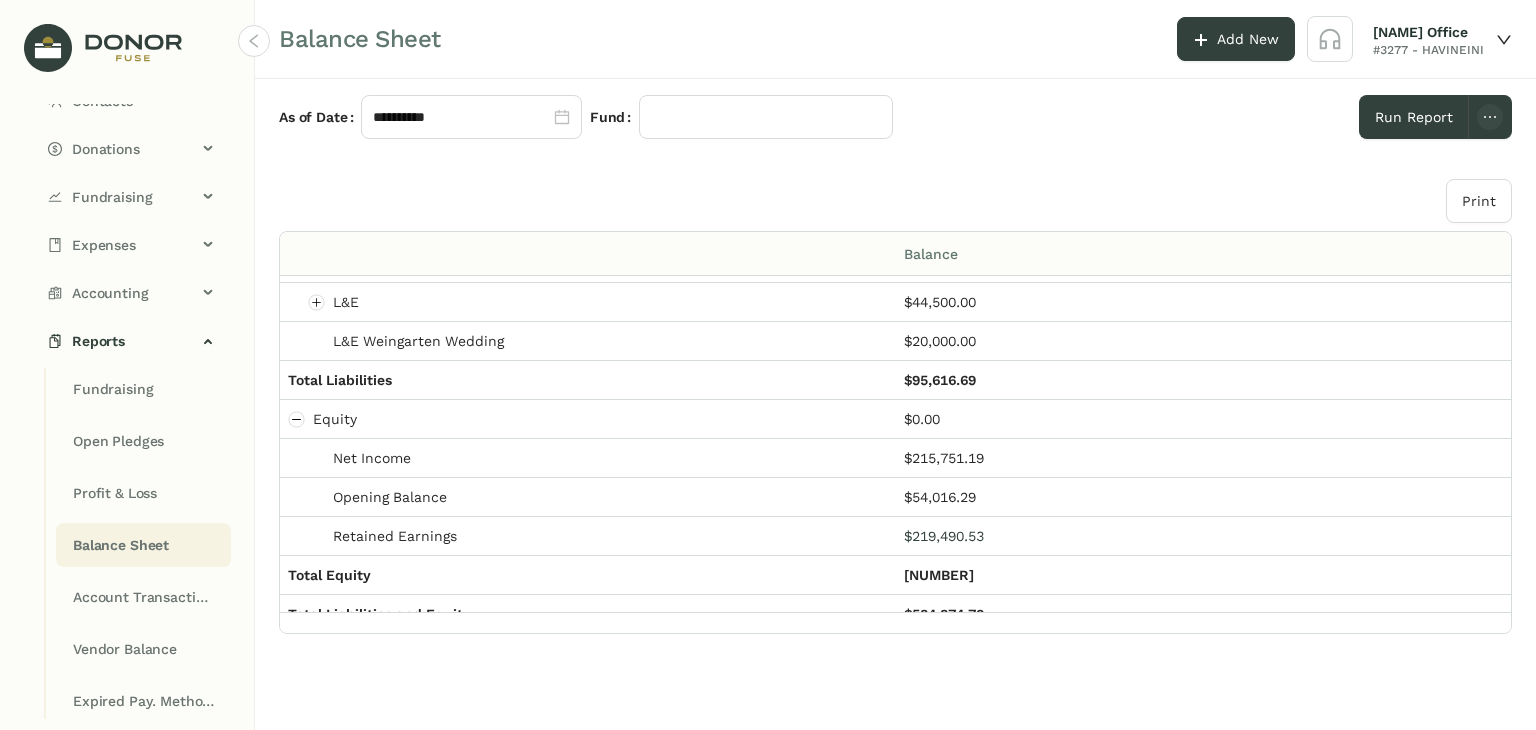 scroll, scrollTop: 1178, scrollLeft: 0, axis: vertical 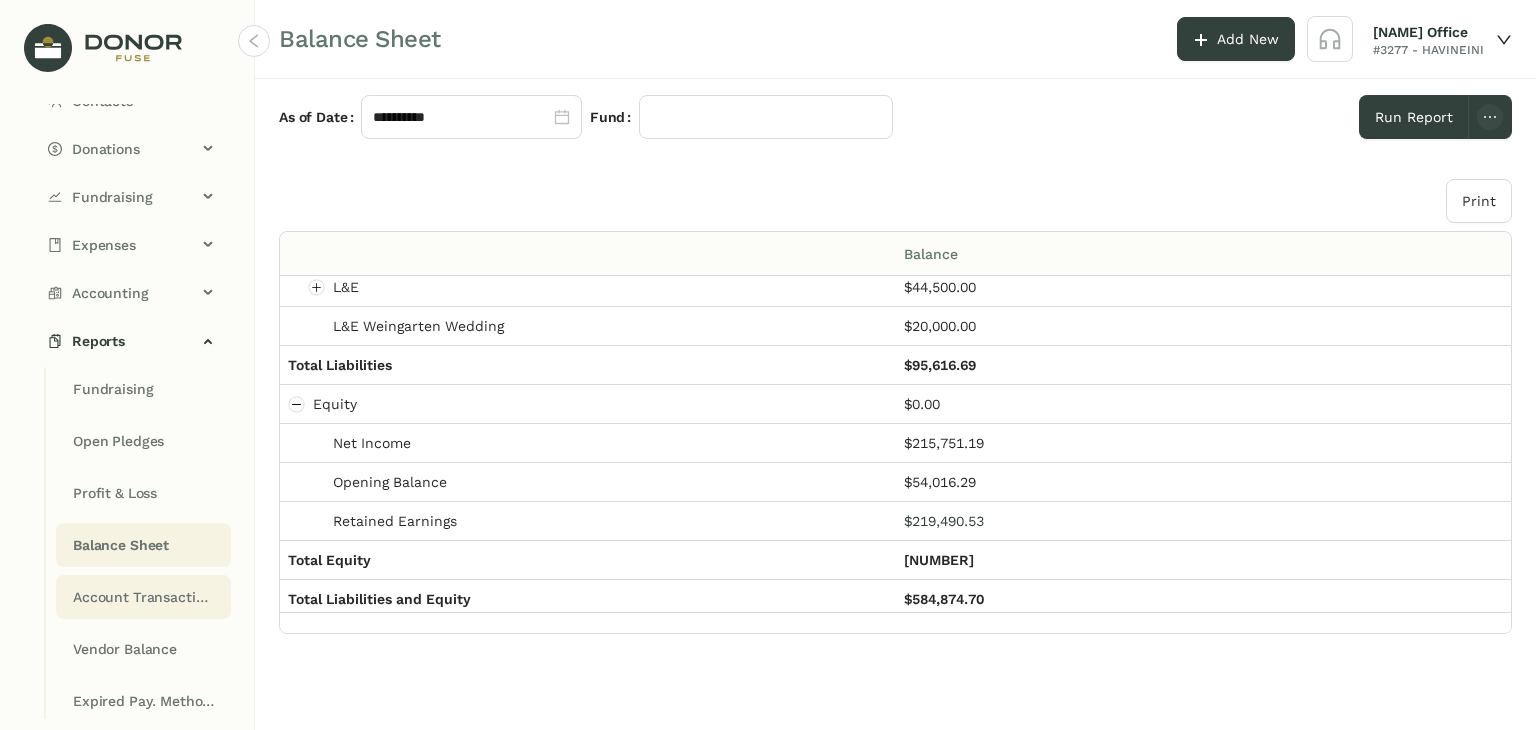 click on "Account Transactions" 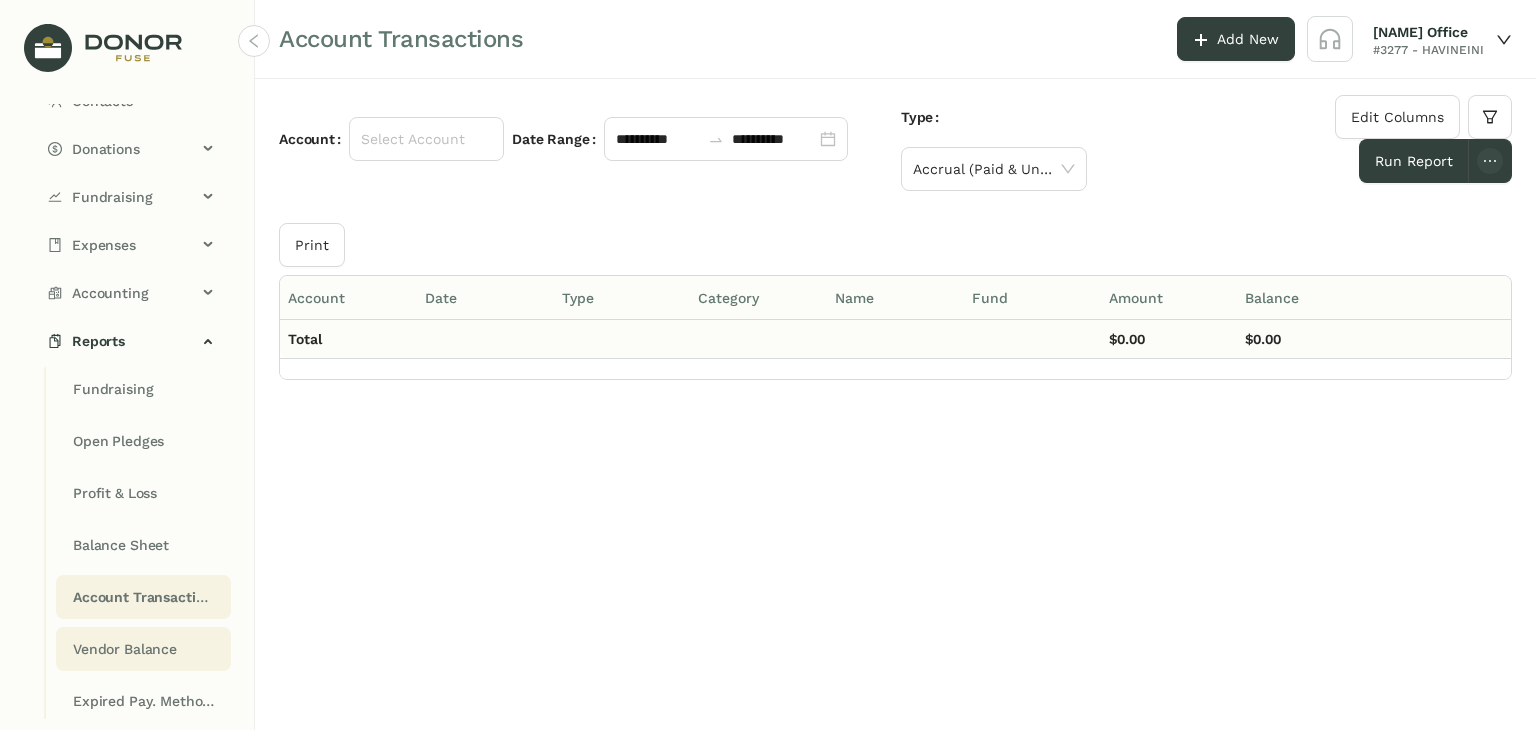click on "Vendor Balance" 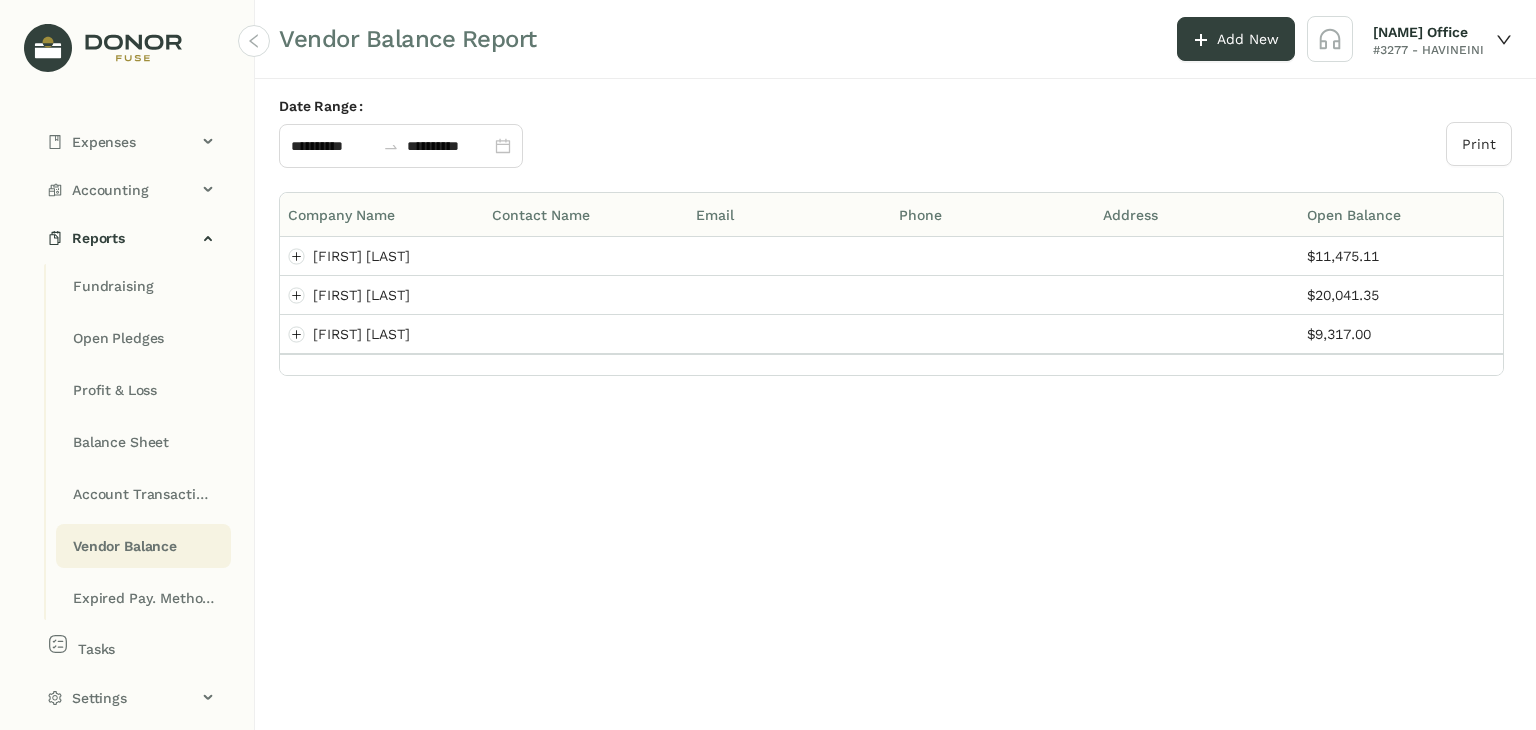 scroll, scrollTop: 185, scrollLeft: 0, axis: vertical 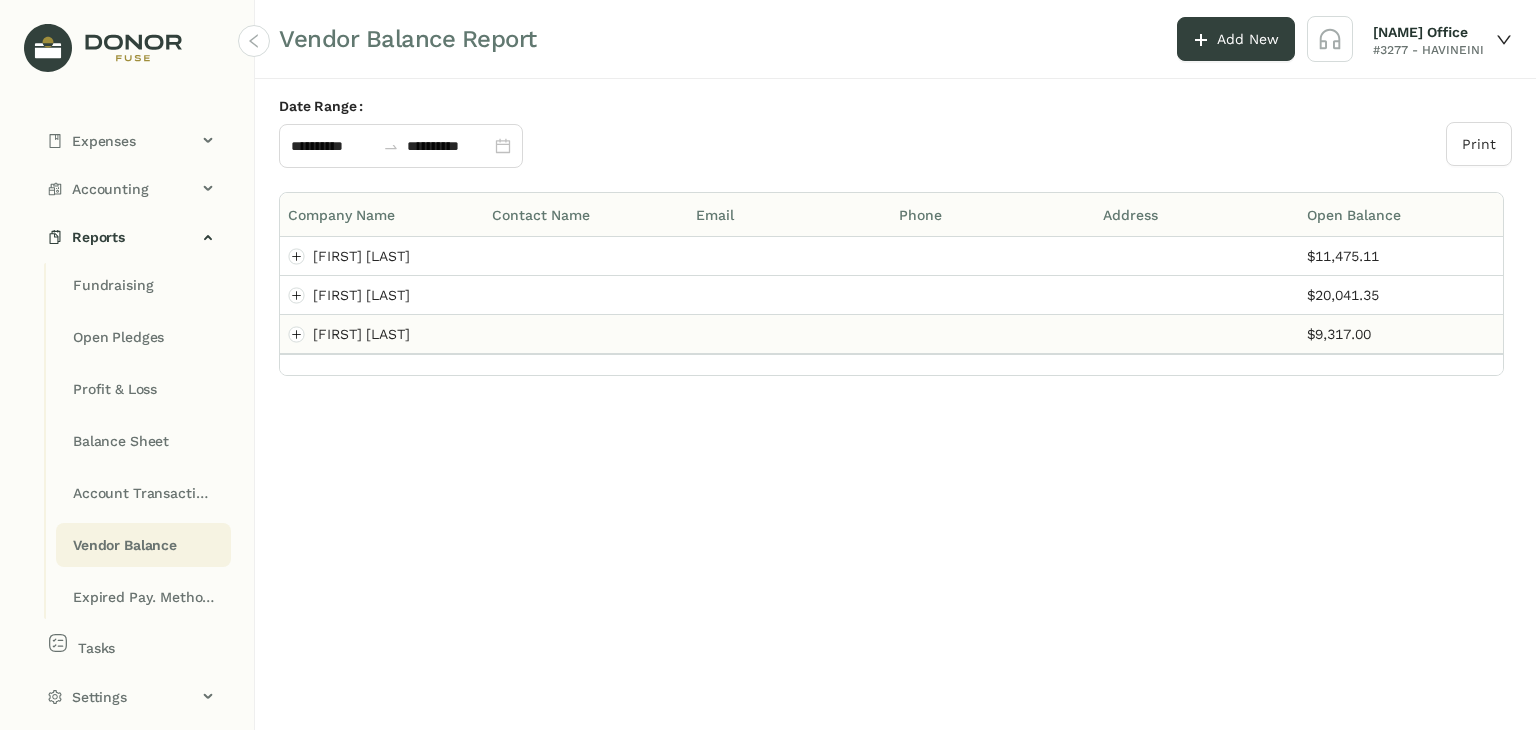 click at bounding box center (586, 334) 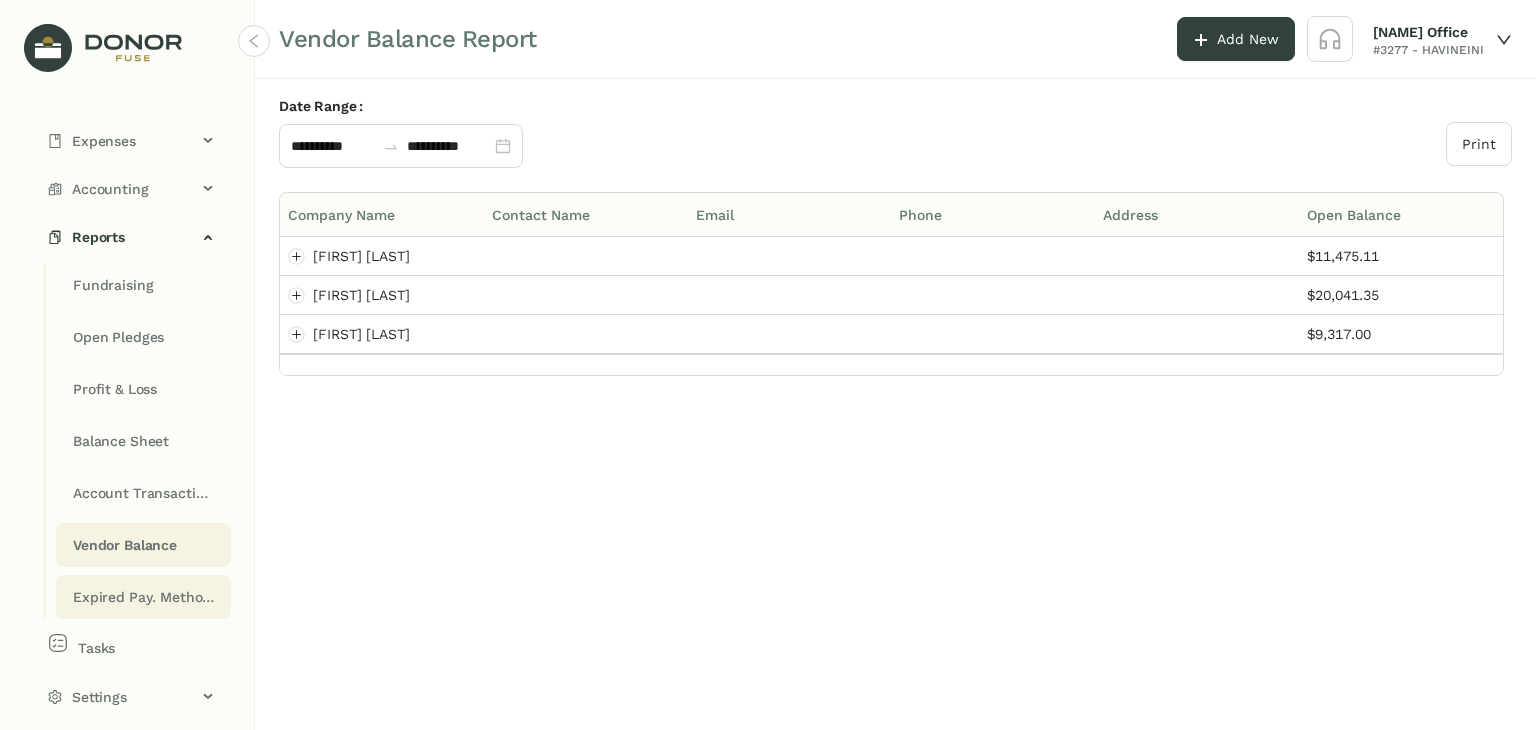 click on "Expired Pay. Methods" 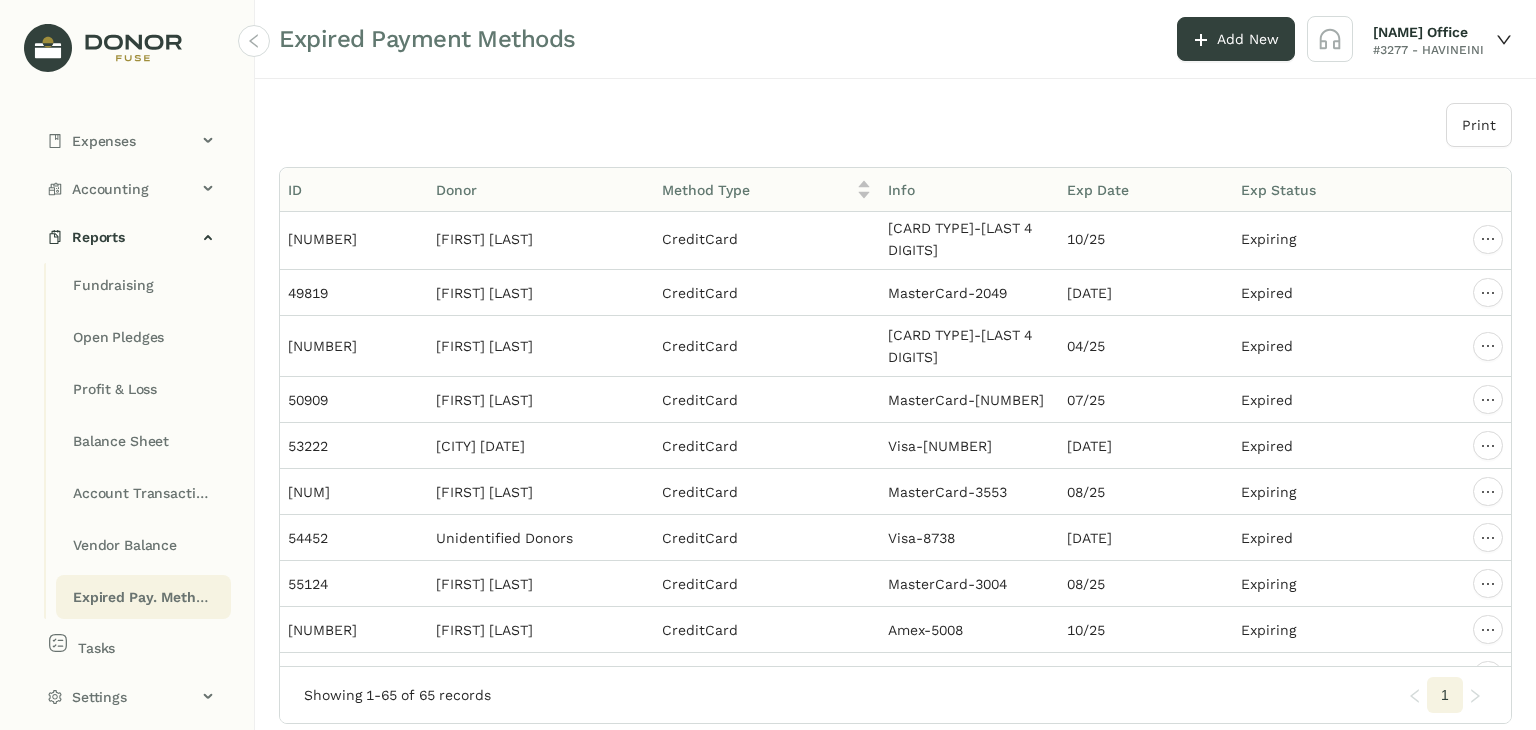 scroll, scrollTop: 2500, scrollLeft: 0, axis: vertical 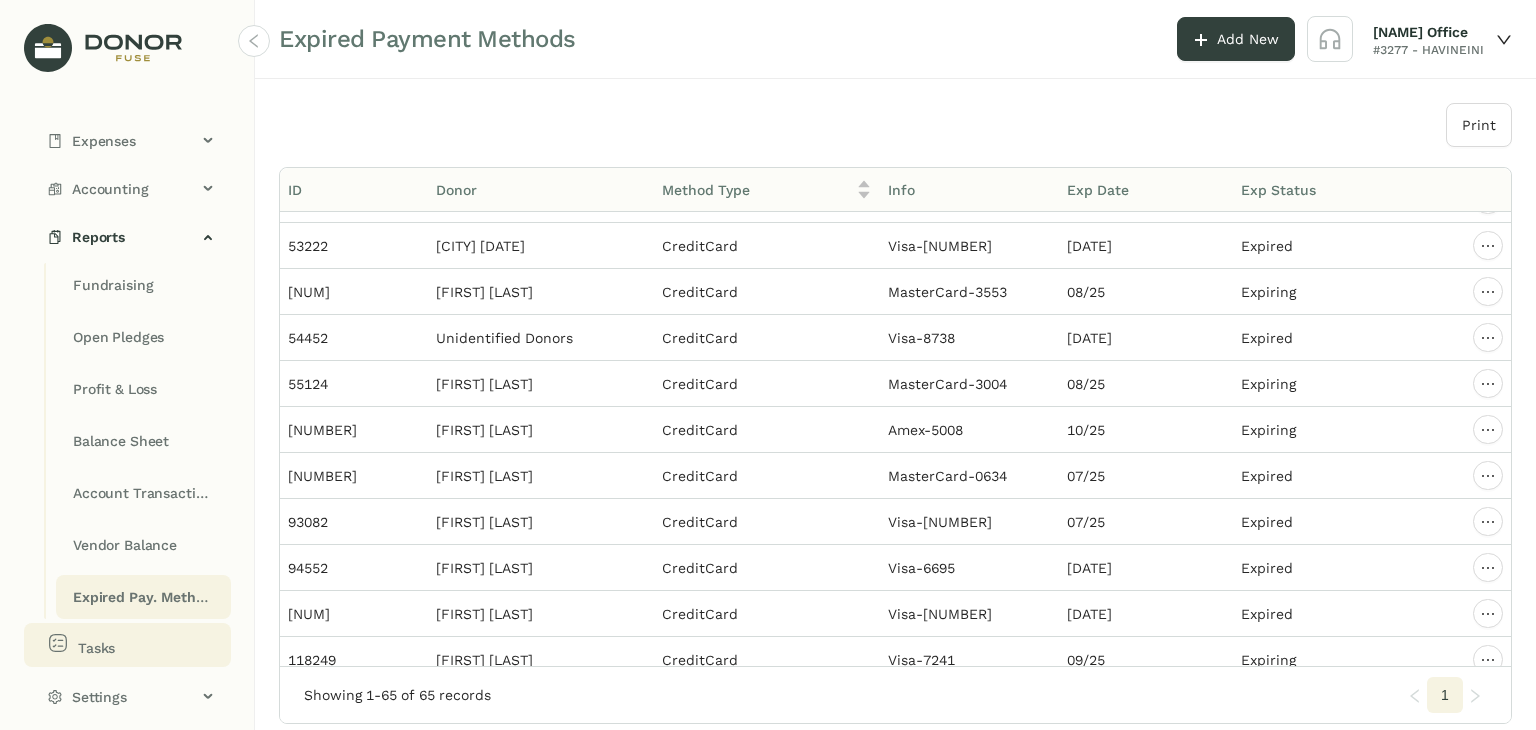 click on "Tasks" 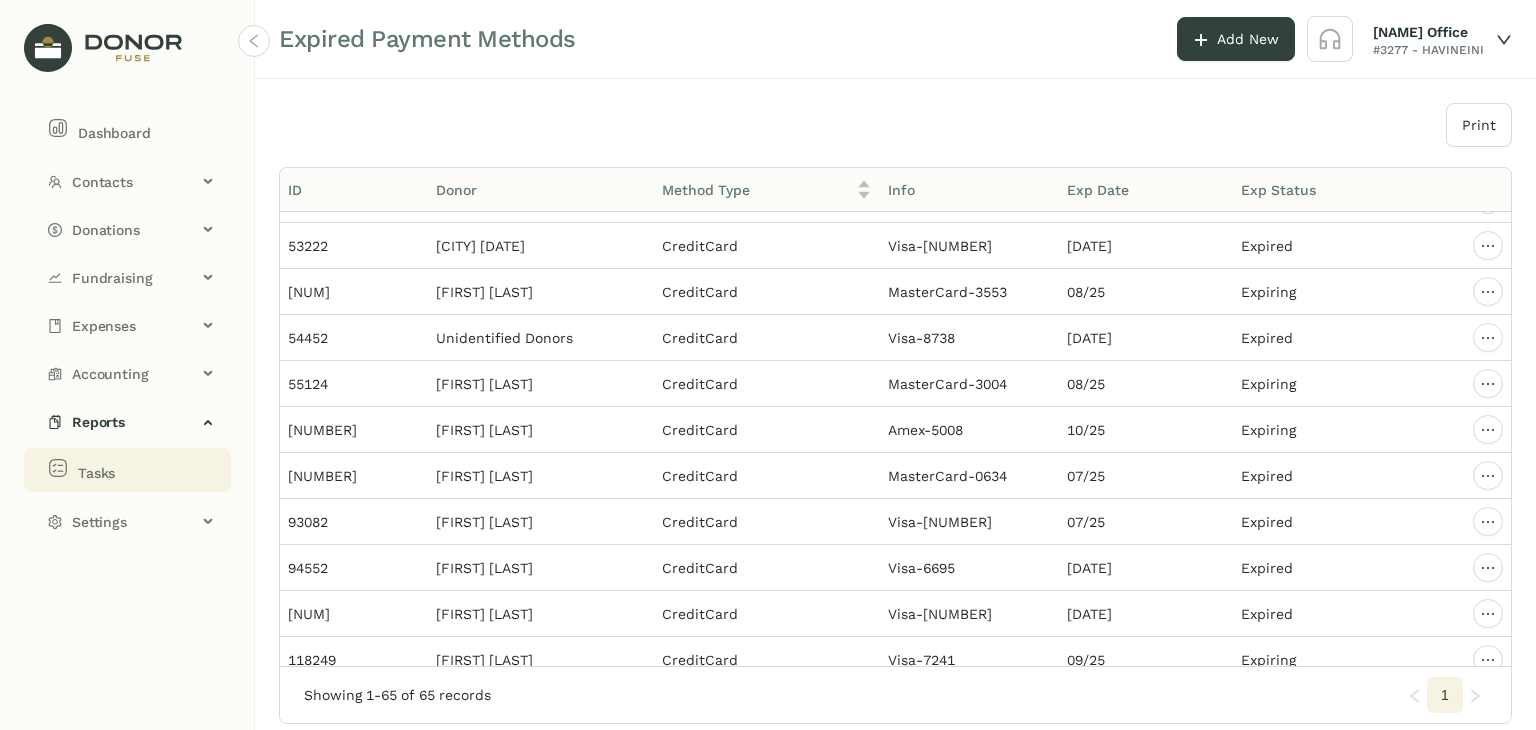 scroll, scrollTop: 0, scrollLeft: 0, axis: both 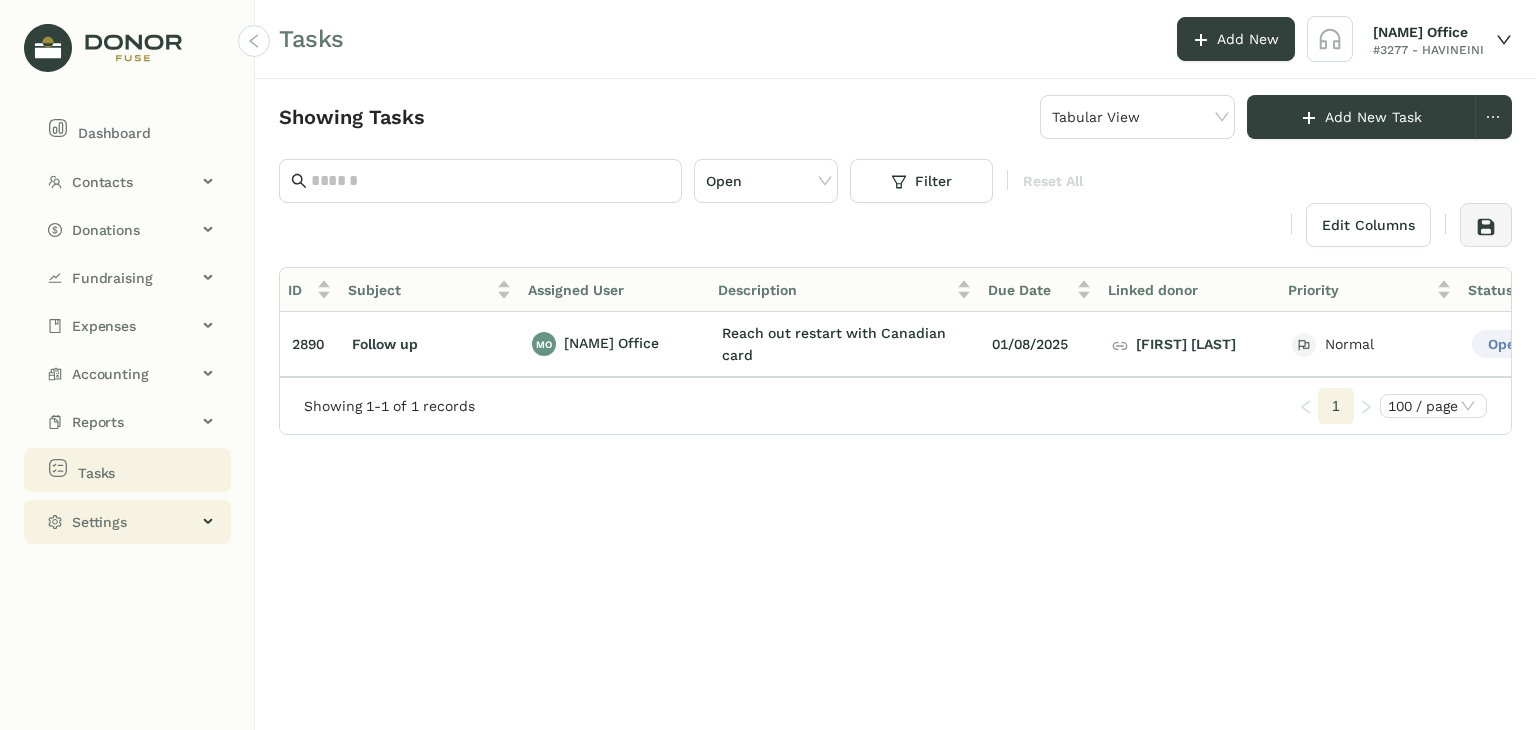 click on "Settings" 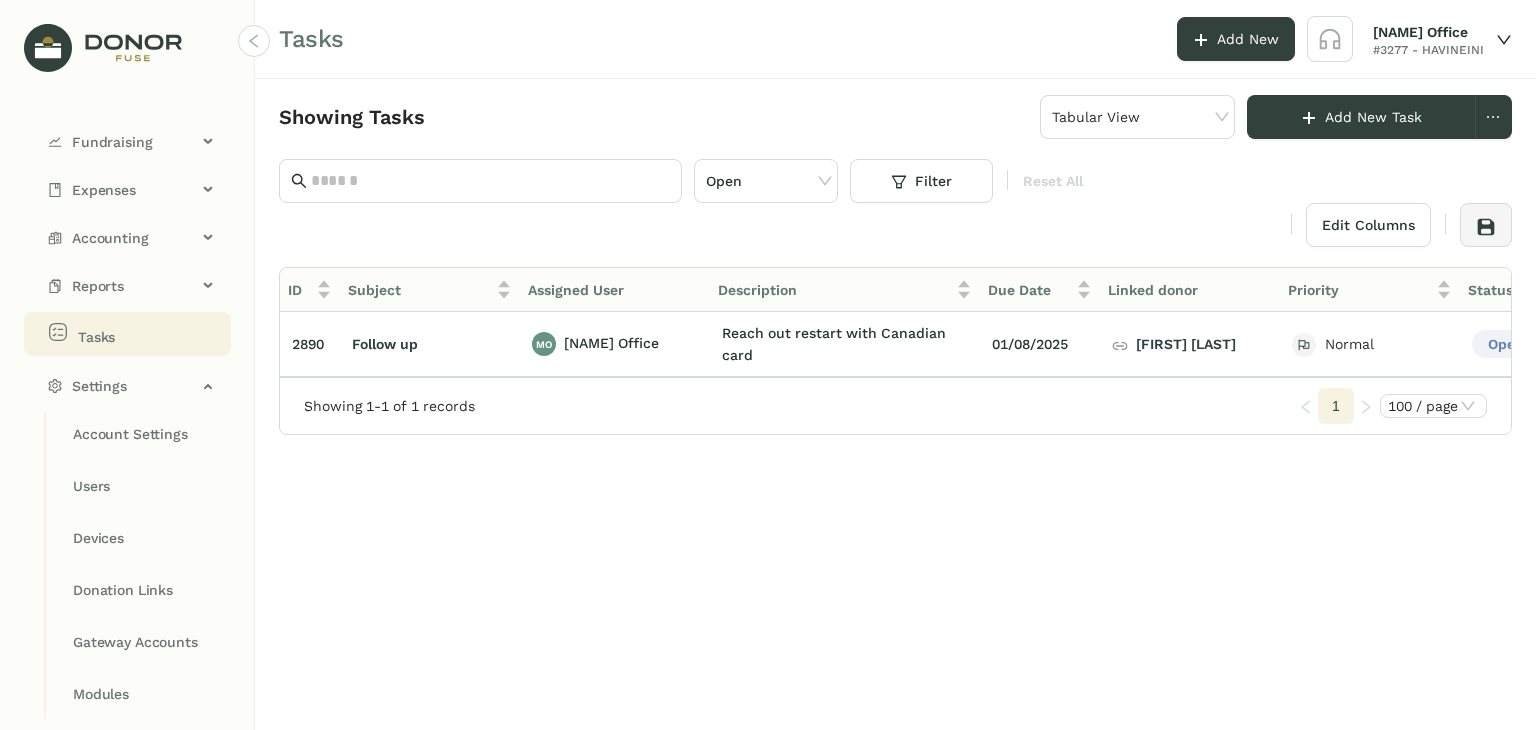 scroll, scrollTop: 0, scrollLeft: 0, axis: both 